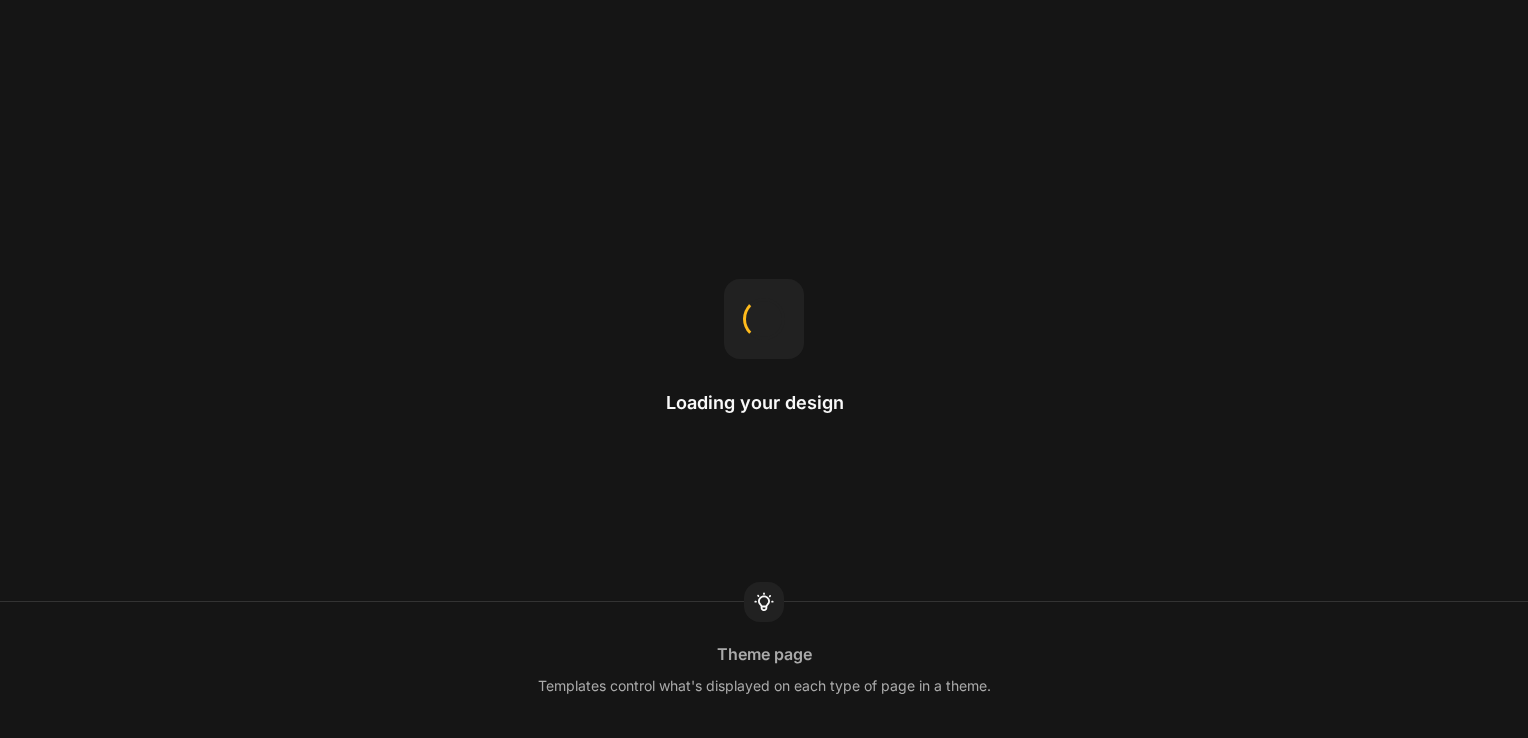 scroll, scrollTop: 0, scrollLeft: 0, axis: both 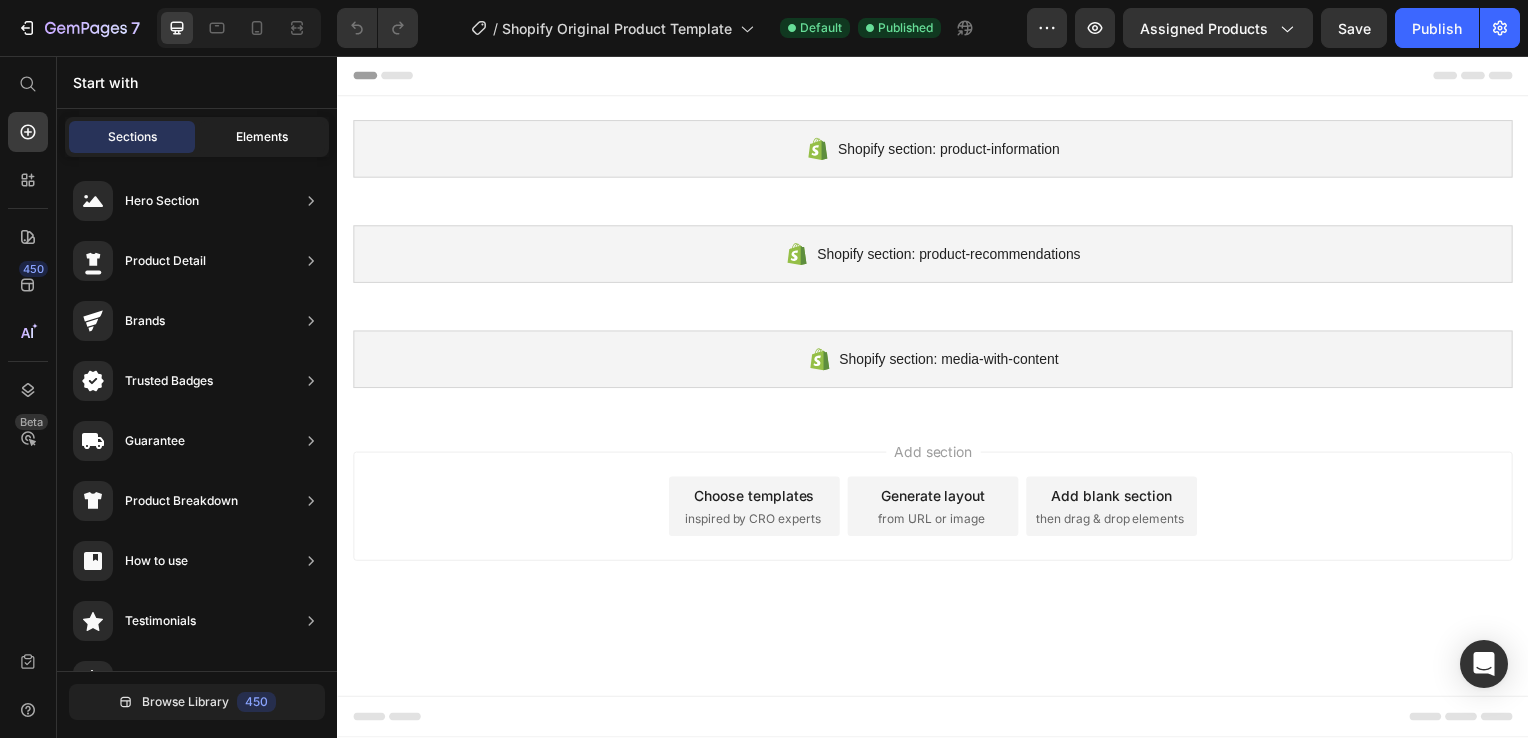 click on "Elements" at bounding box center [262, 137] 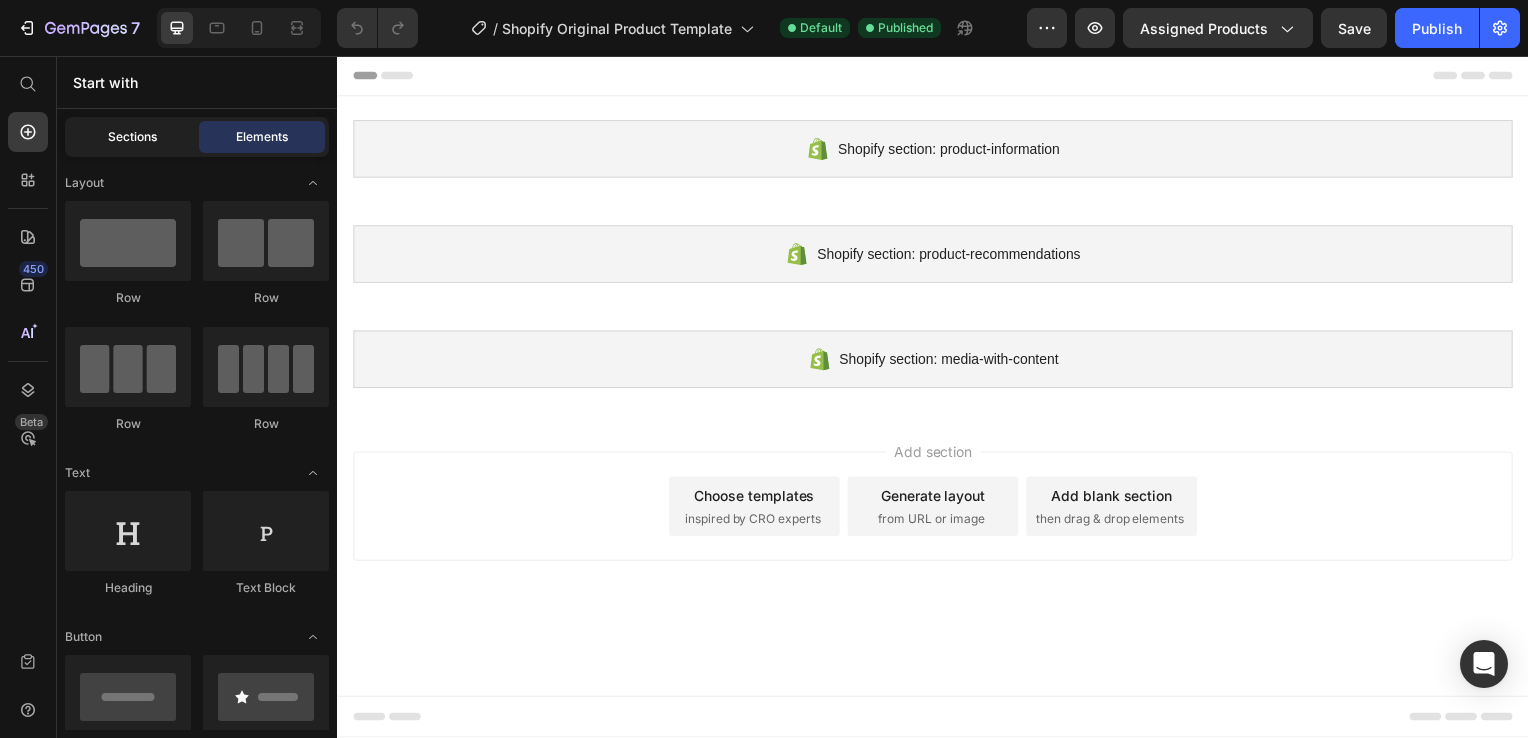 click on "Sections" 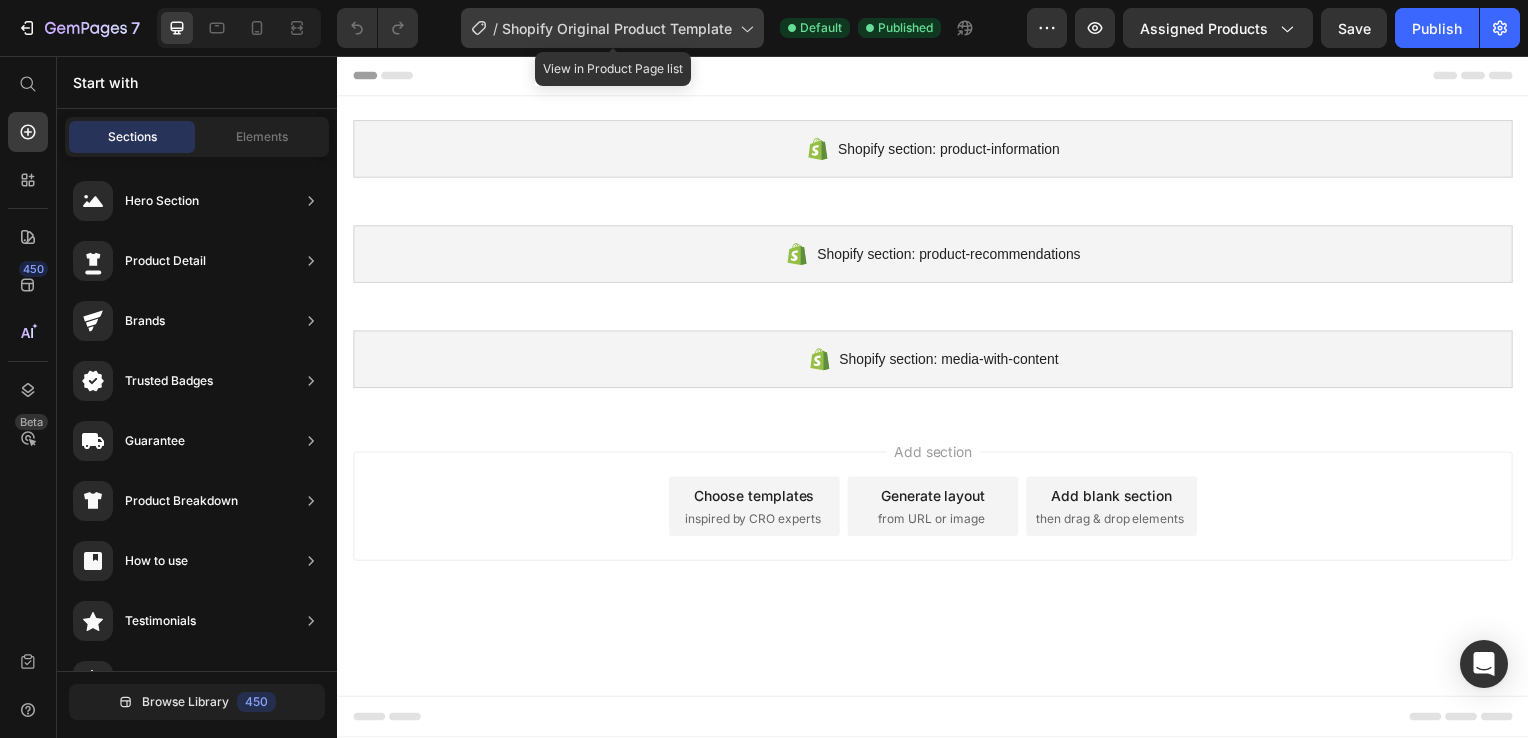 click 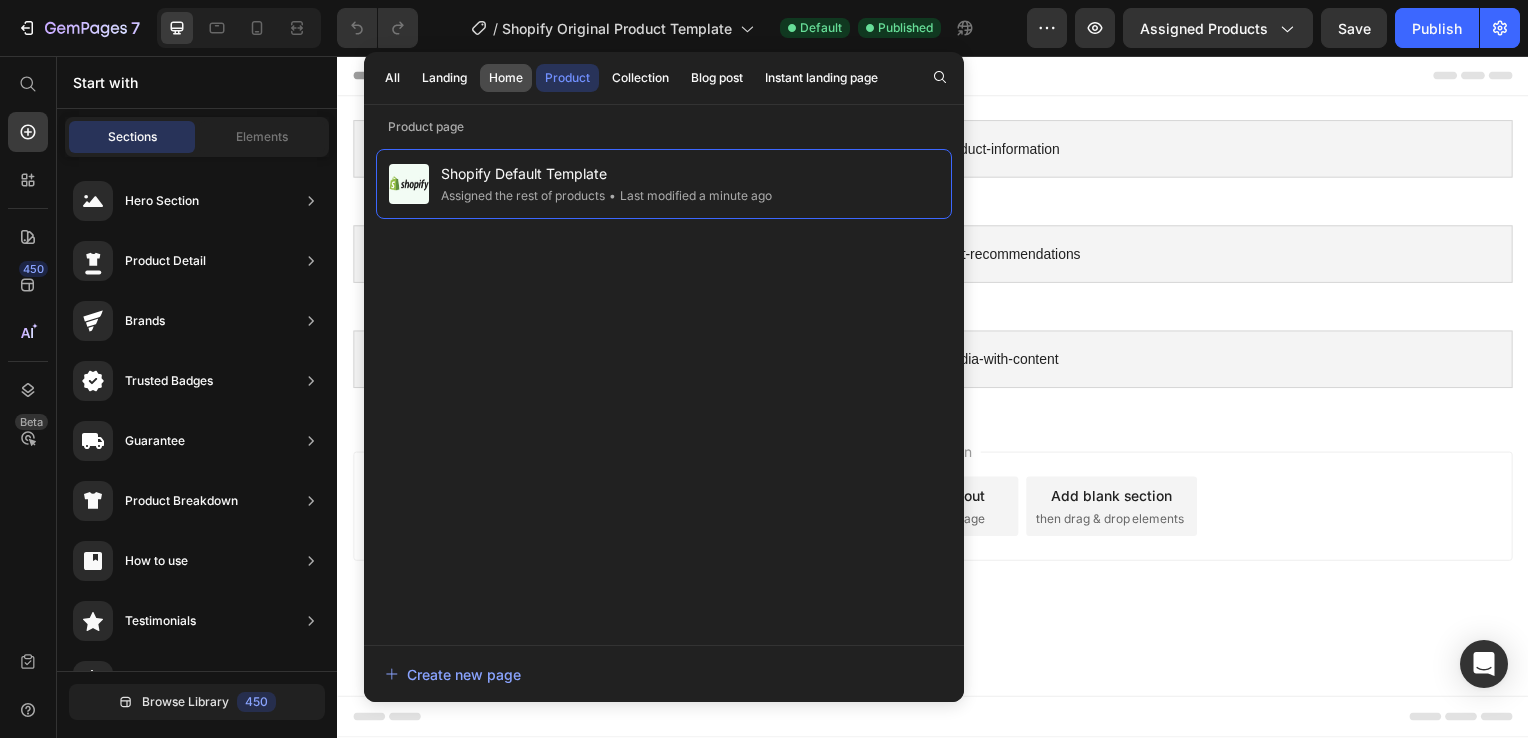 click on "Home" at bounding box center [506, 78] 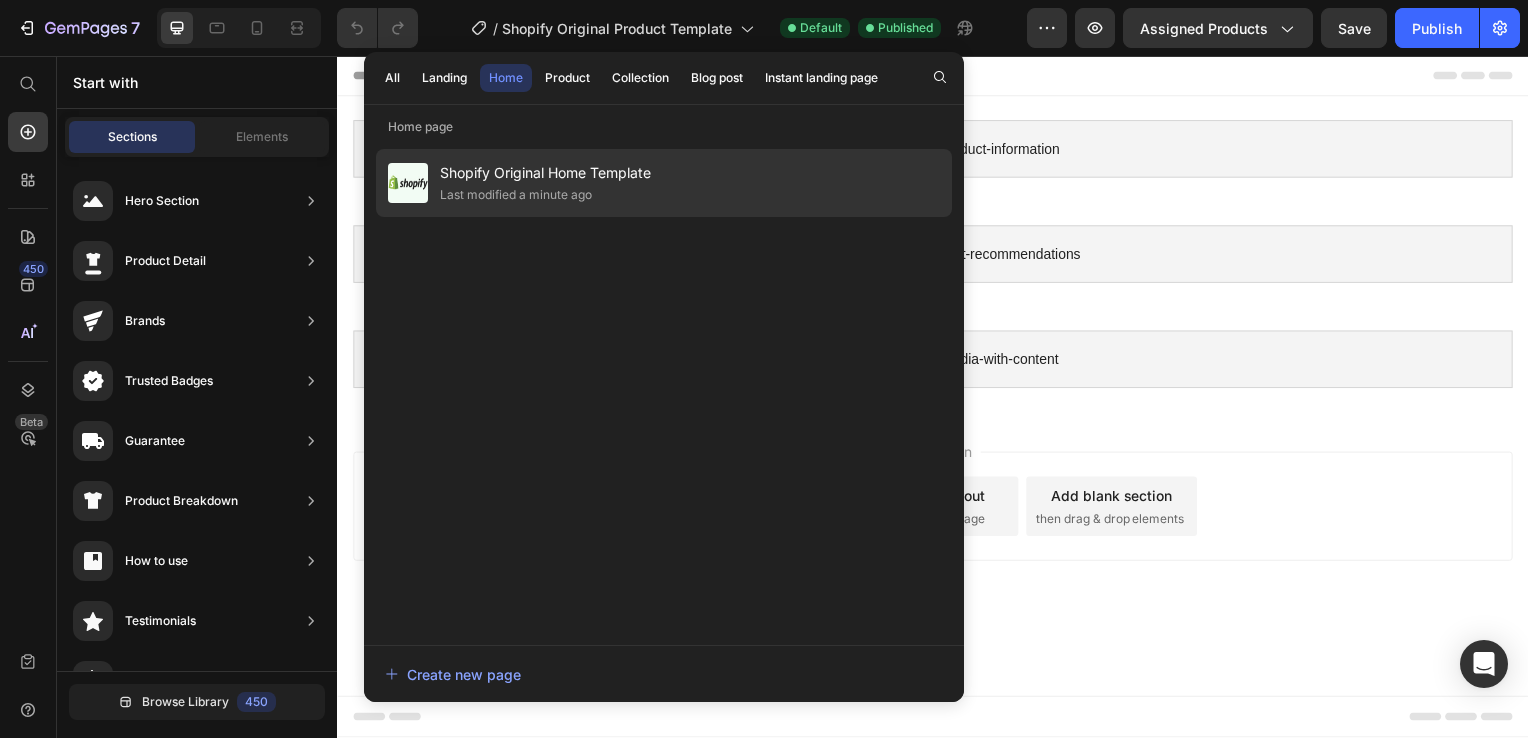 click on "Last modified a minute ago" 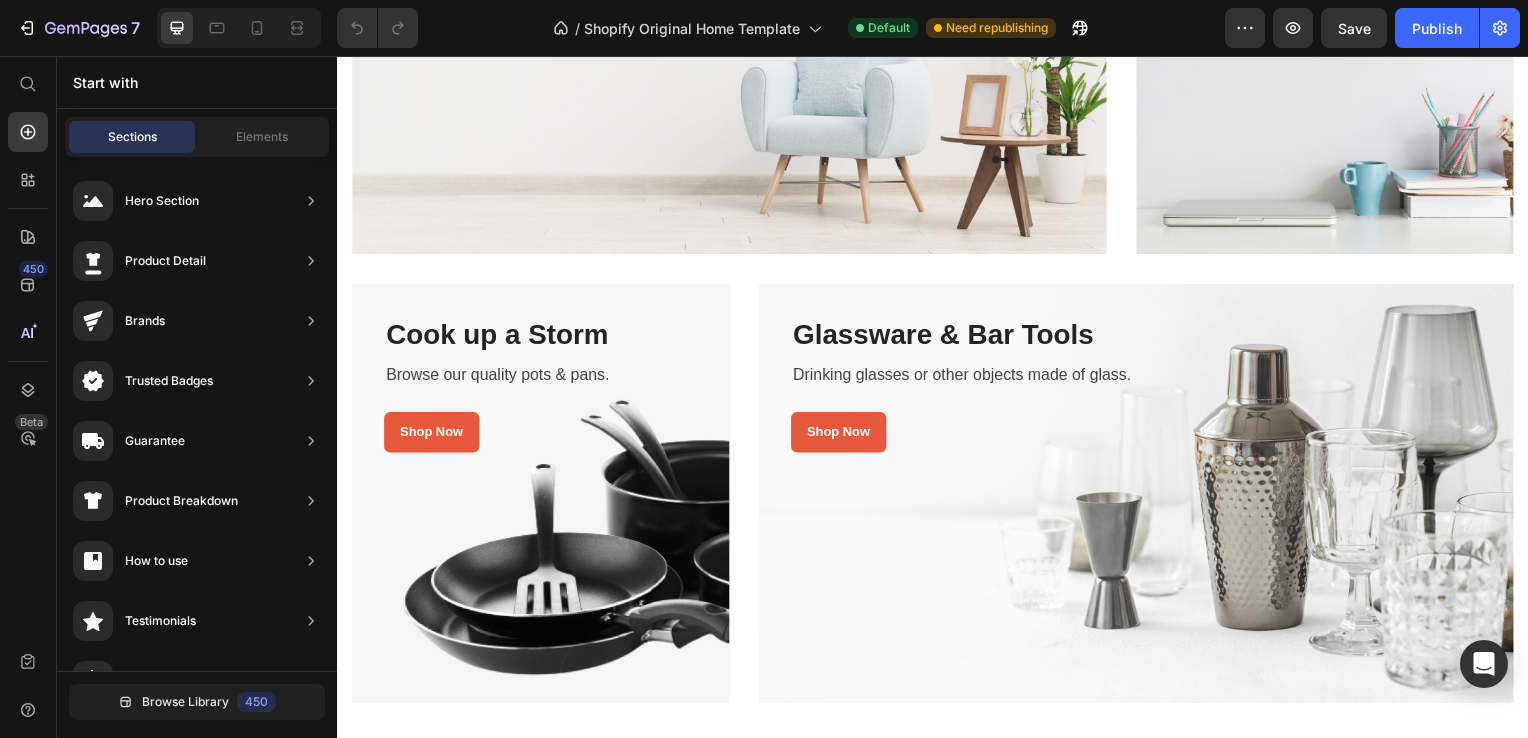 scroll, scrollTop: 1348, scrollLeft: 0, axis: vertical 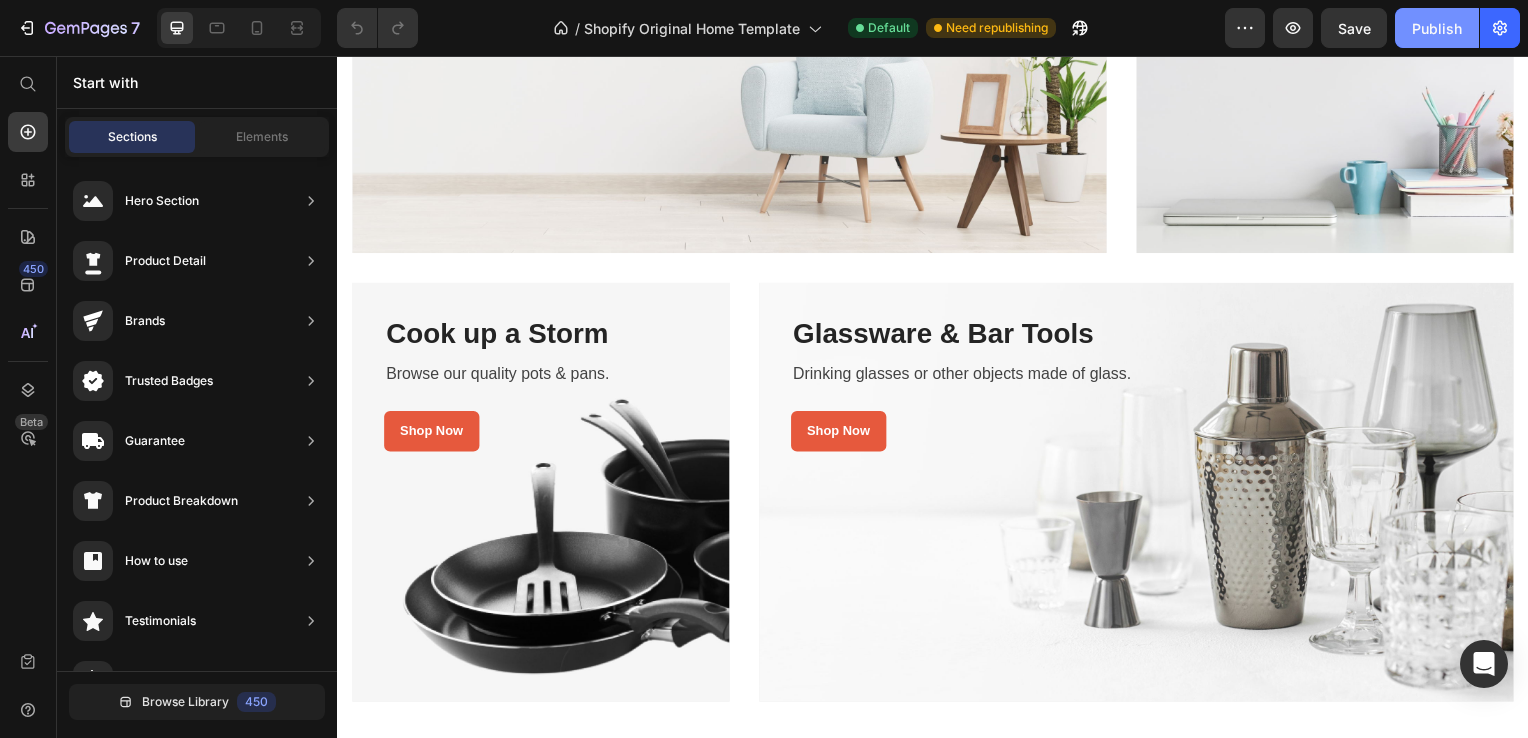 click on "Publish" 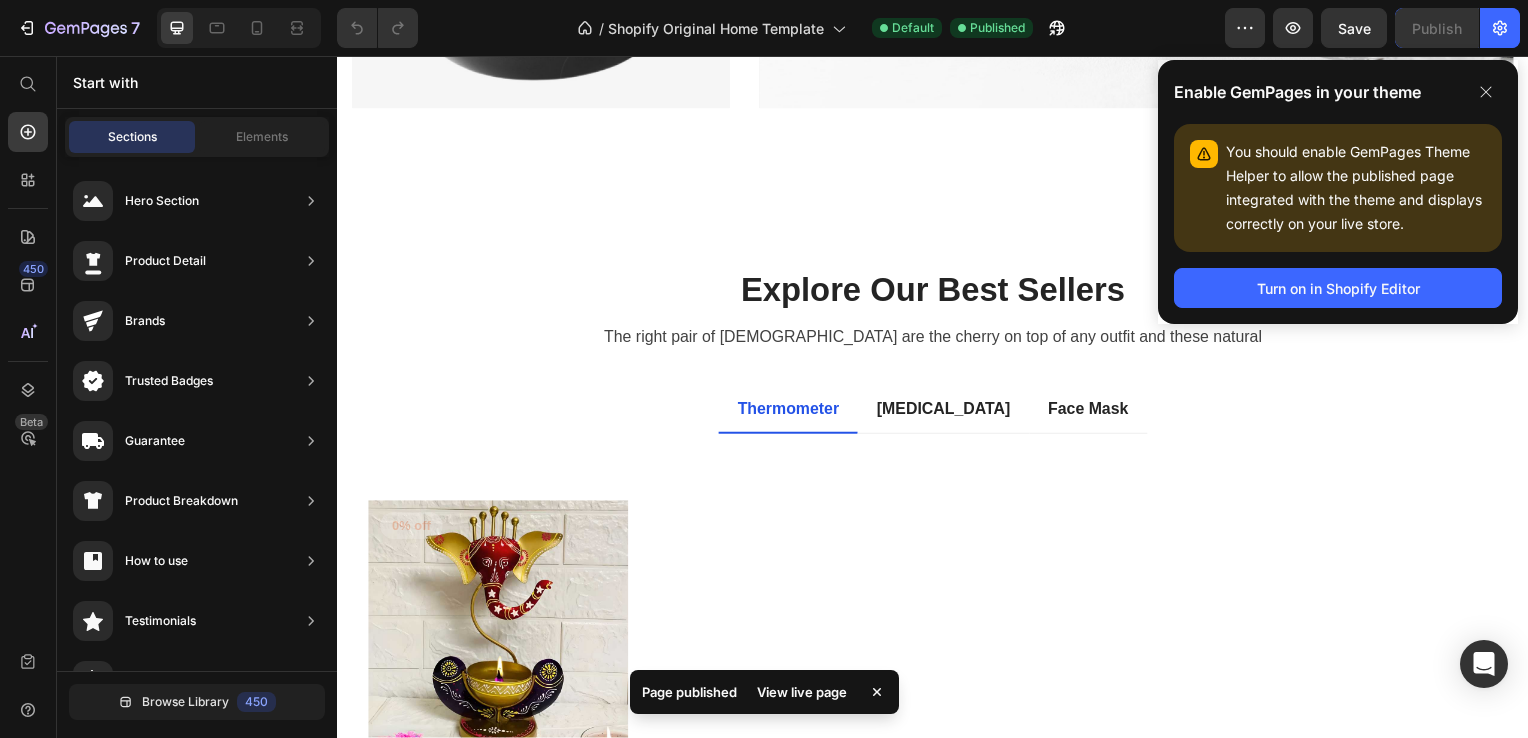 scroll, scrollTop: 2120, scrollLeft: 0, axis: vertical 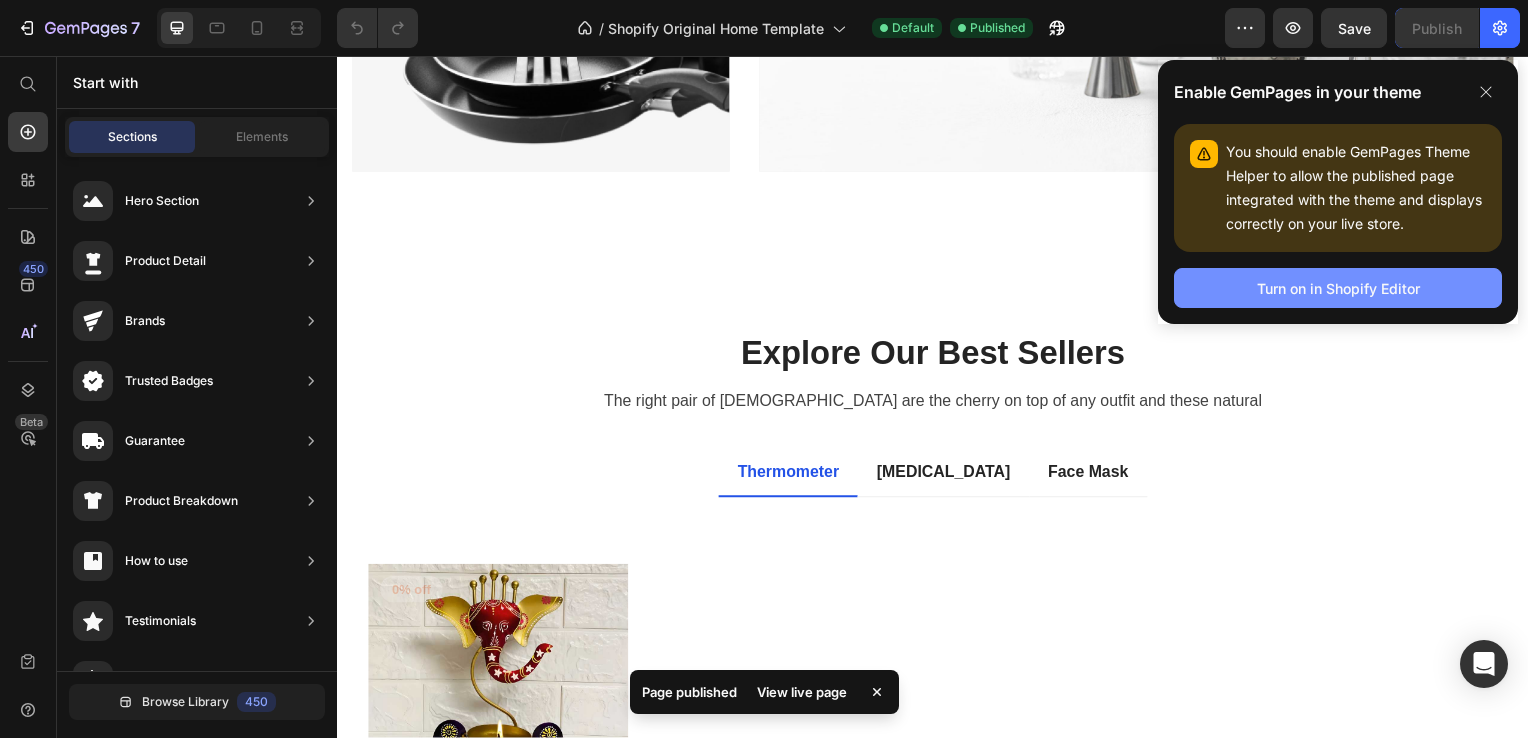 click on "Turn on in Shopify Editor" at bounding box center (1338, 288) 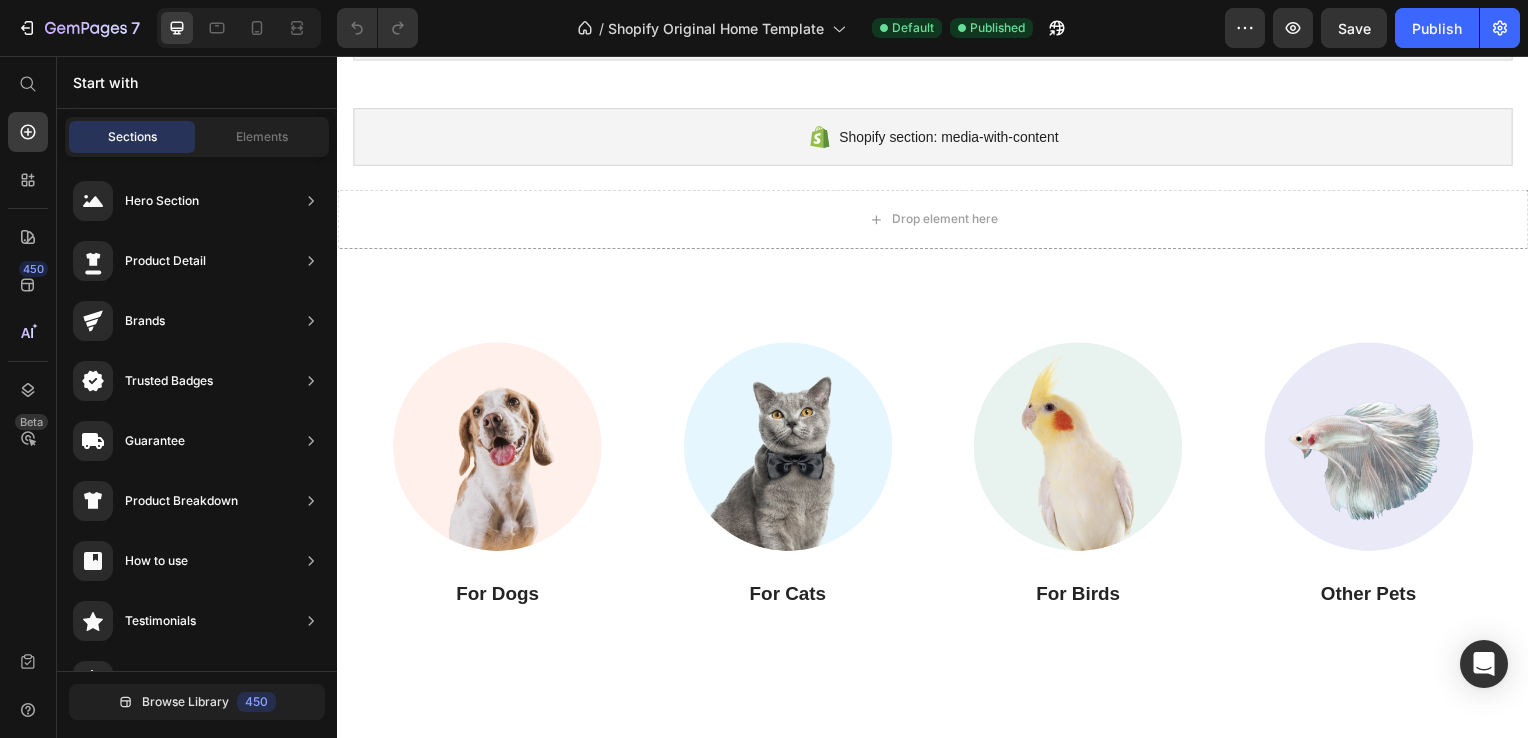 scroll, scrollTop: 0, scrollLeft: 0, axis: both 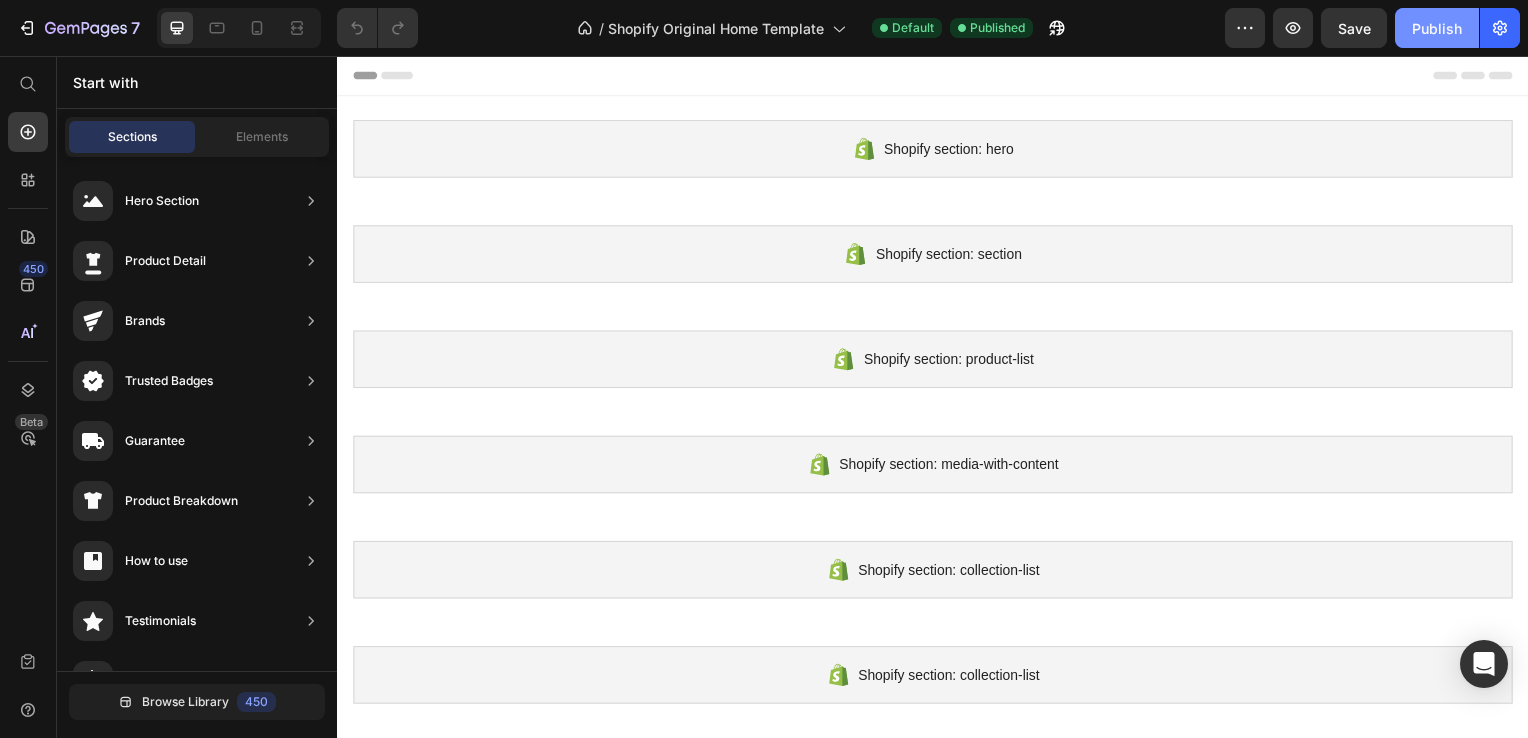 click on "Publish" at bounding box center (1437, 28) 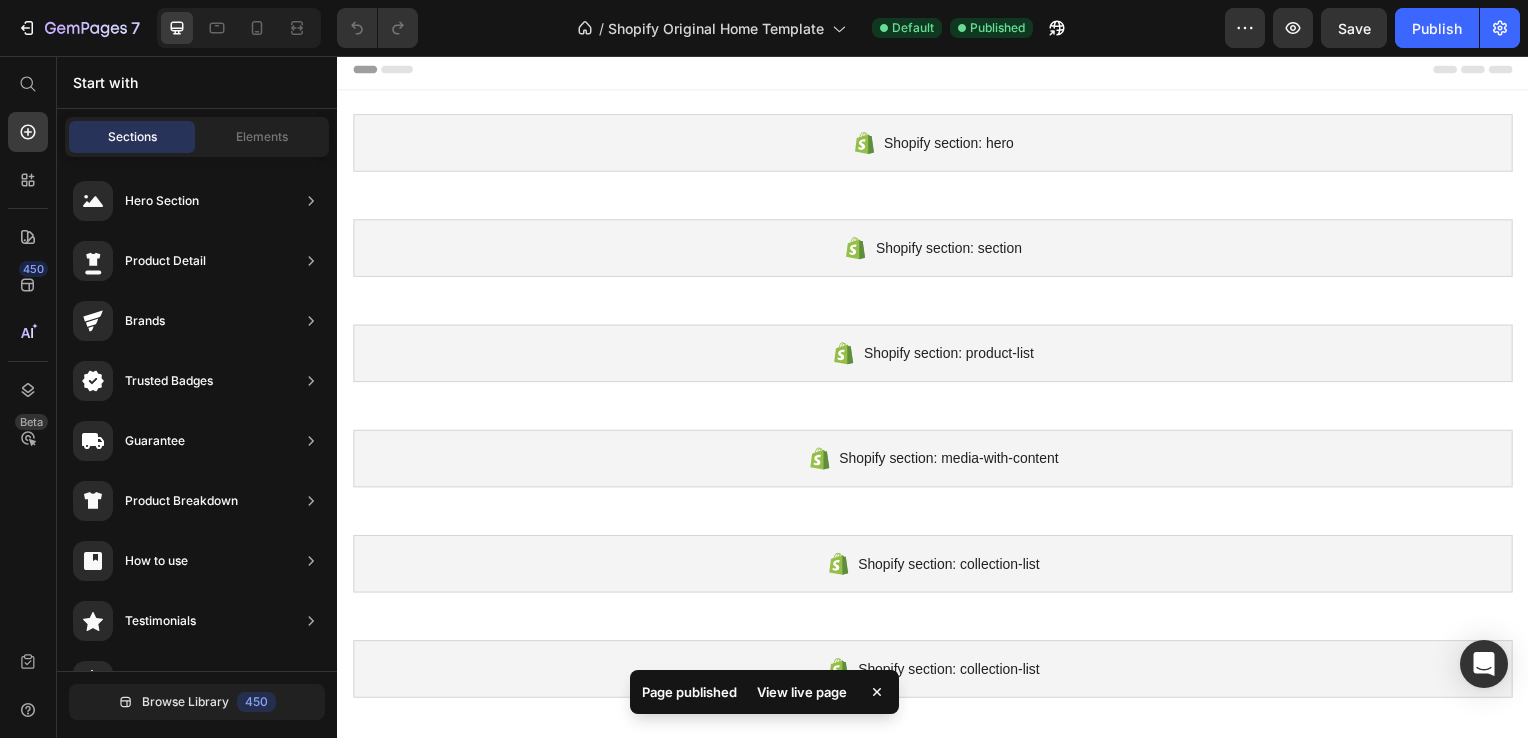 scroll, scrollTop: 0, scrollLeft: 0, axis: both 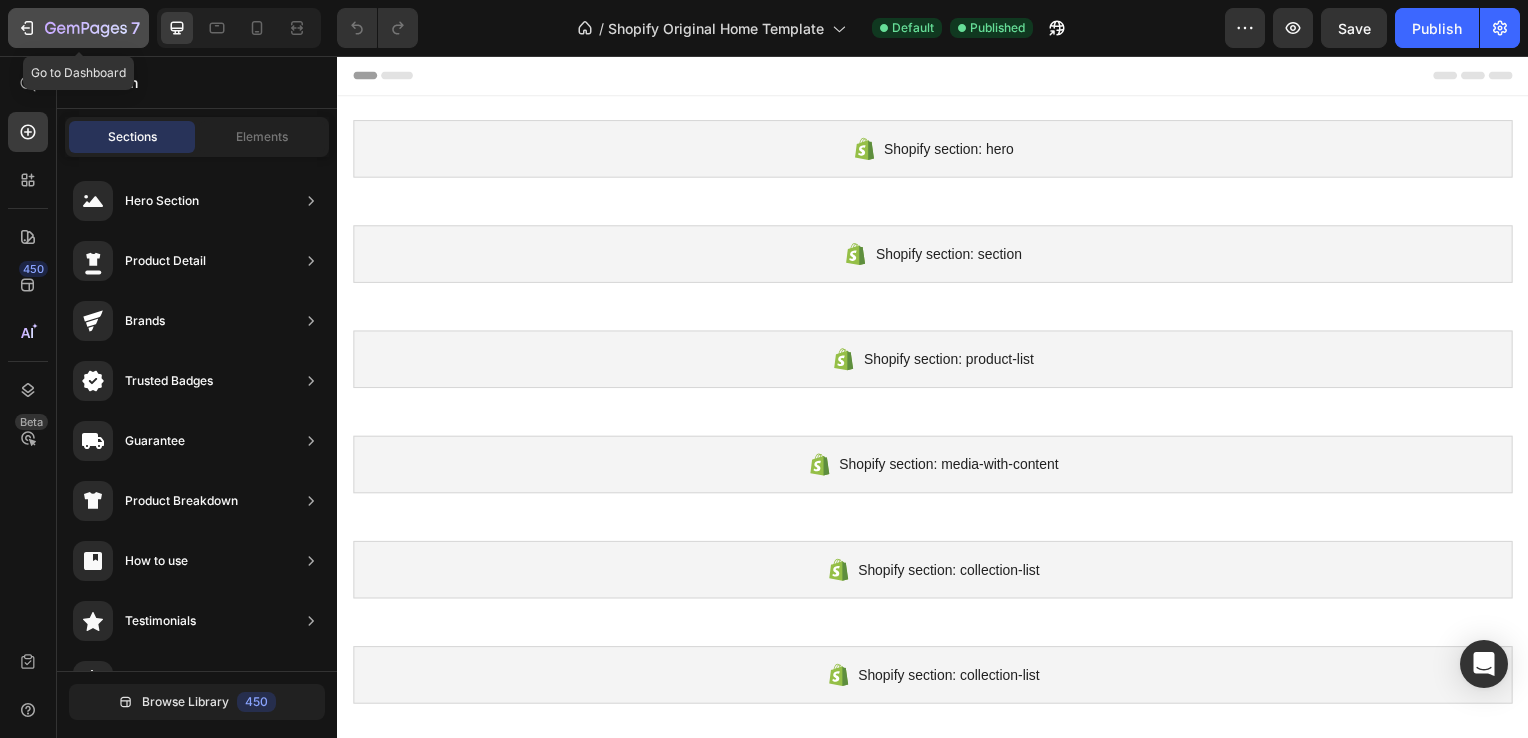 click on "7" 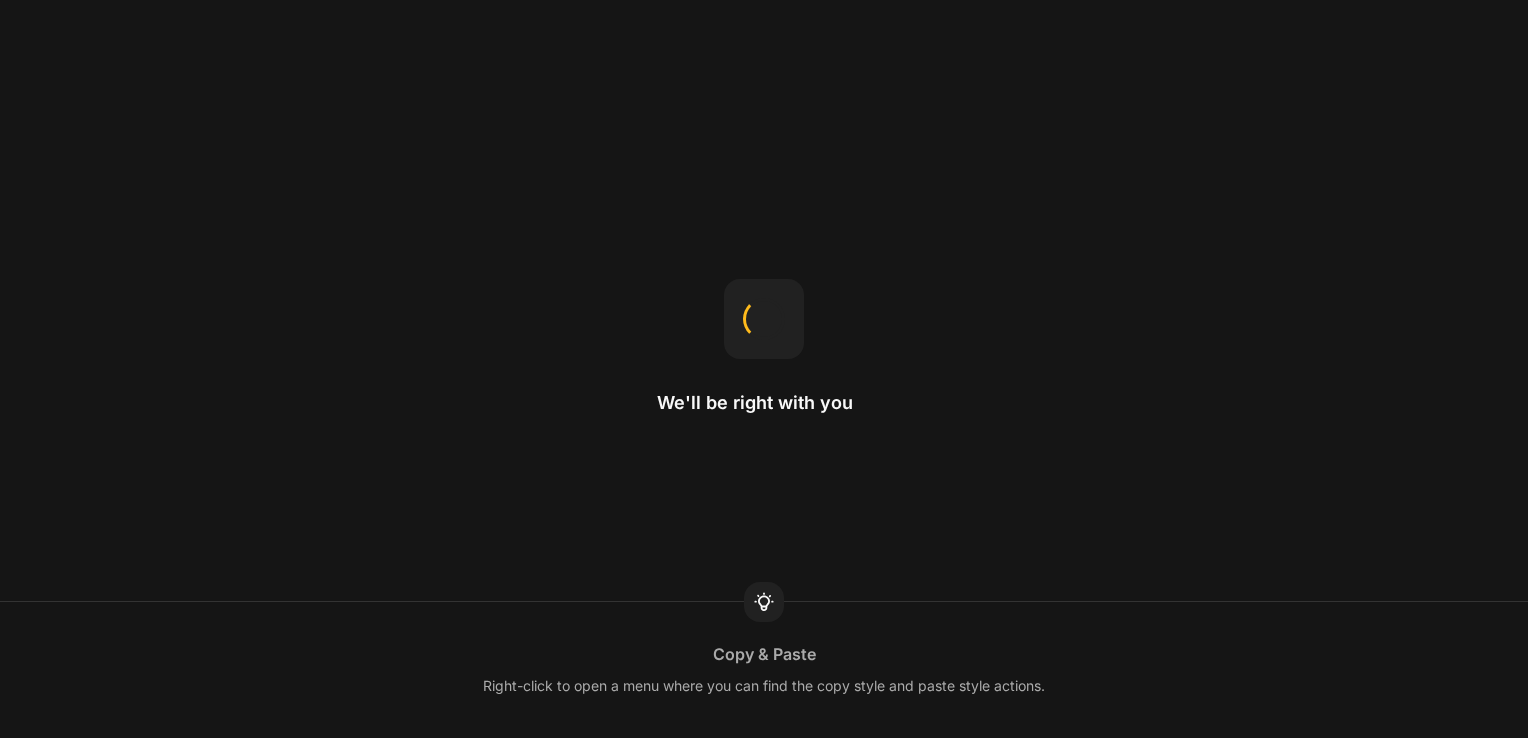 scroll, scrollTop: 0, scrollLeft: 0, axis: both 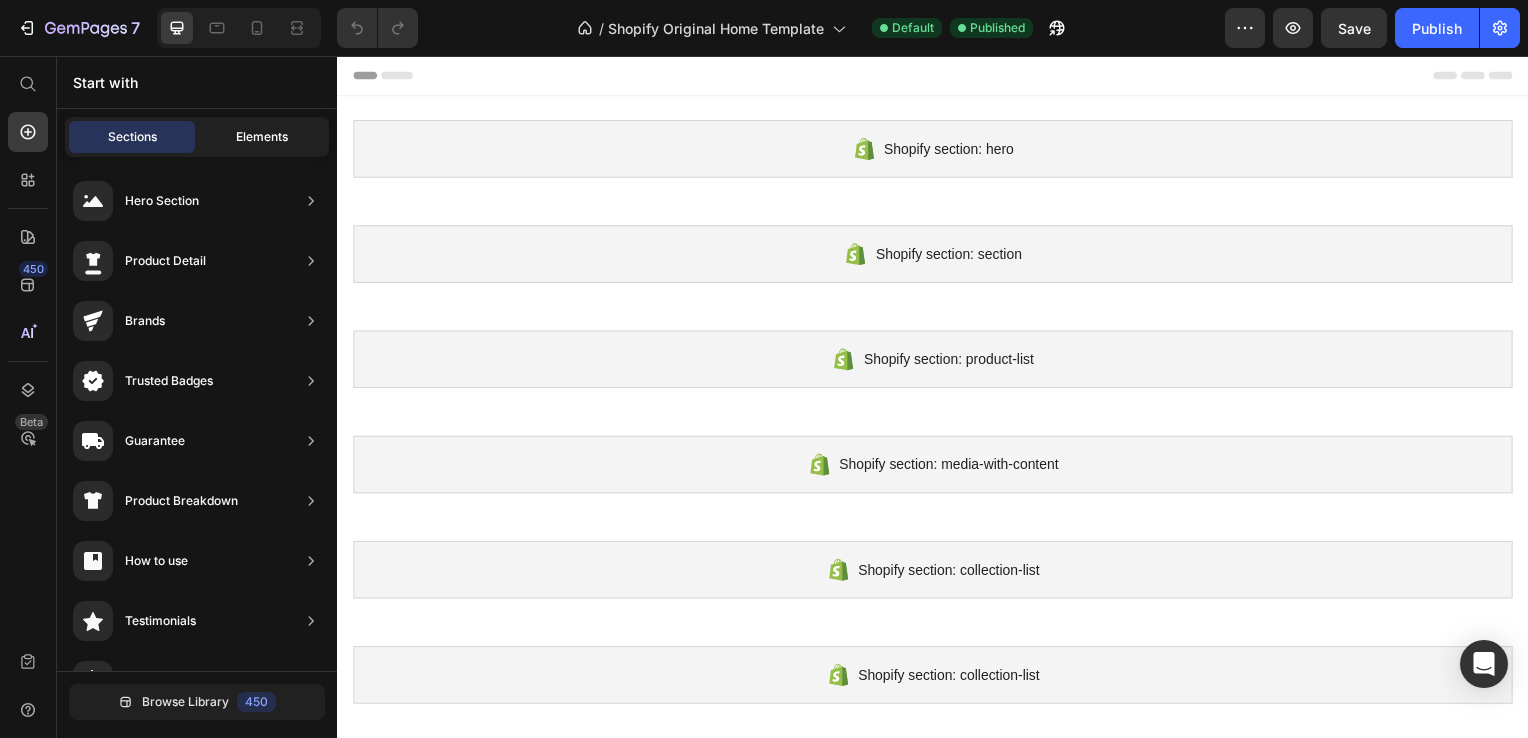 click on "Elements" 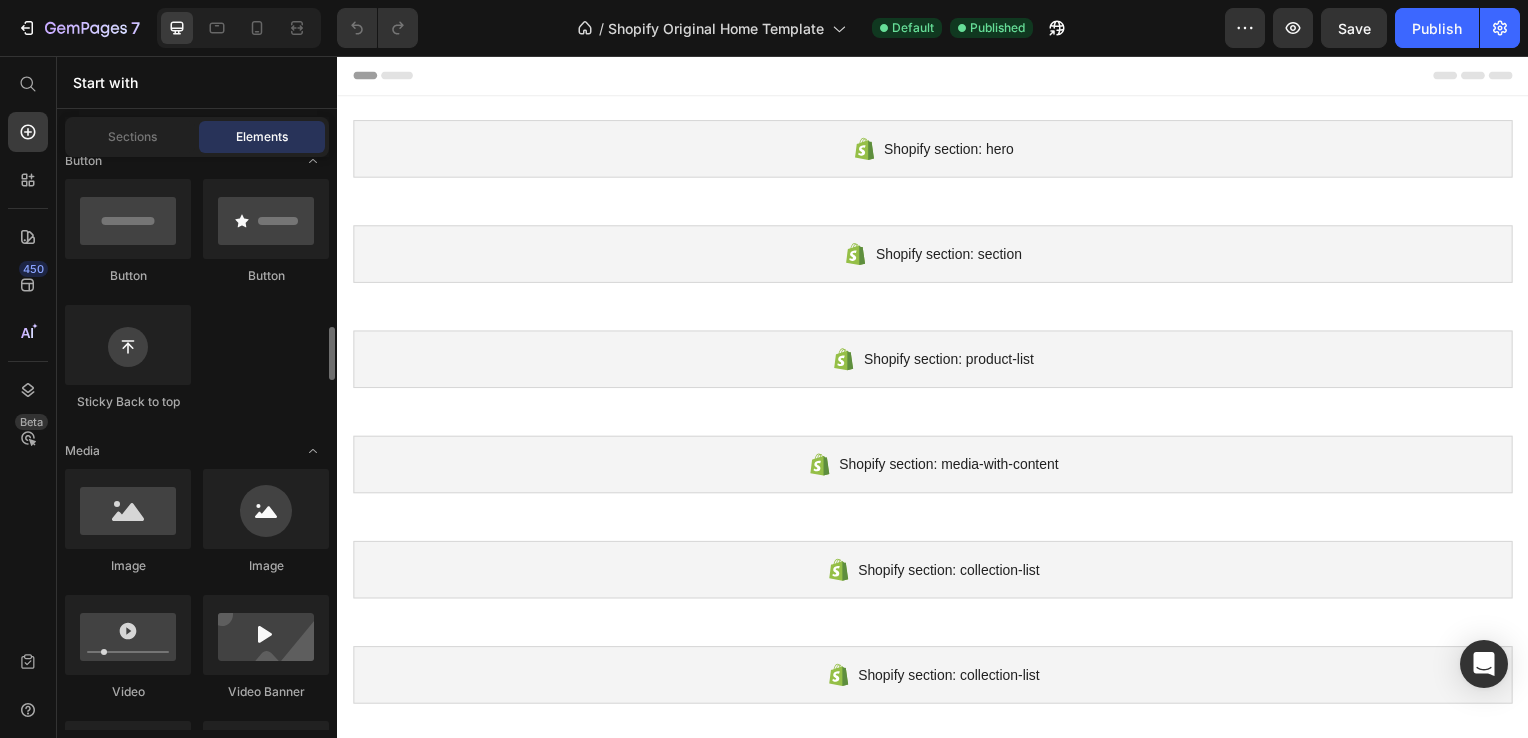 scroll, scrollTop: 609, scrollLeft: 0, axis: vertical 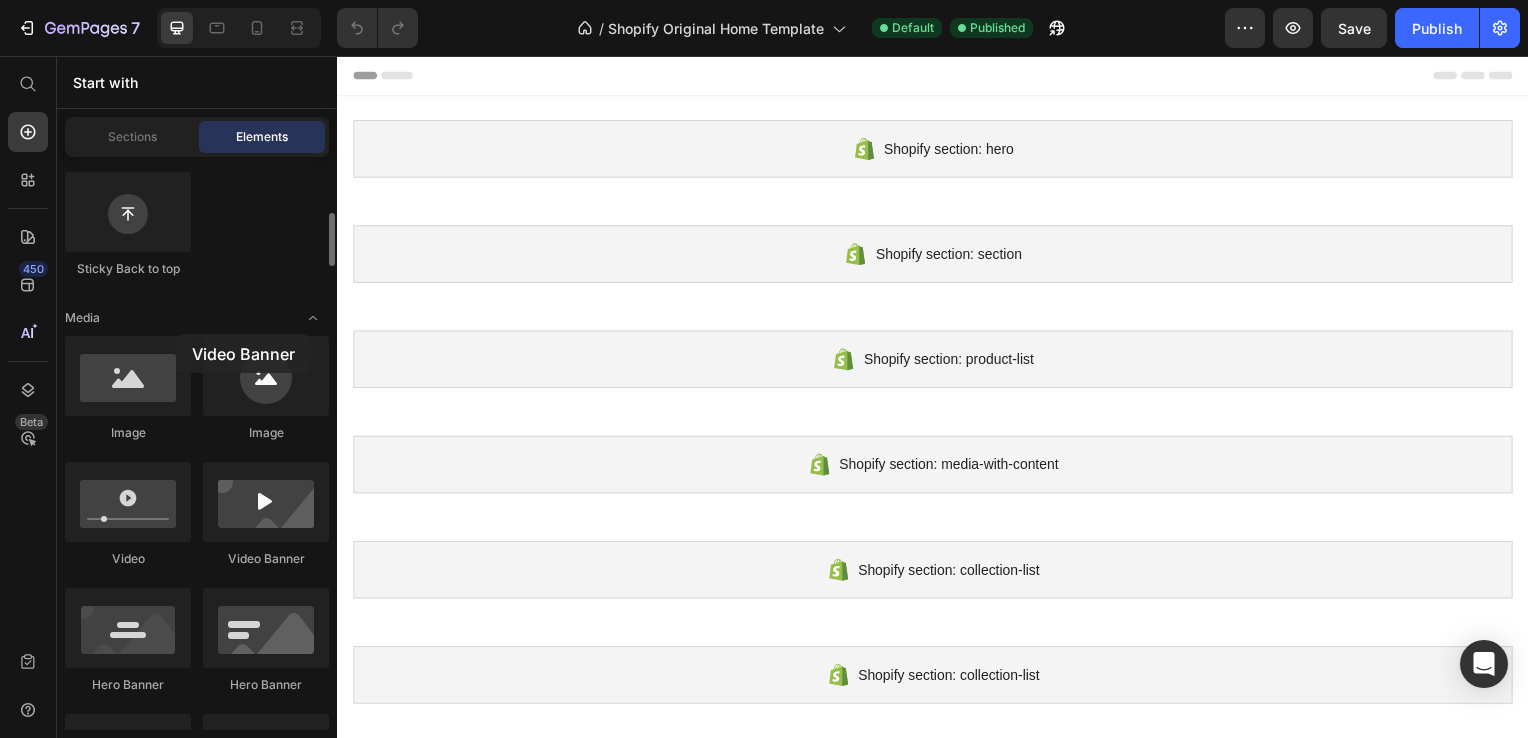 drag, startPoint x: 239, startPoint y: 486, endPoint x: 176, endPoint y: 334, distance: 164.53874 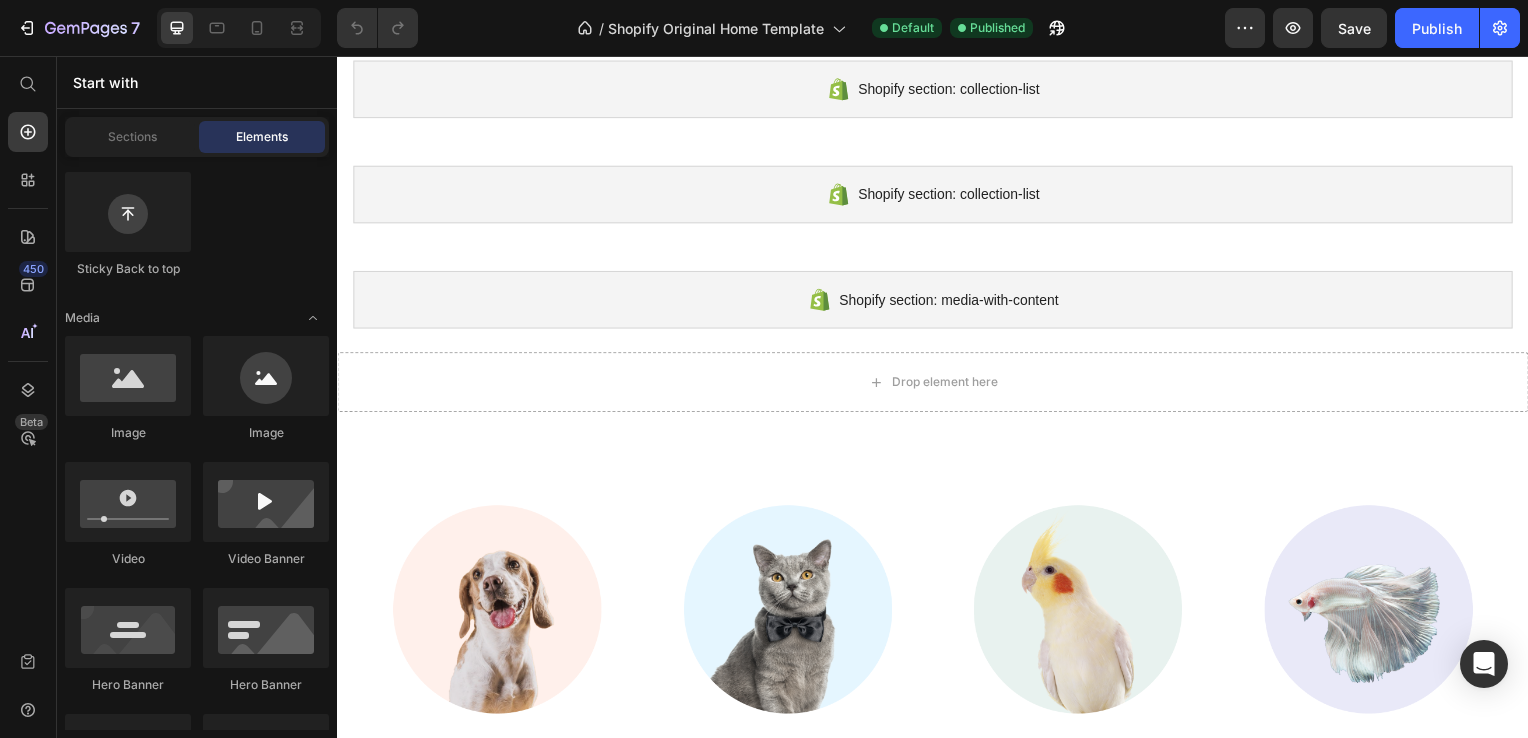 scroll, scrollTop: 656, scrollLeft: 0, axis: vertical 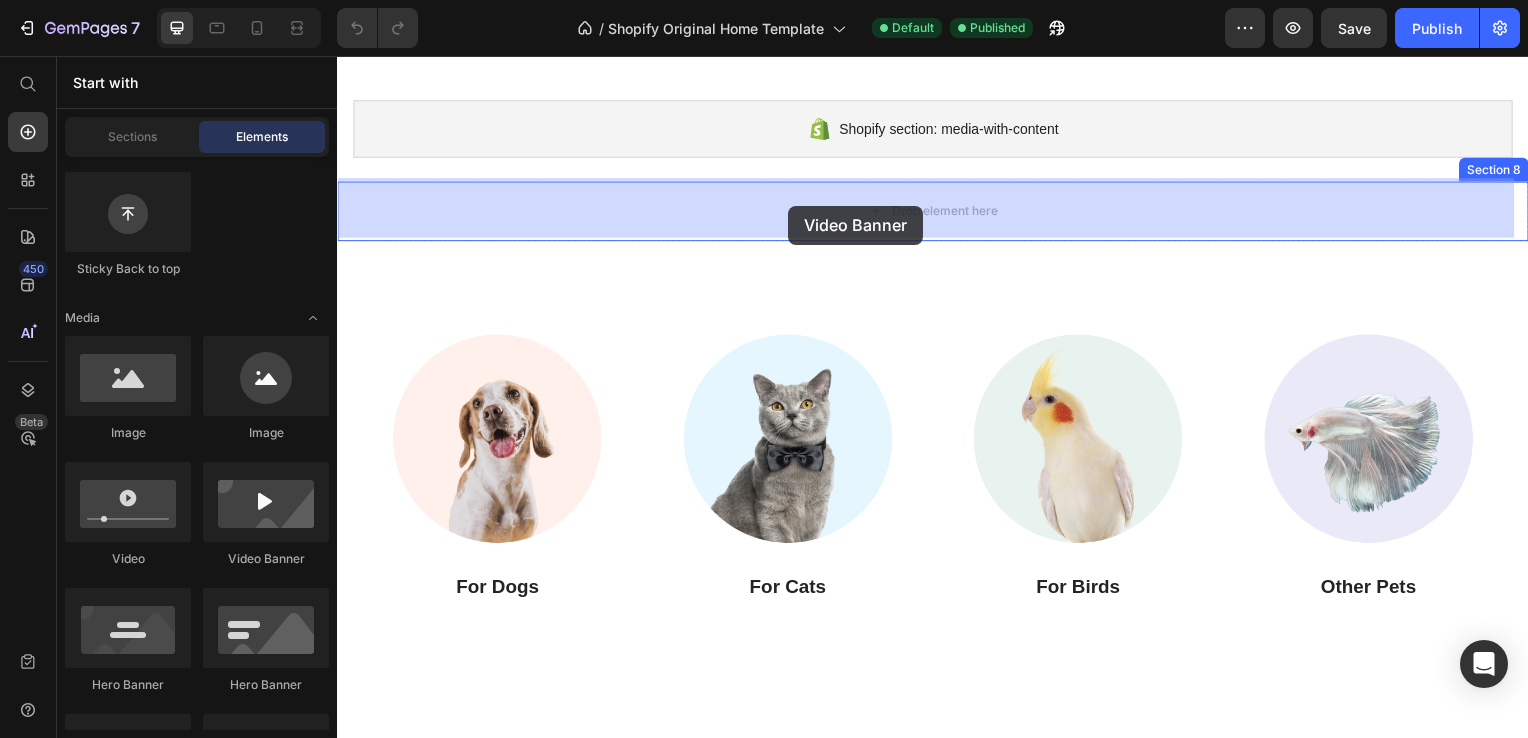 drag, startPoint x: 616, startPoint y: 584, endPoint x: 791, endPoint y: 207, distance: 415.63687 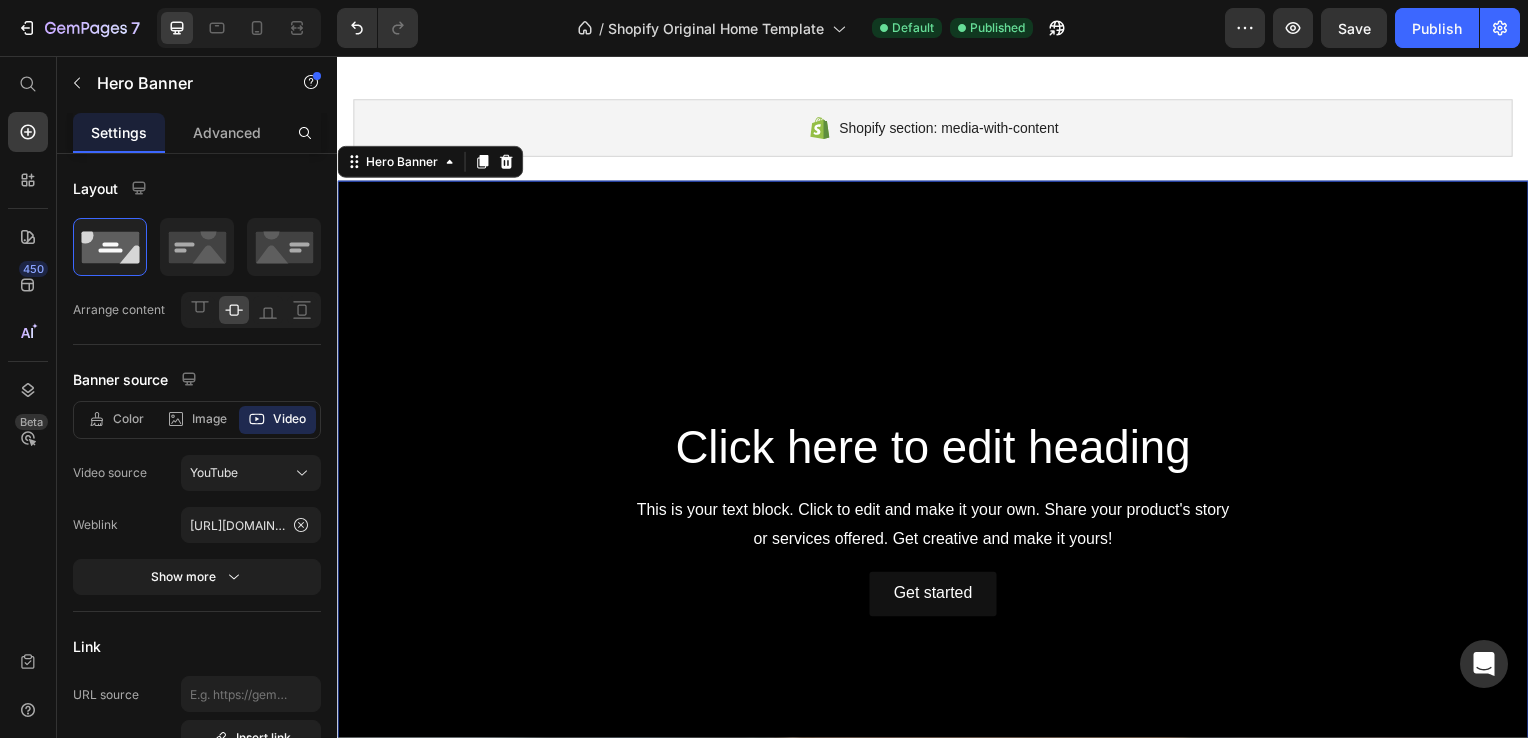 scroll, scrollTop: 807, scrollLeft: 0, axis: vertical 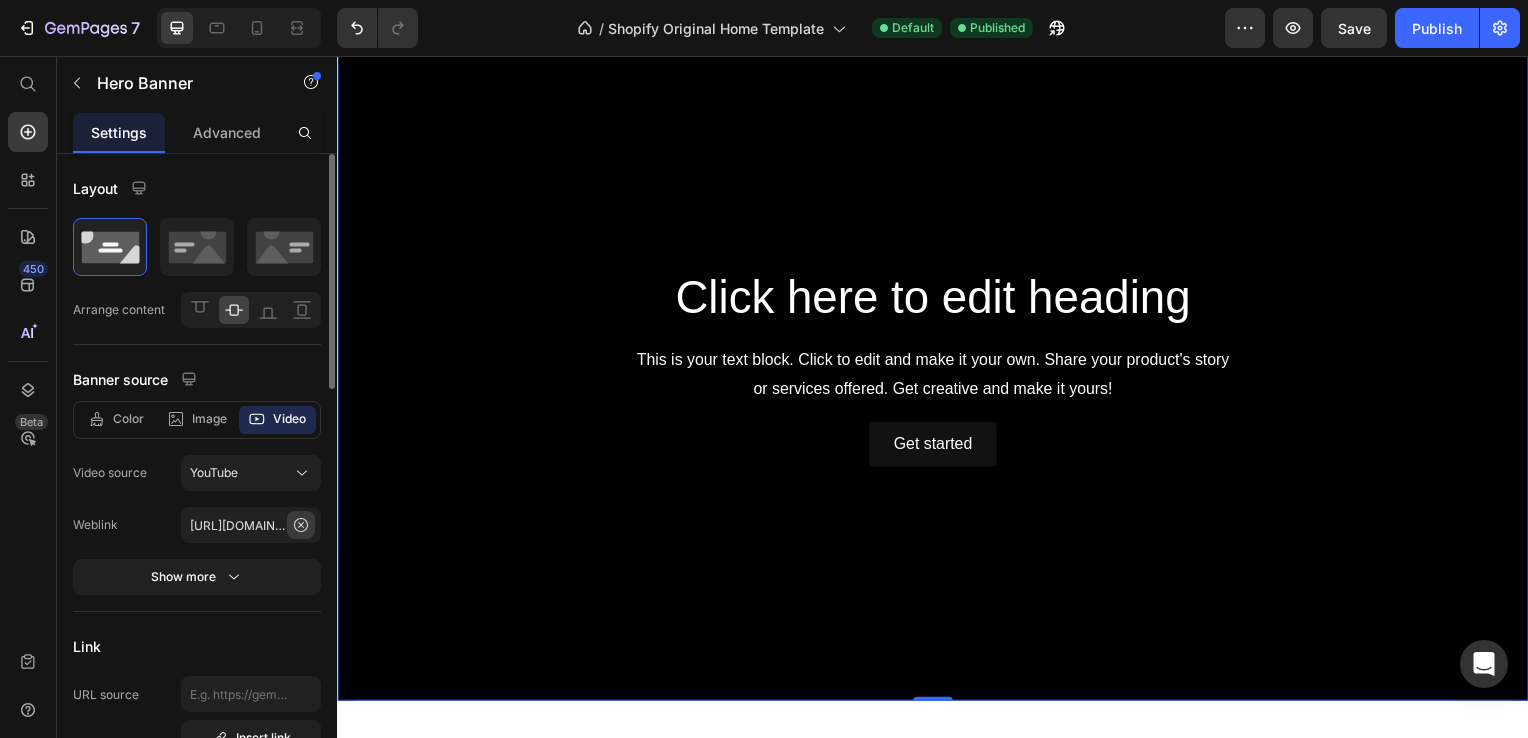 click 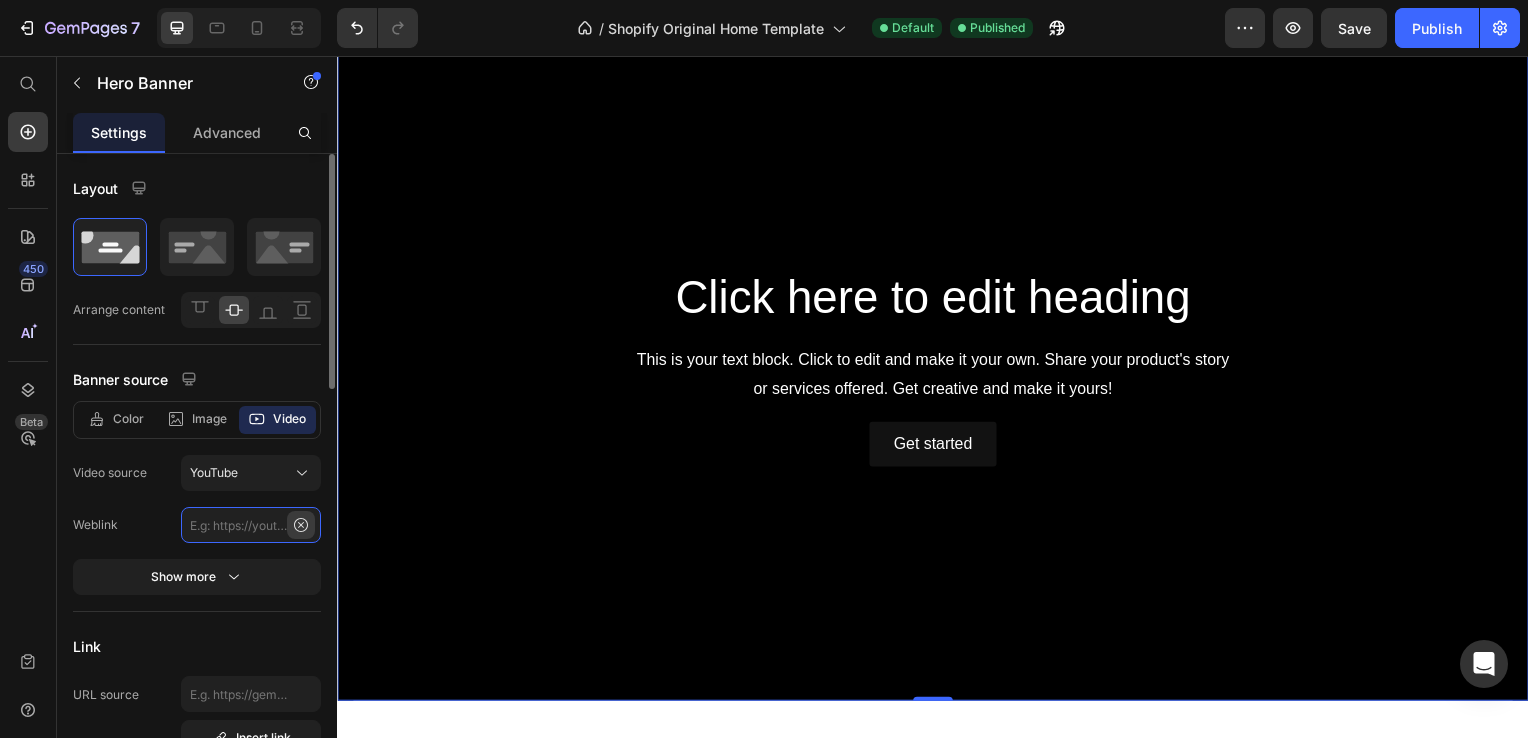 scroll, scrollTop: 0, scrollLeft: 0, axis: both 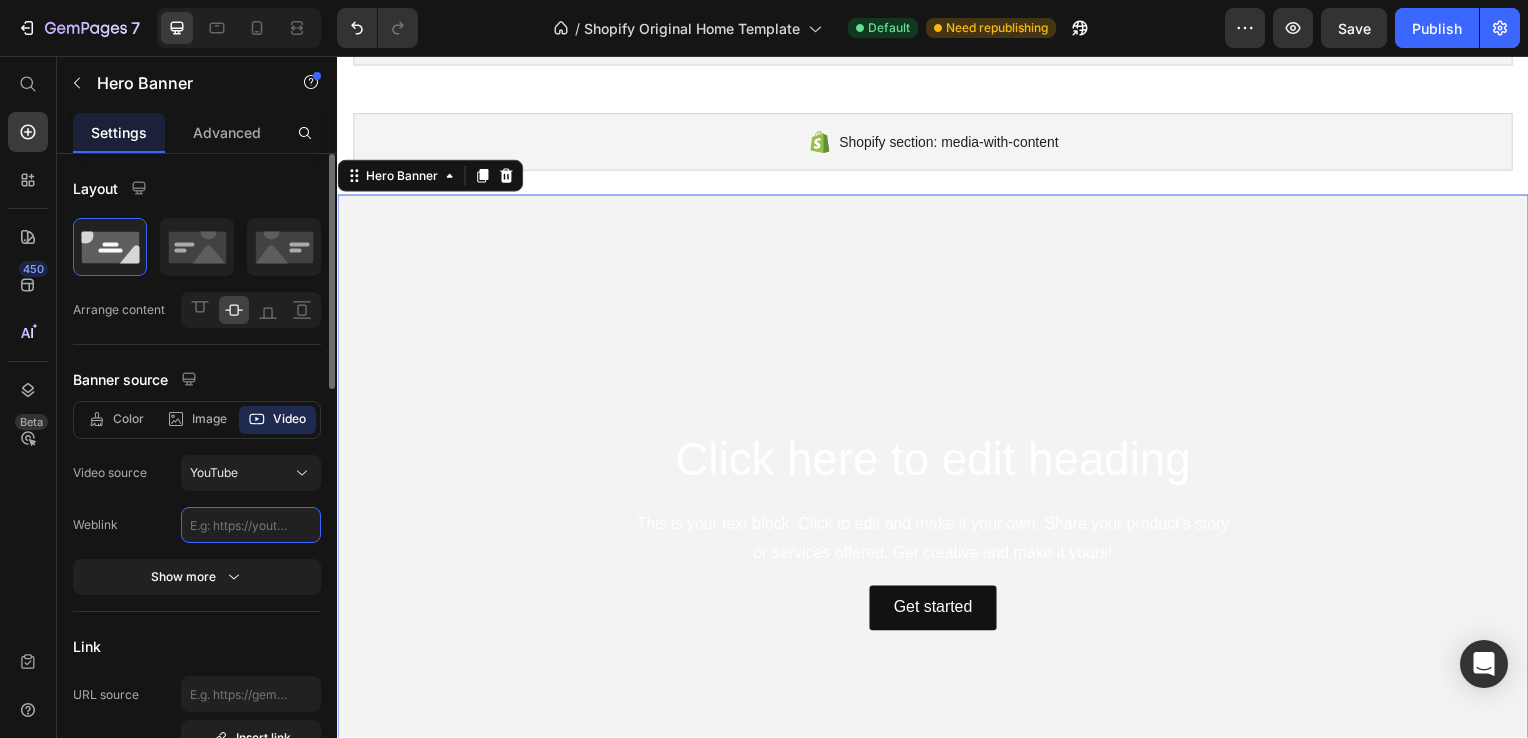 paste on "[URL][DOMAIN_NAME]" 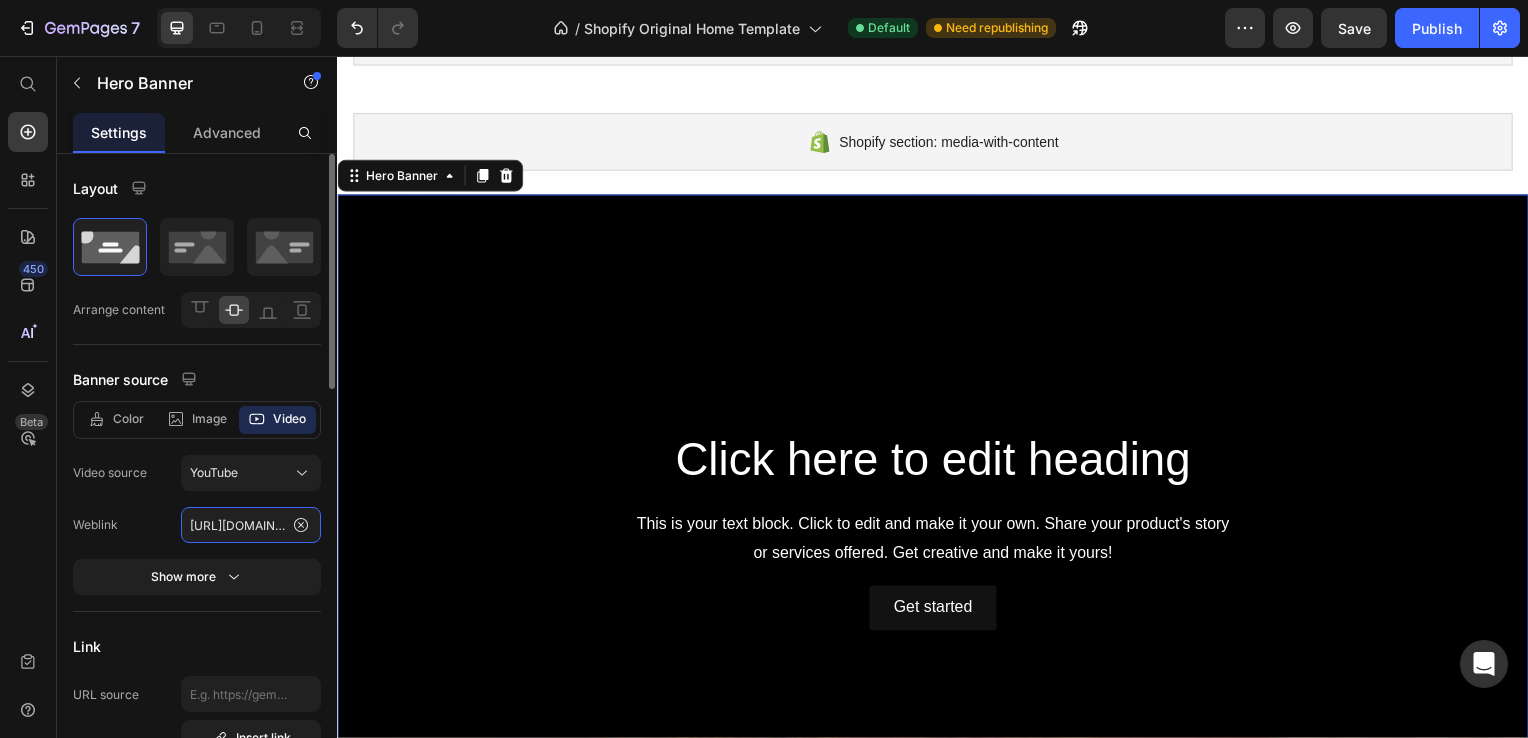 scroll, scrollTop: 0, scrollLeft: 76, axis: horizontal 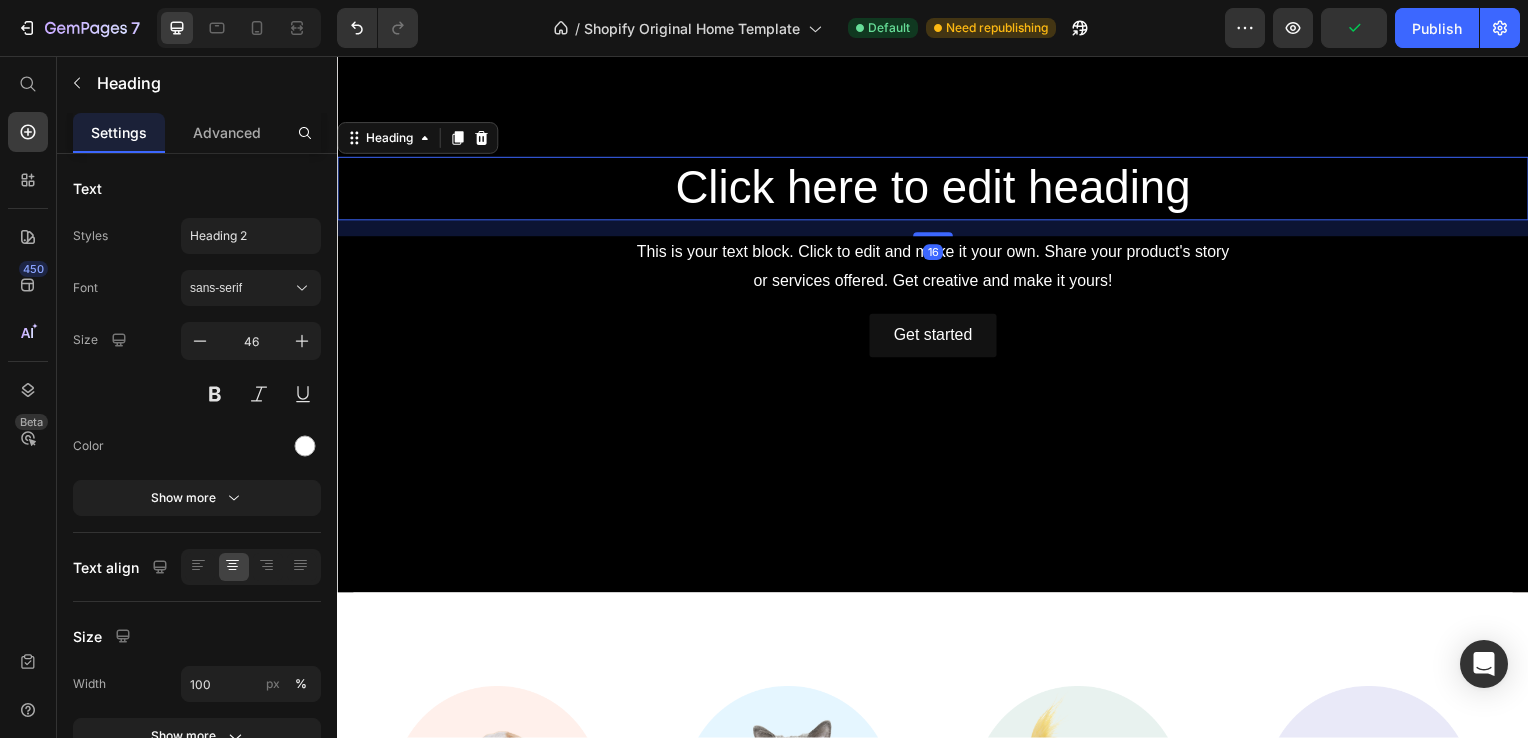 click on "Click here to edit heading" at bounding box center [937, 190] 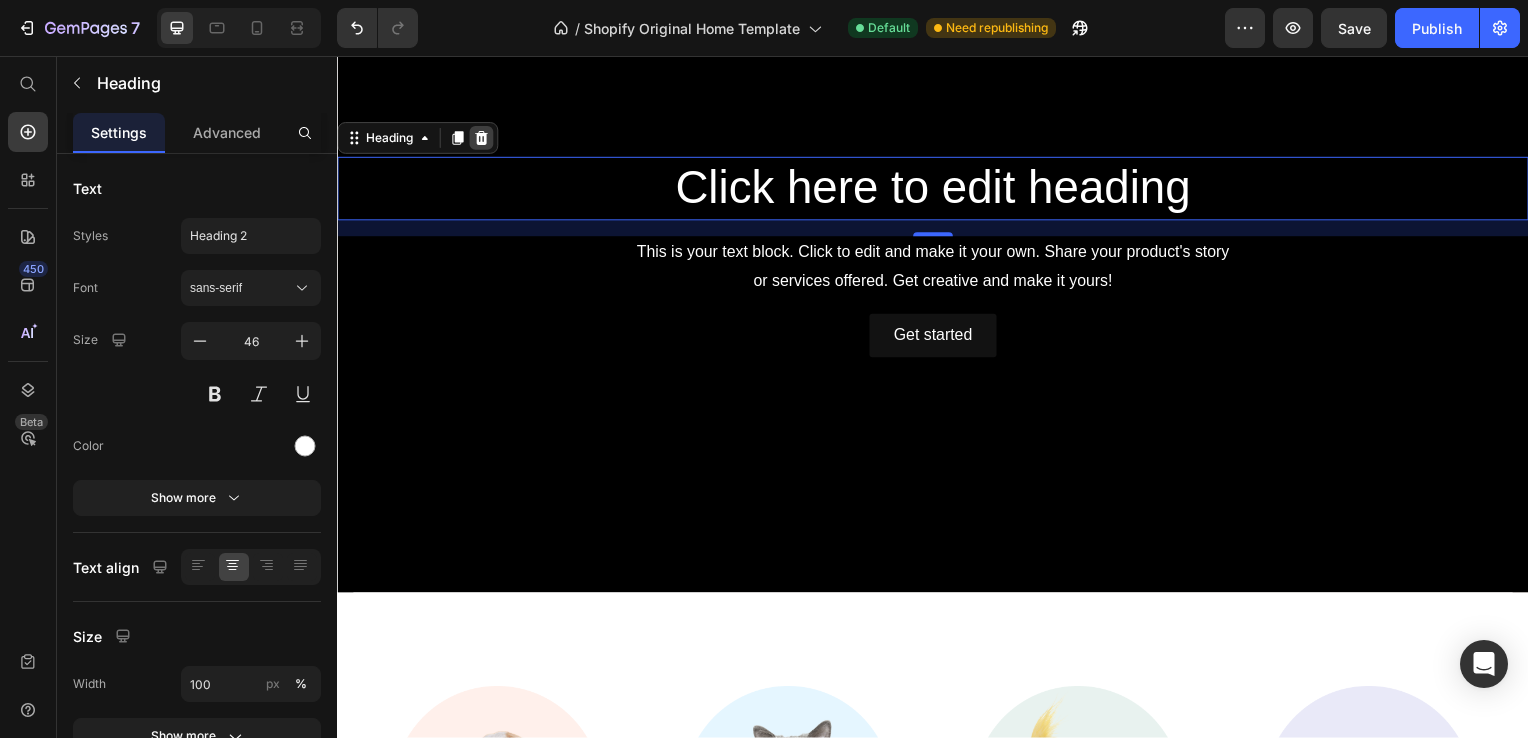 click 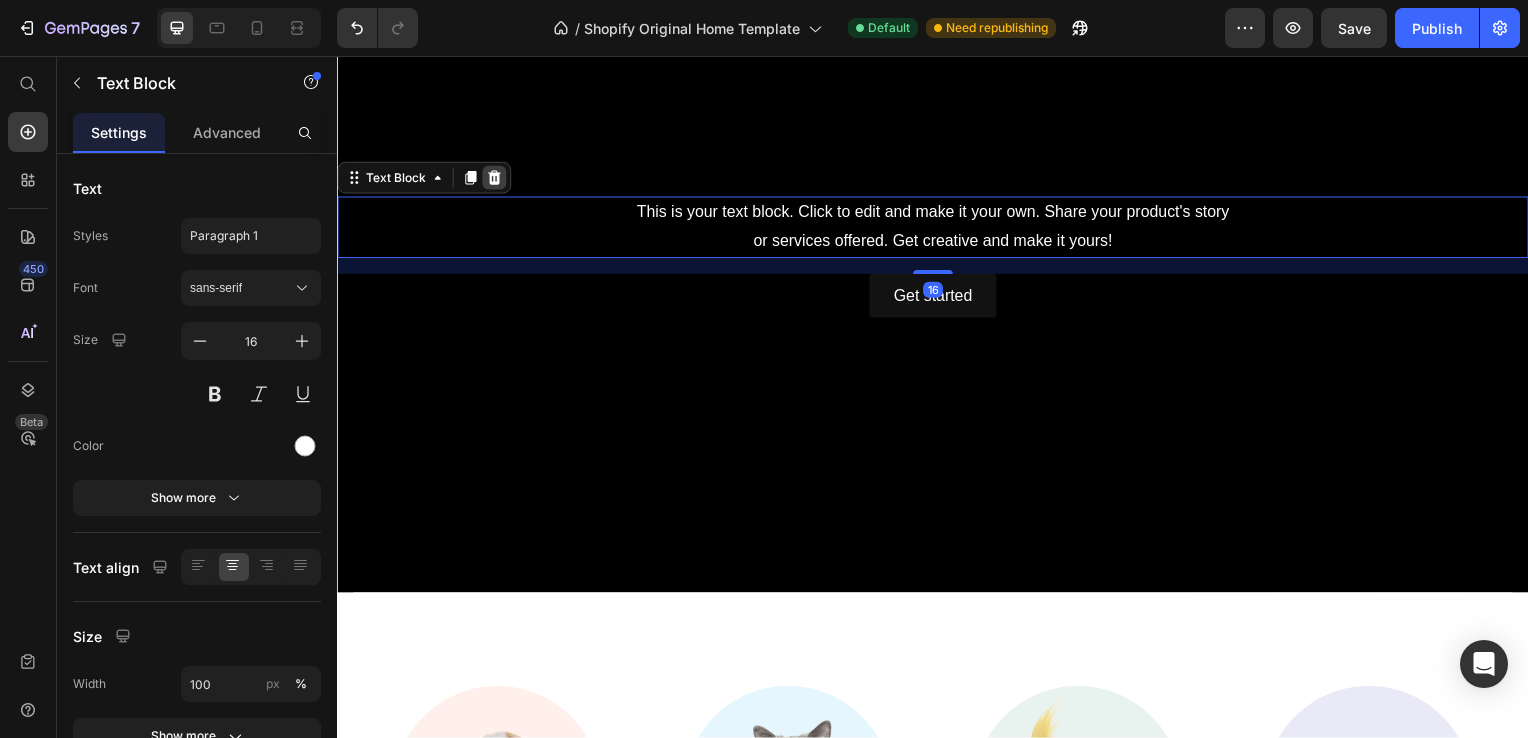 click 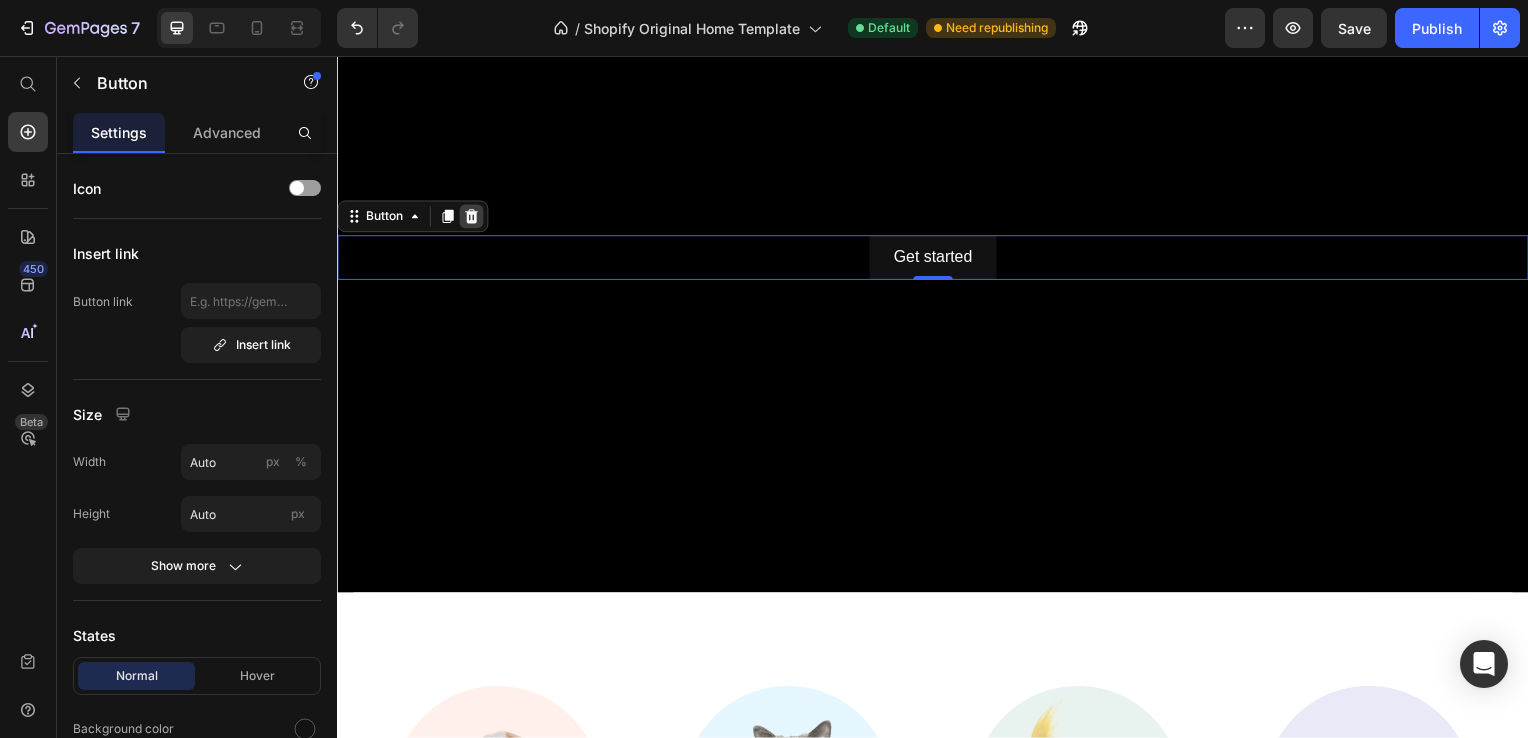 click 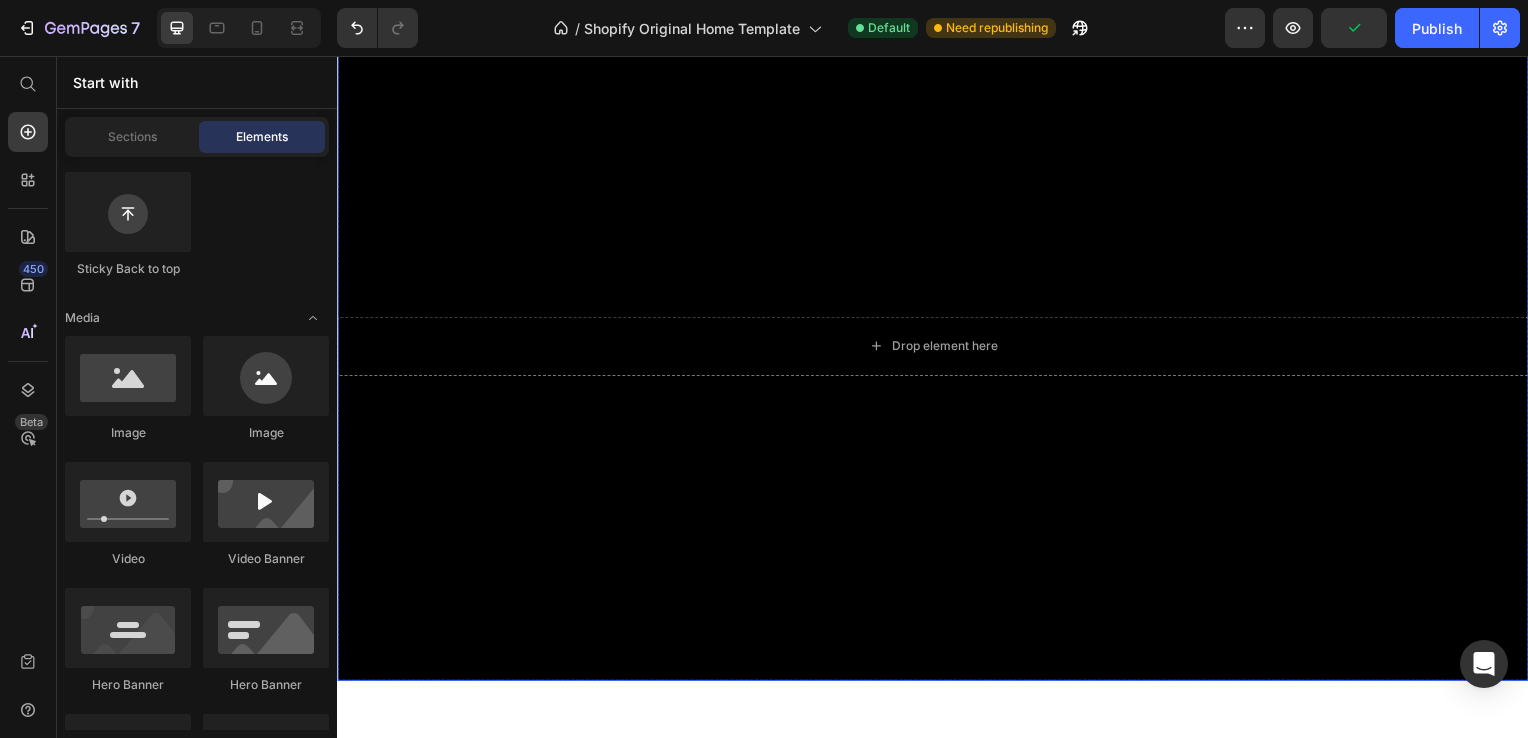 scroll, scrollTop: 826, scrollLeft: 0, axis: vertical 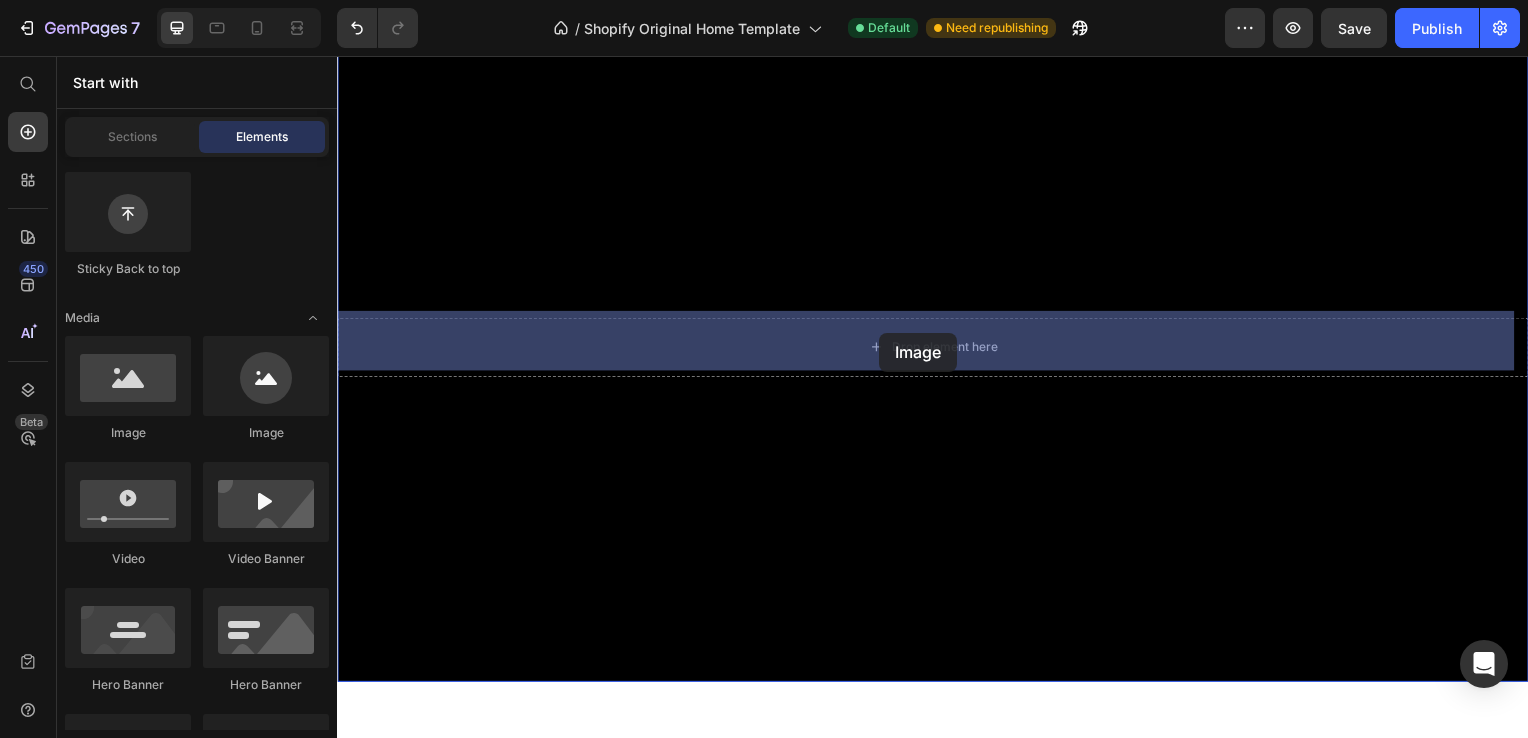 drag, startPoint x: 581, startPoint y: 454, endPoint x: 881, endPoint y: 336, distance: 322.37247 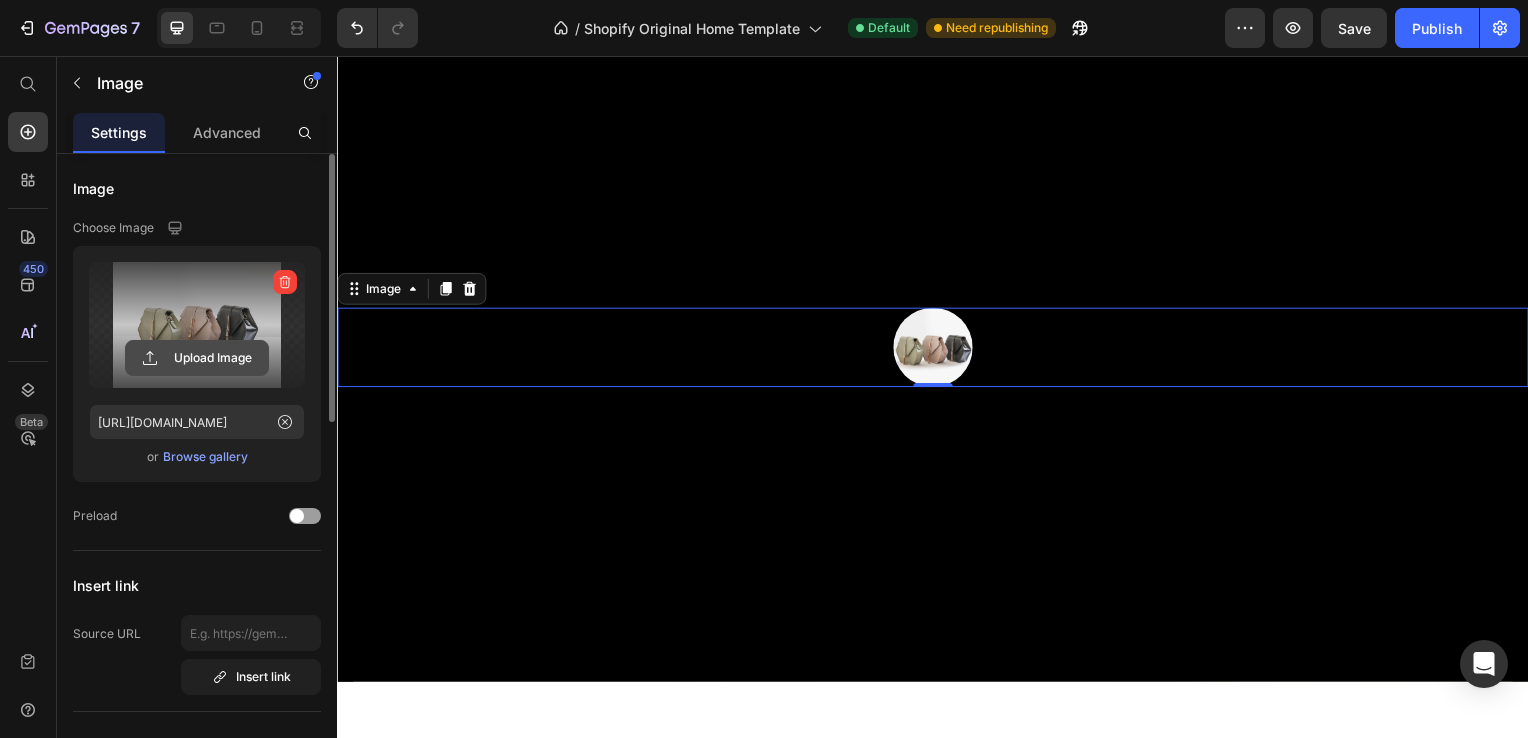 click 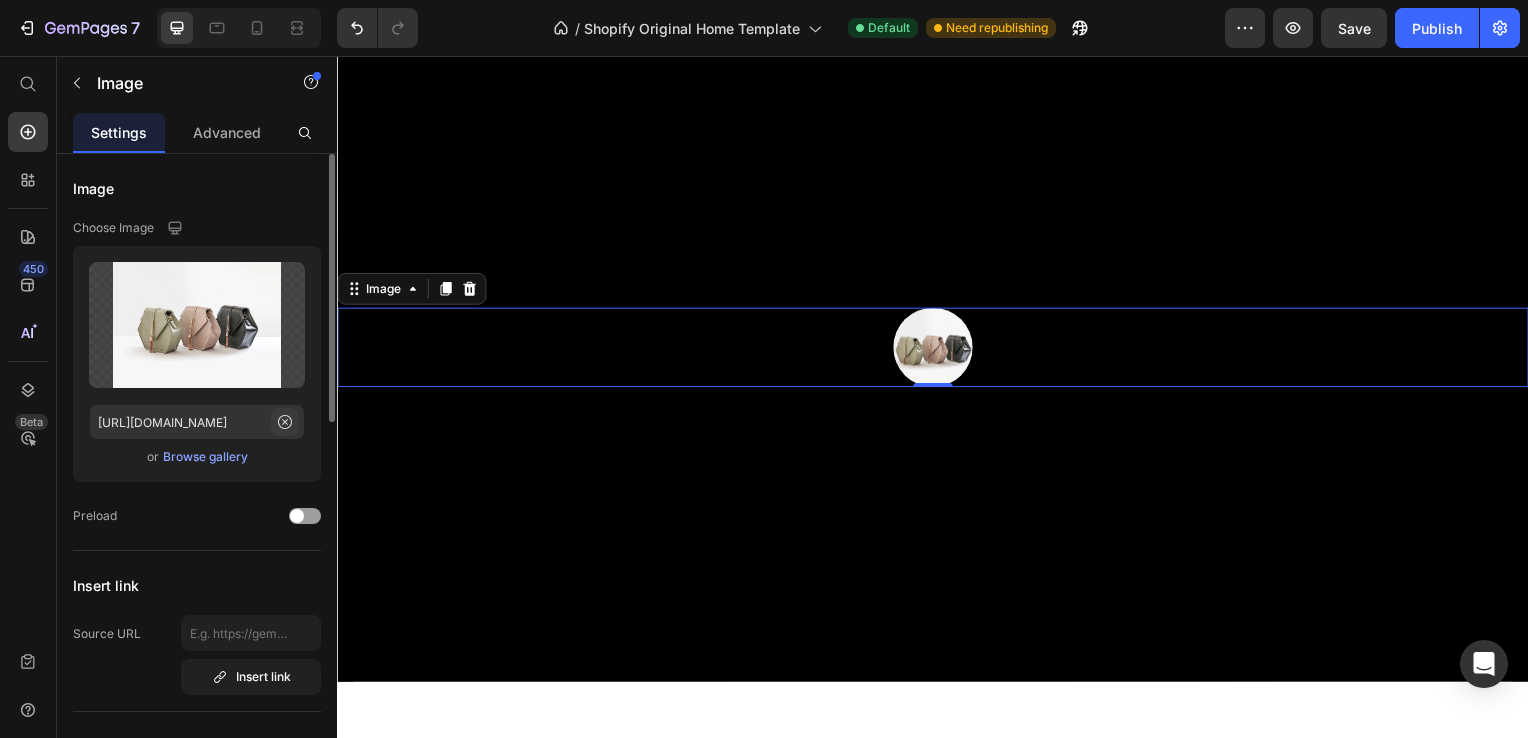 click 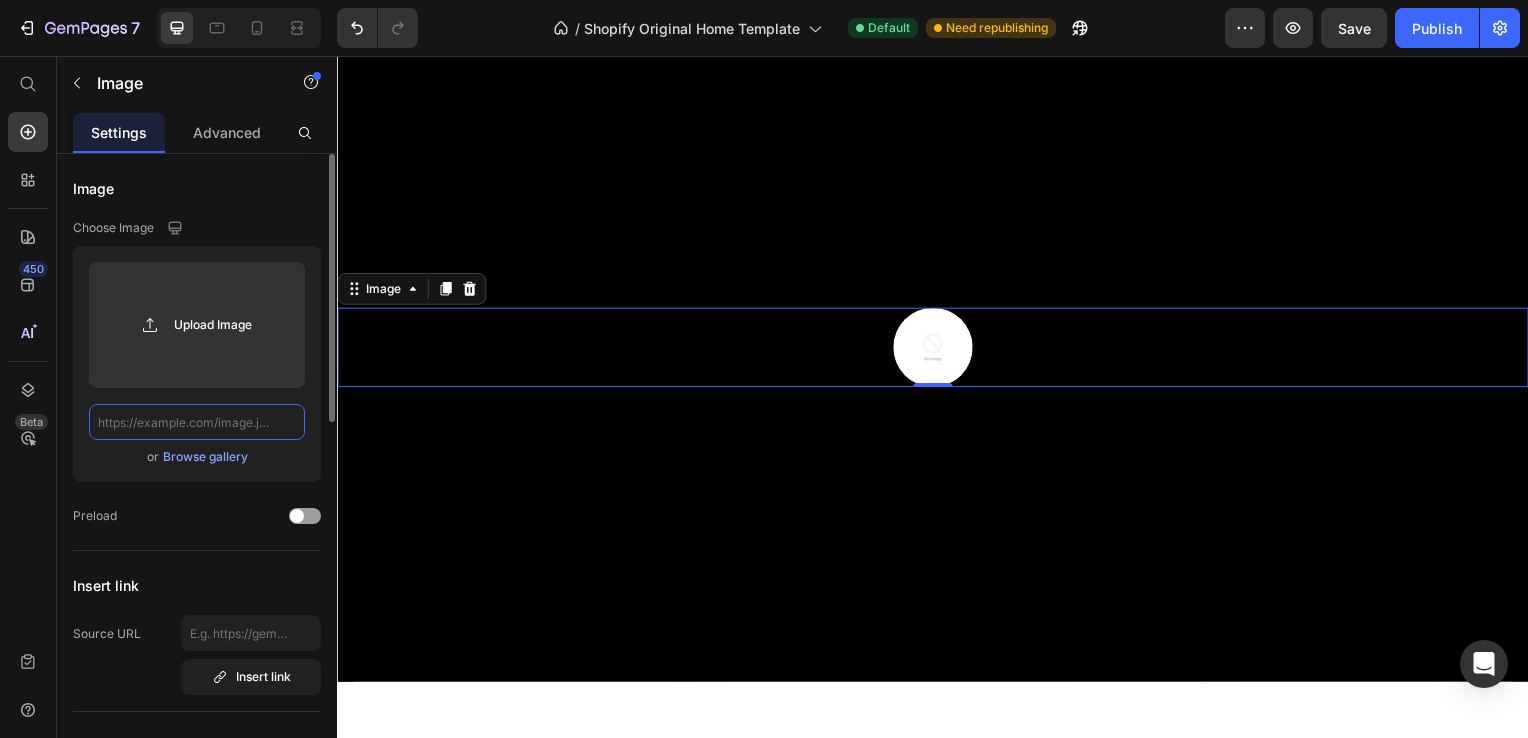 scroll, scrollTop: 0, scrollLeft: 0, axis: both 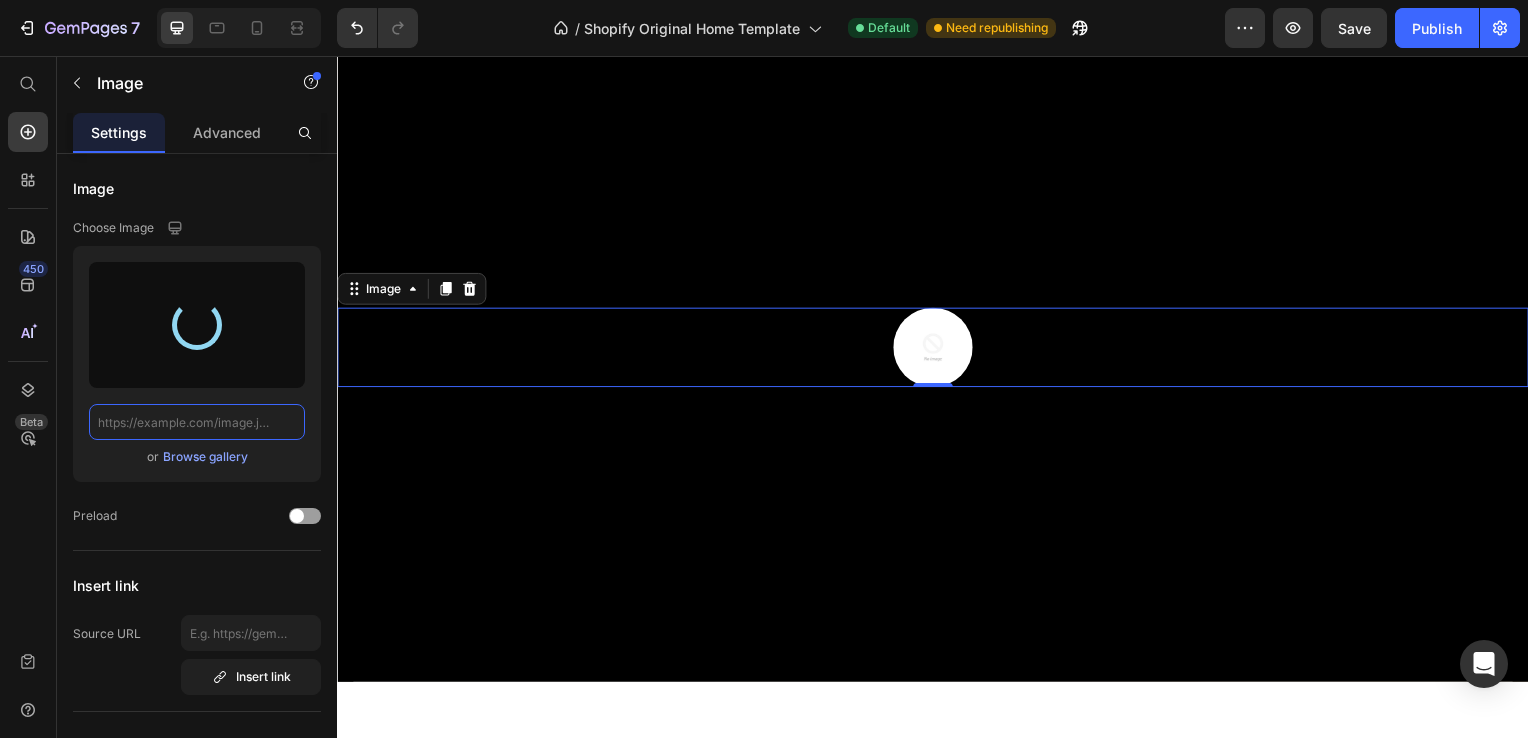 type on "[URL][DOMAIN_NAME]" 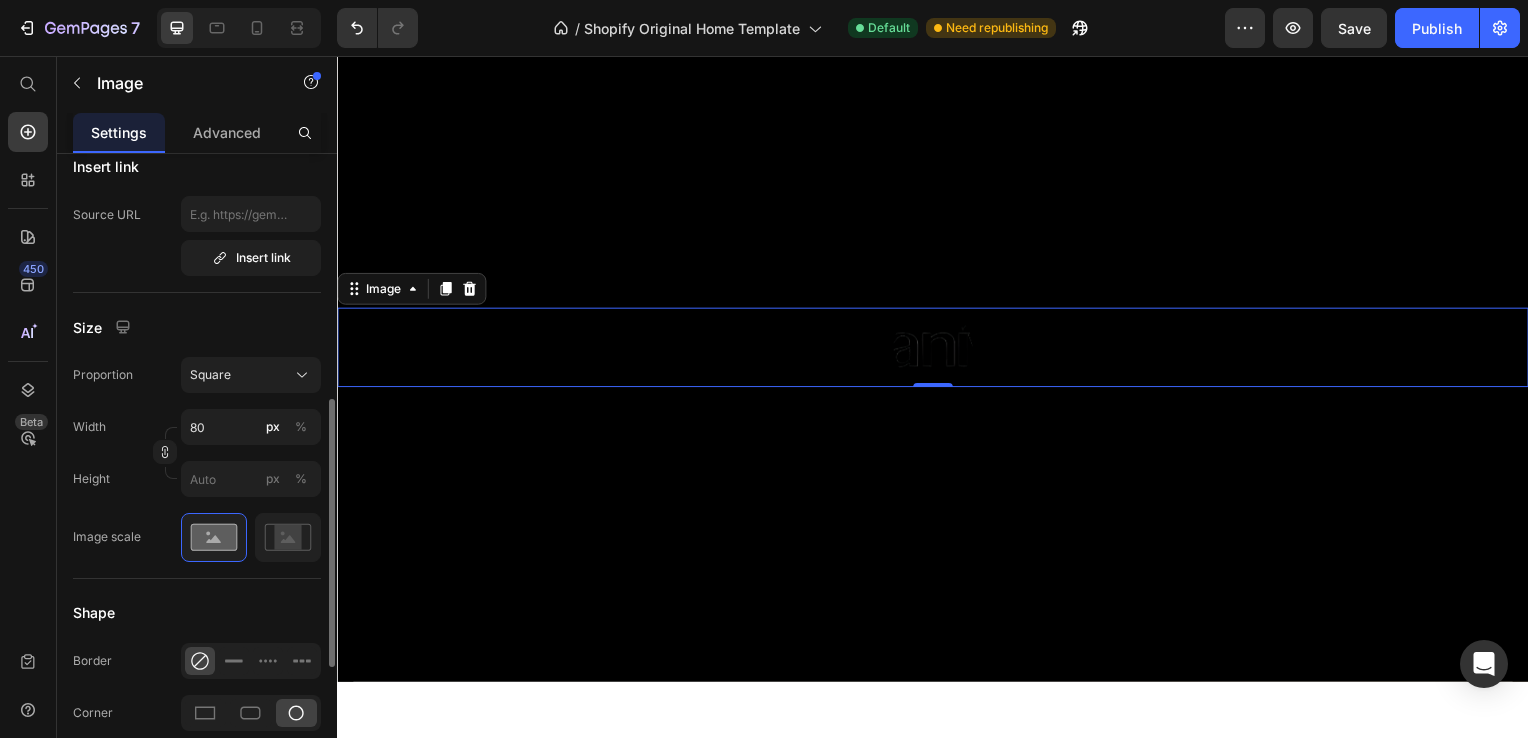 scroll, scrollTop: 515, scrollLeft: 0, axis: vertical 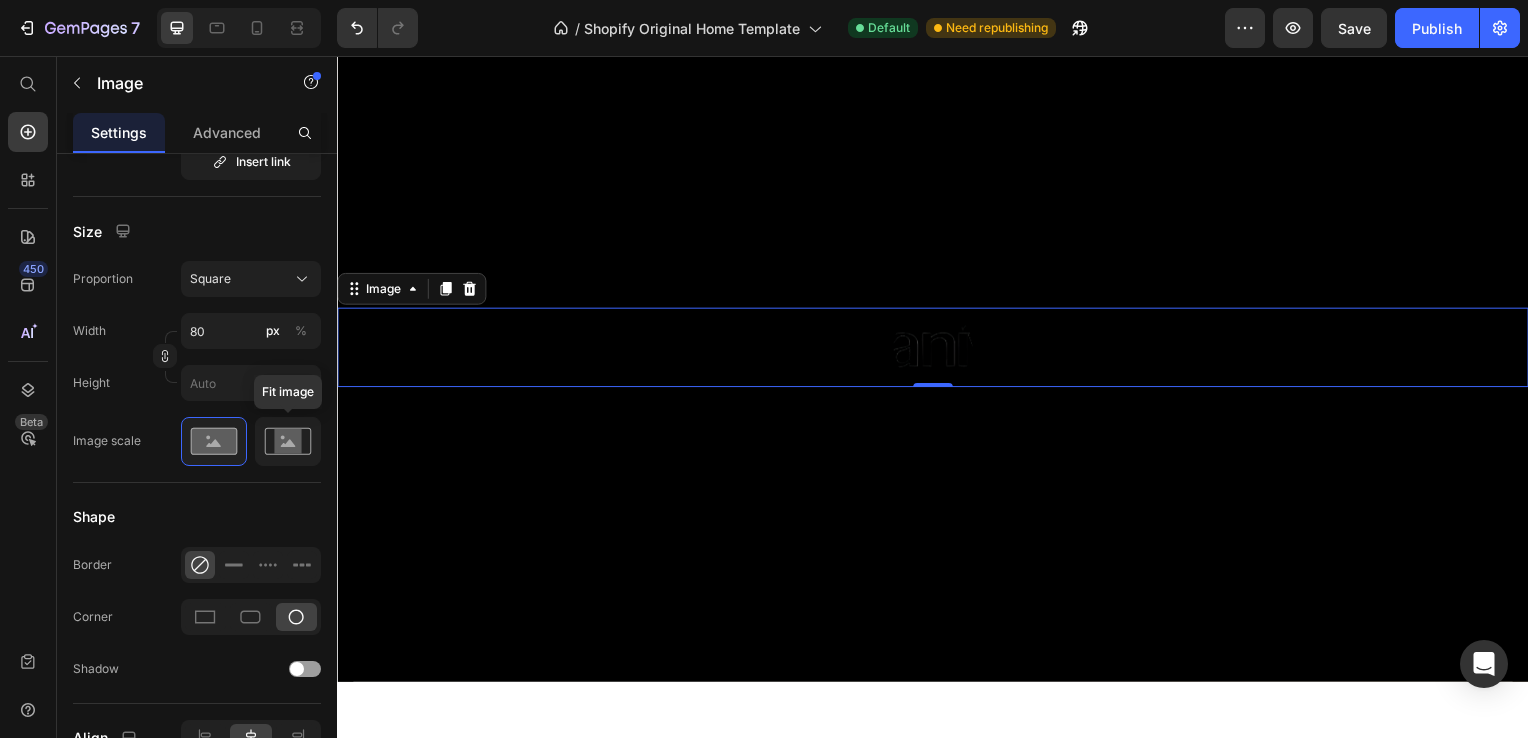 click 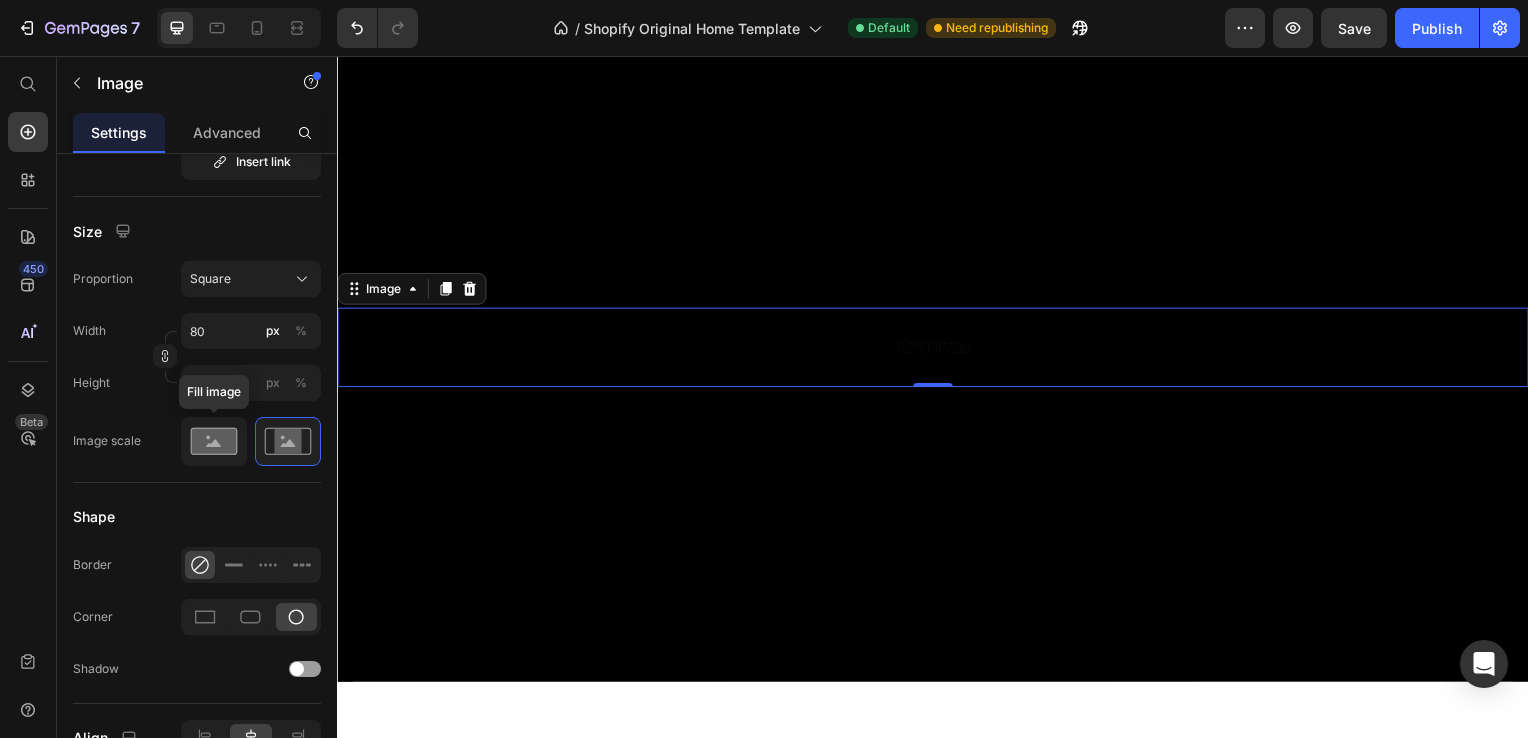 click 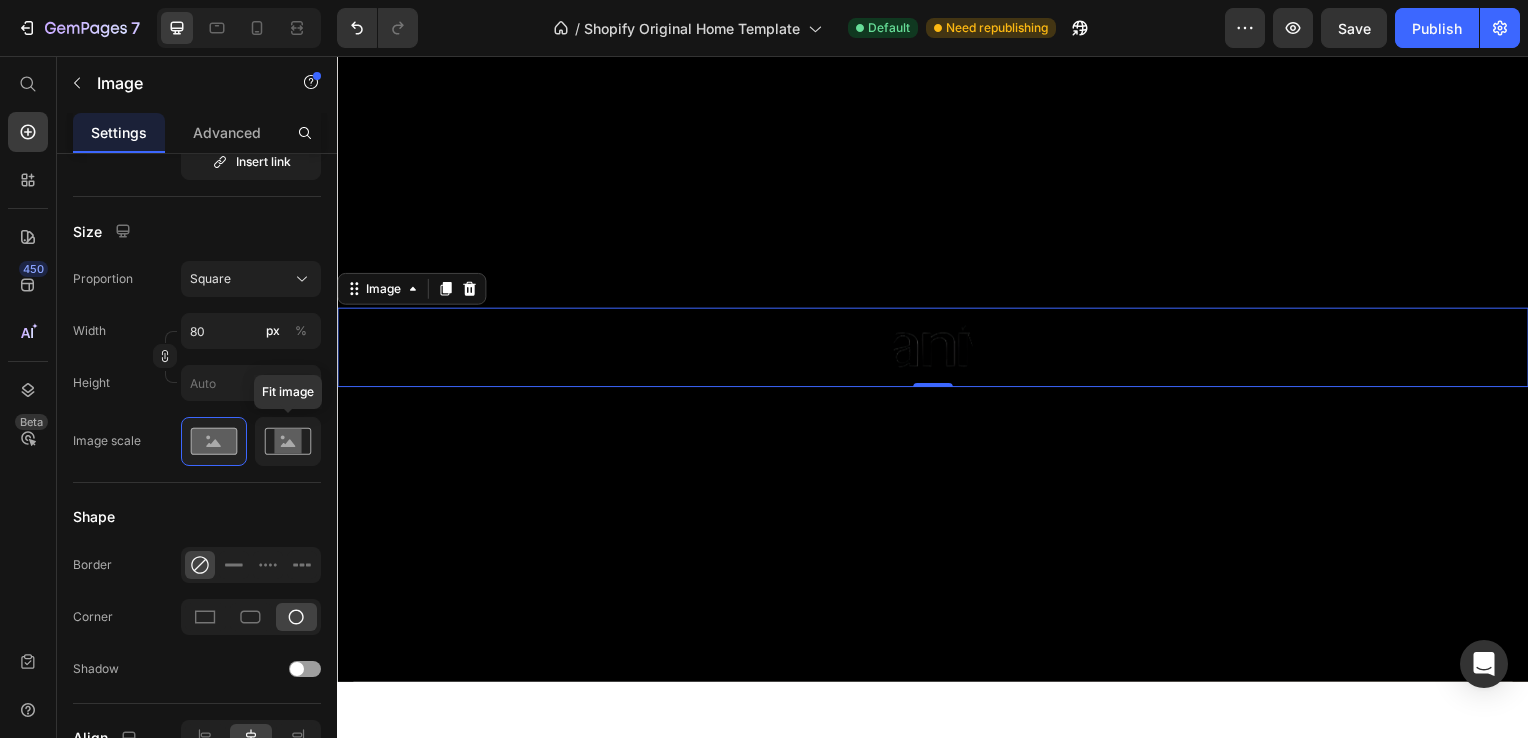 click 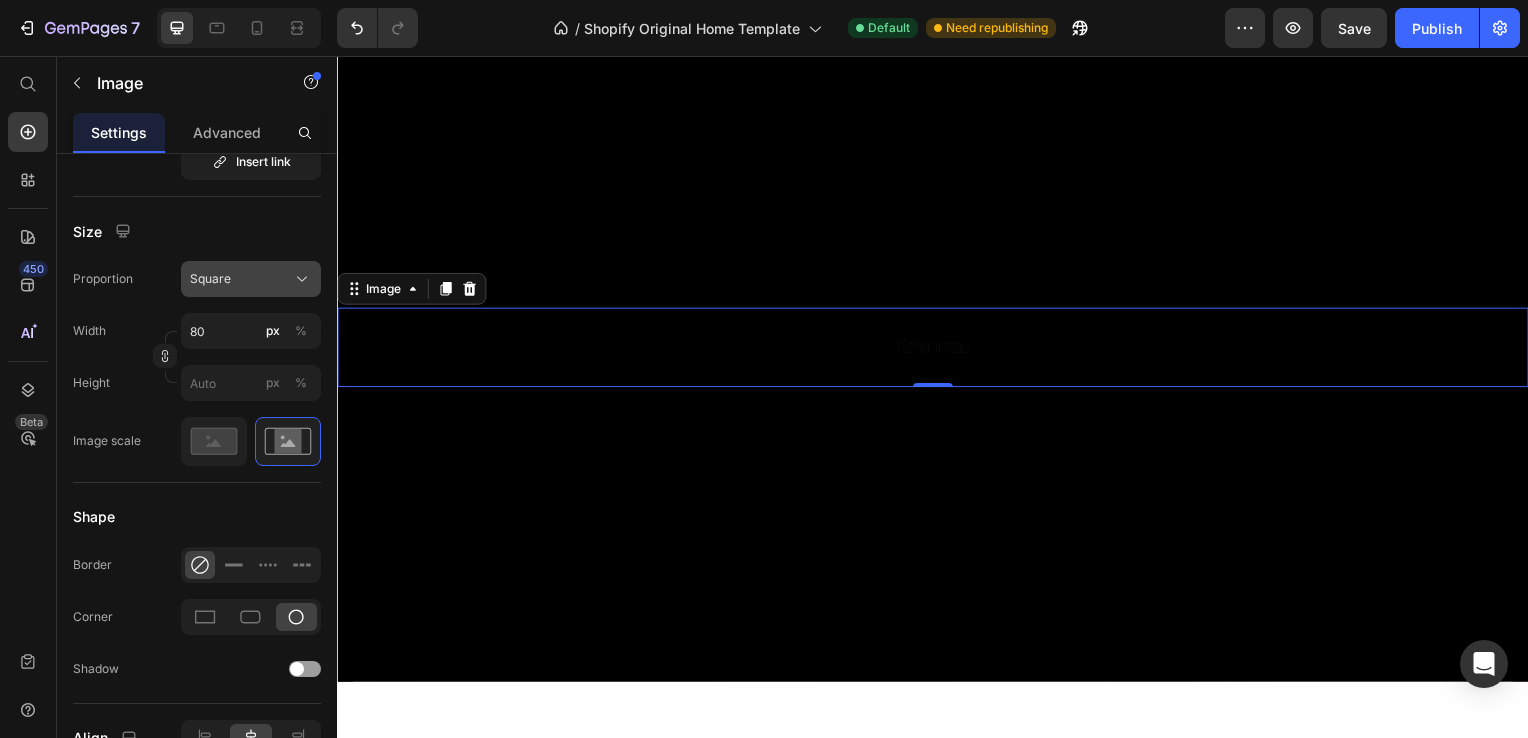 click on "Square" 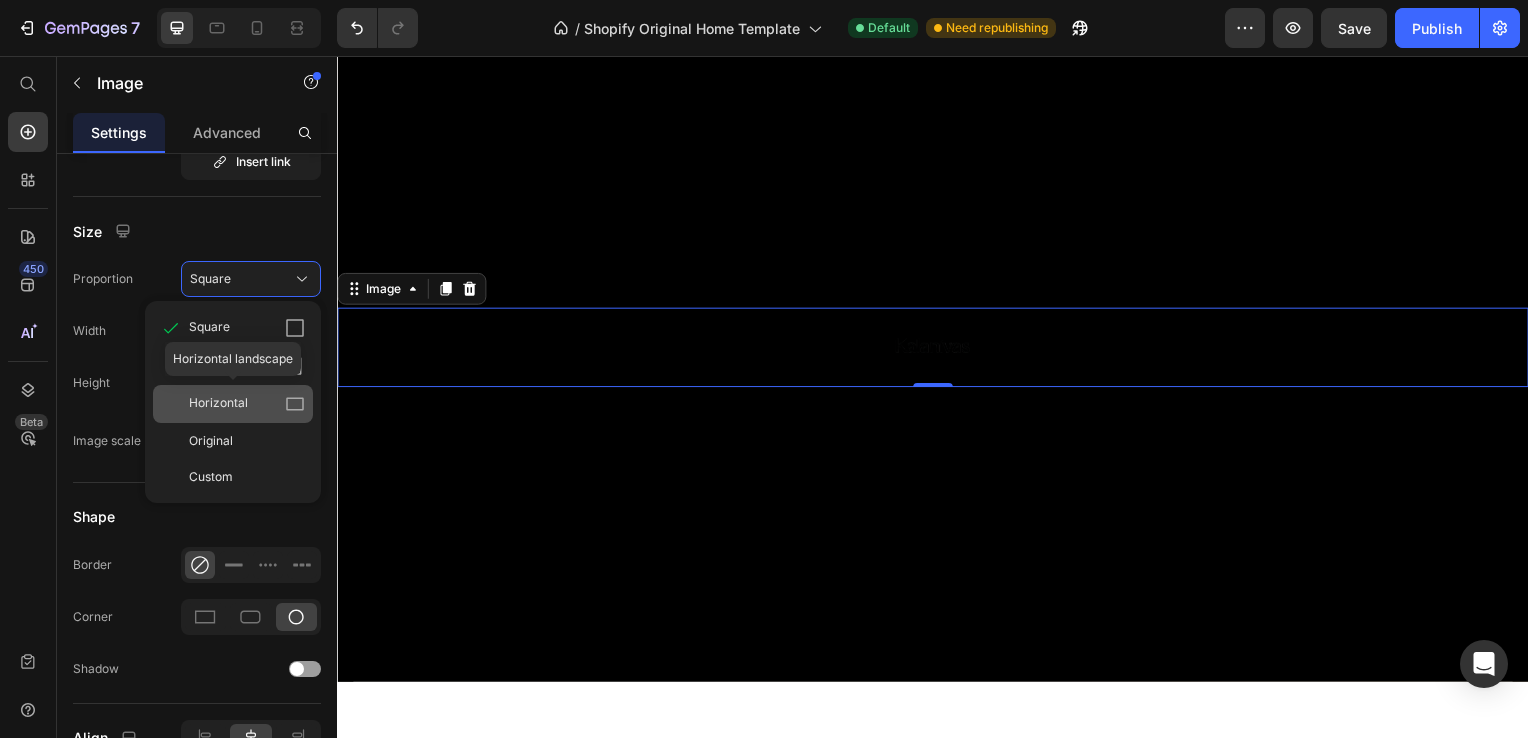 click on "Horizontal" at bounding box center [247, 404] 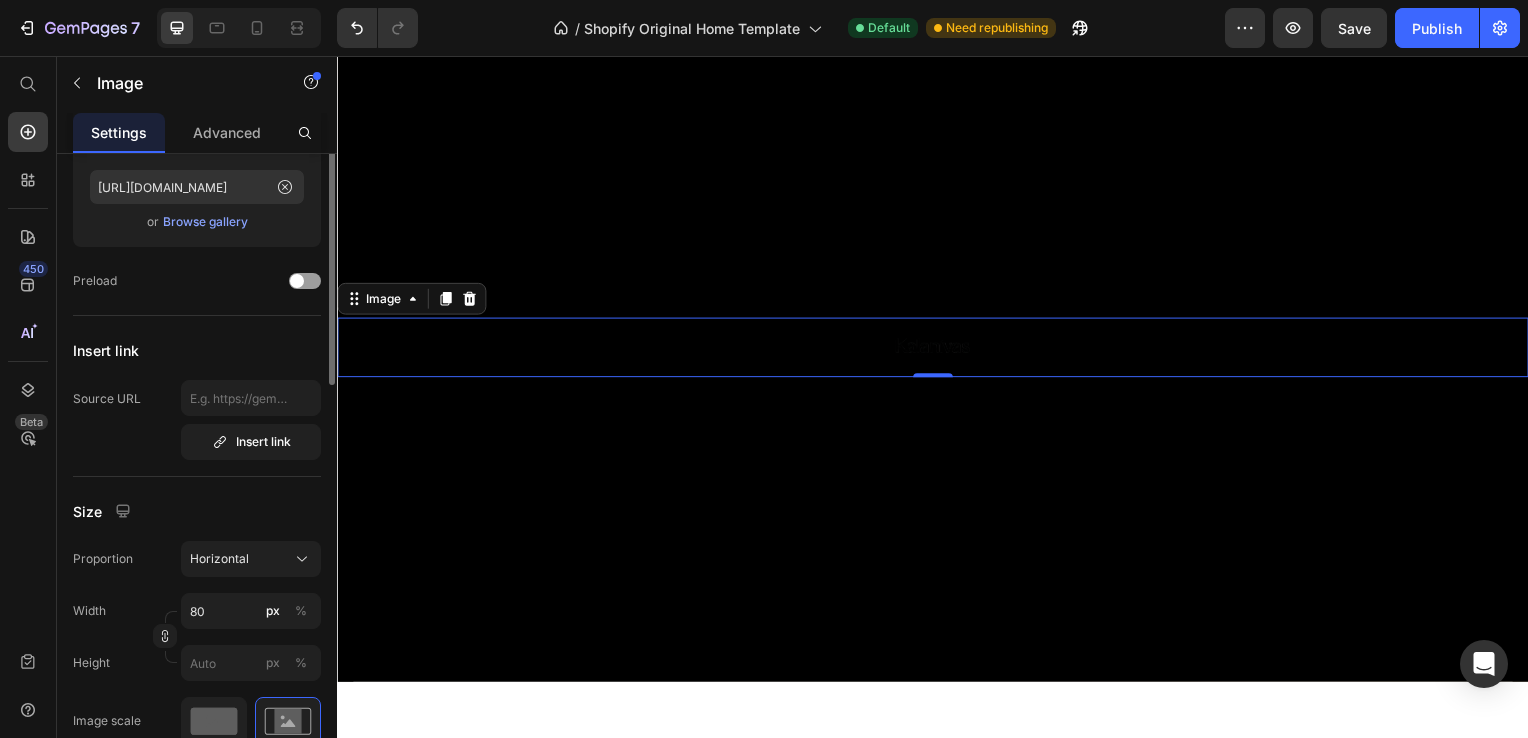 scroll, scrollTop: 0, scrollLeft: 0, axis: both 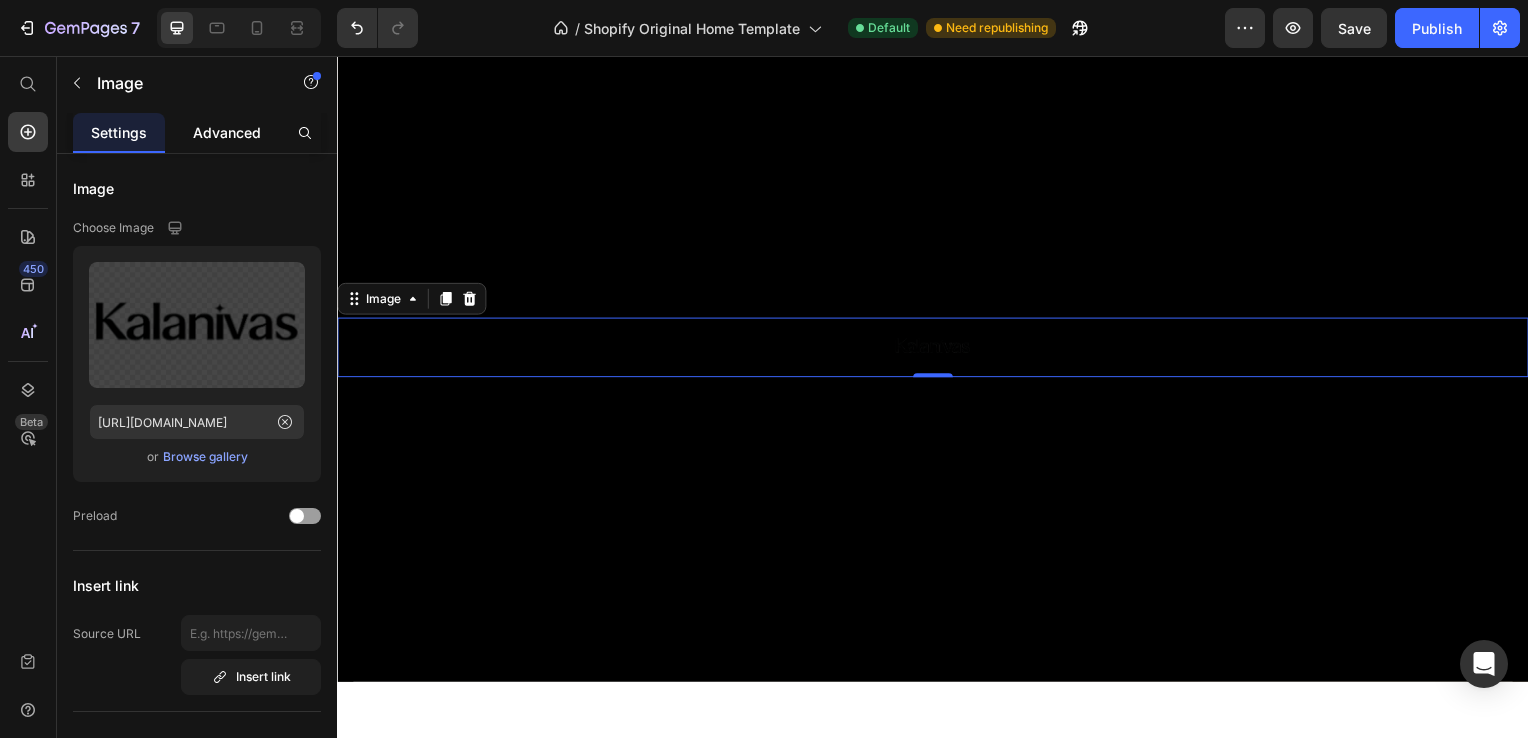 click on "Advanced" at bounding box center (227, 132) 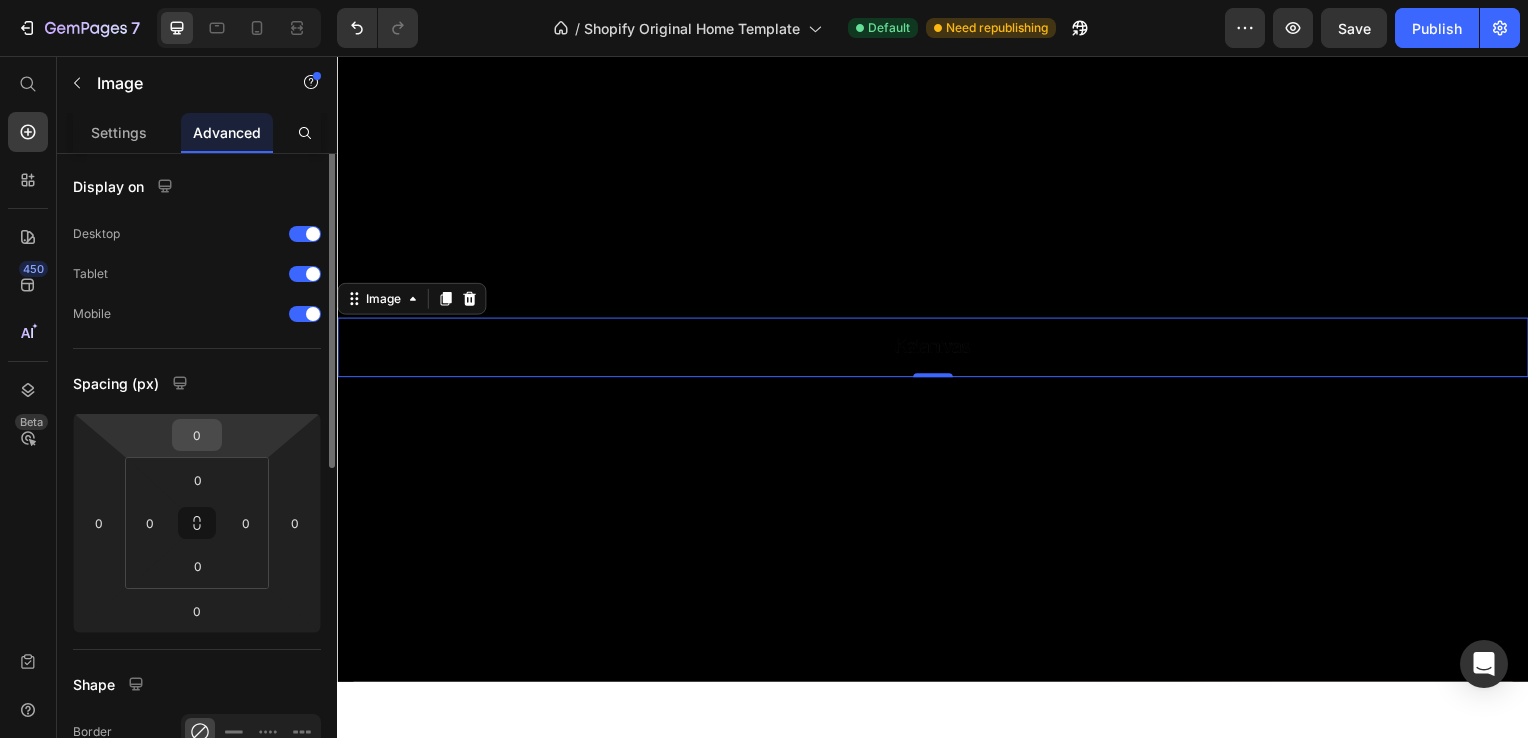 scroll, scrollTop: 0, scrollLeft: 0, axis: both 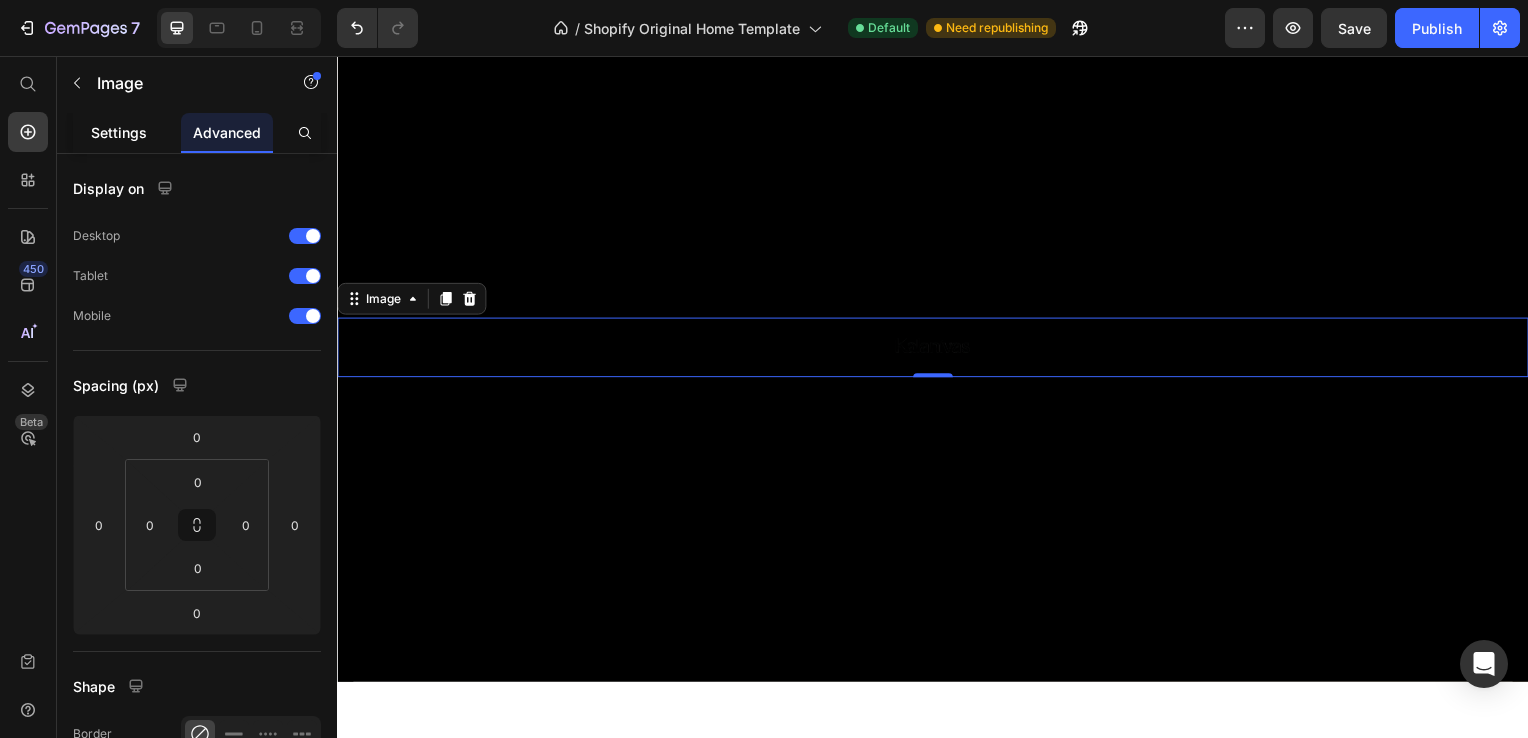 click on "Settings" 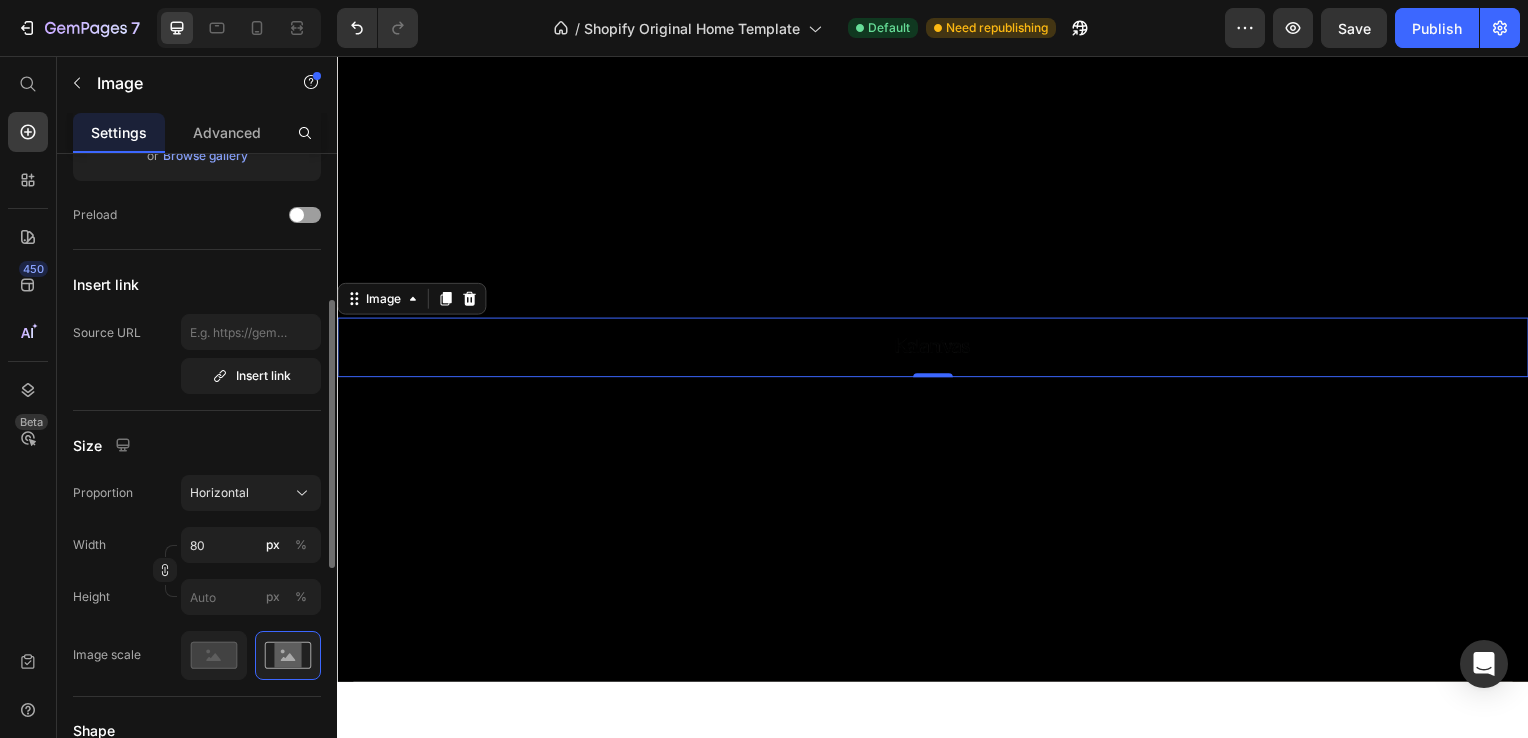 scroll, scrollTop: 318, scrollLeft: 0, axis: vertical 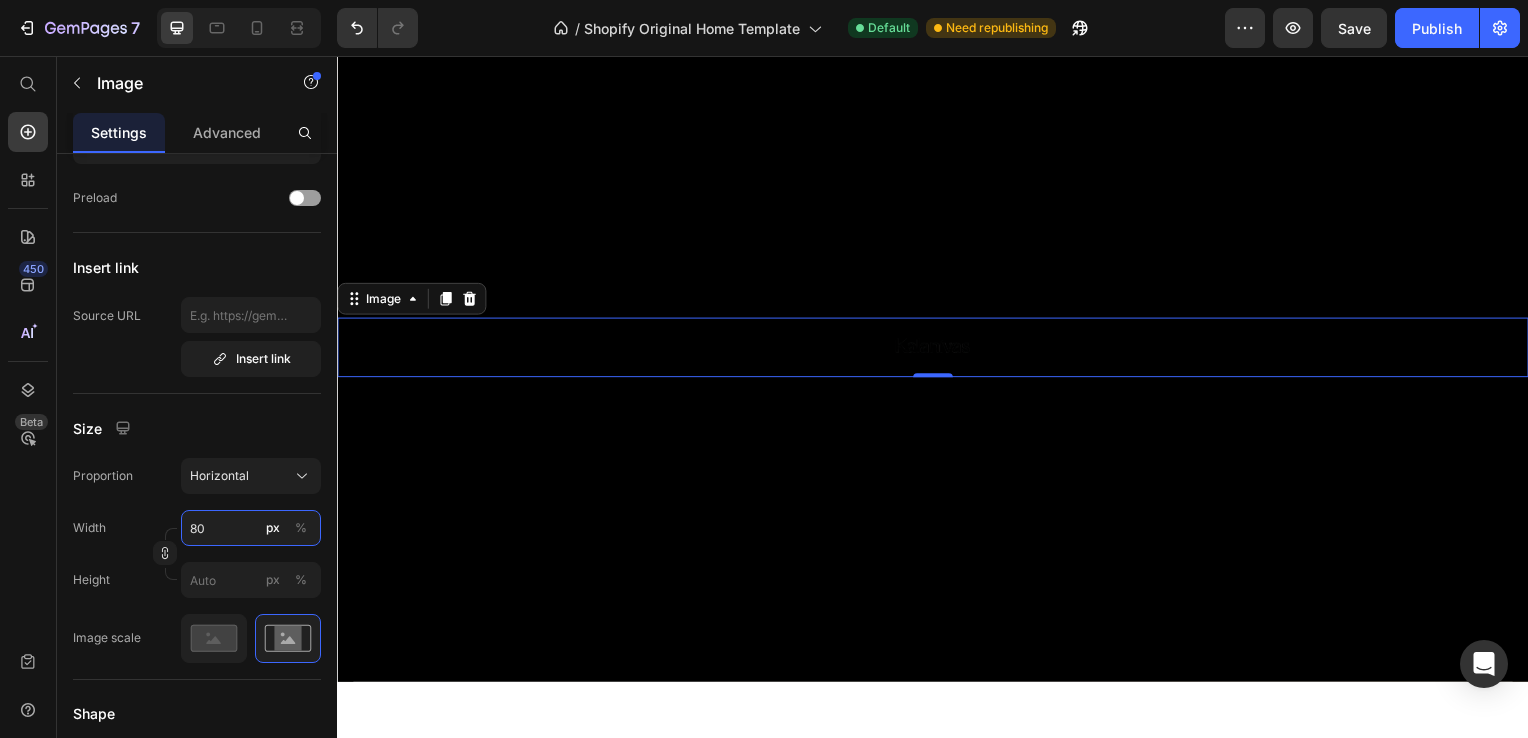 type on "1" 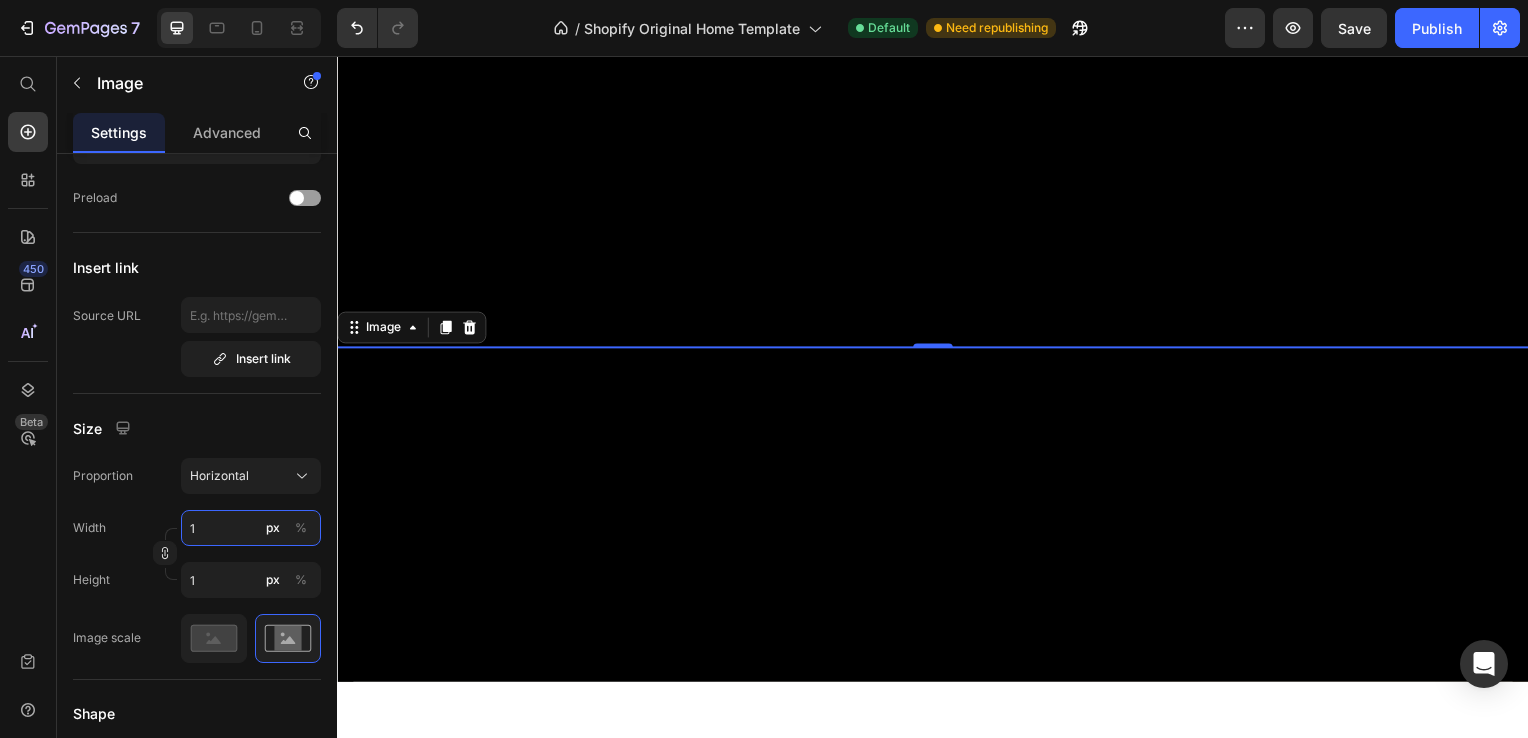 type on "12" 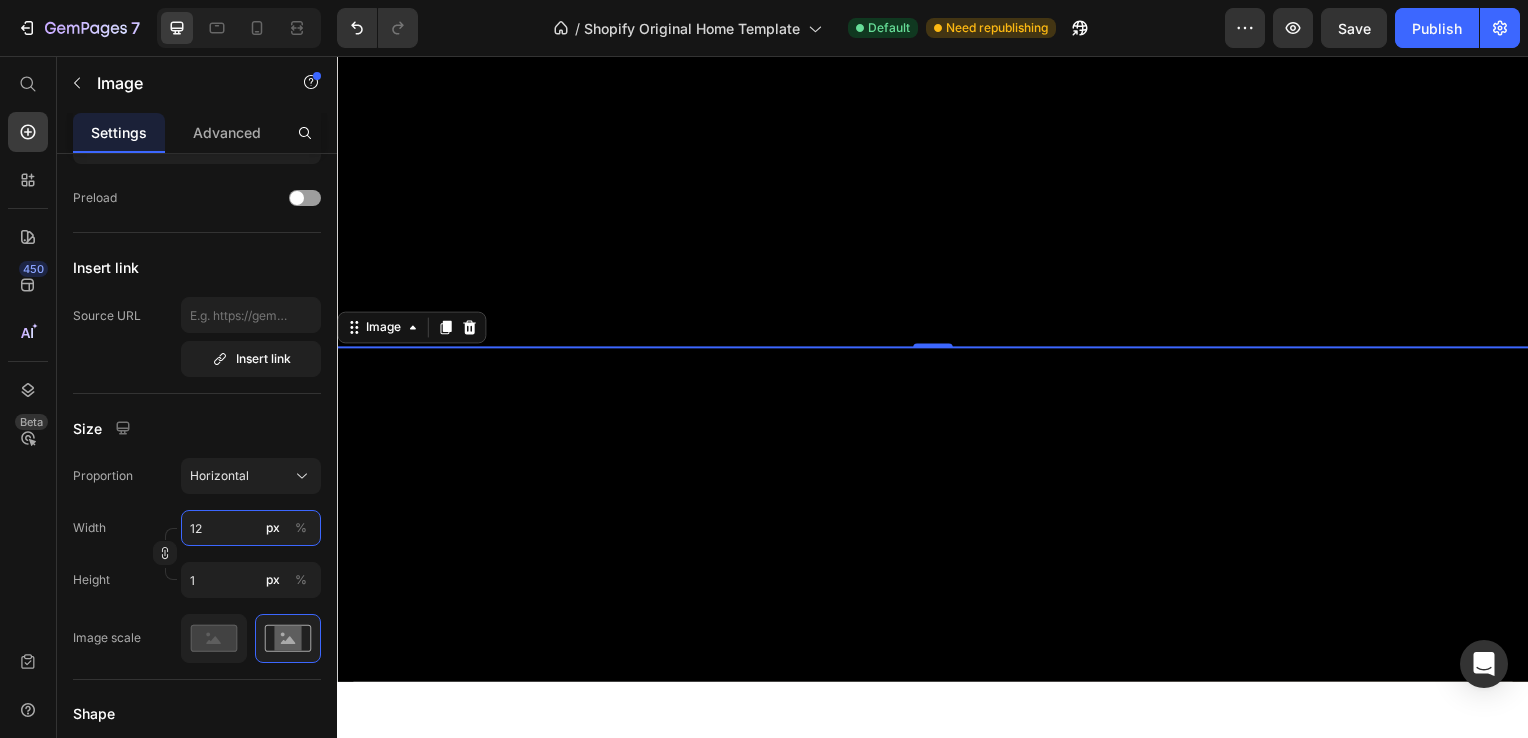 type on "9" 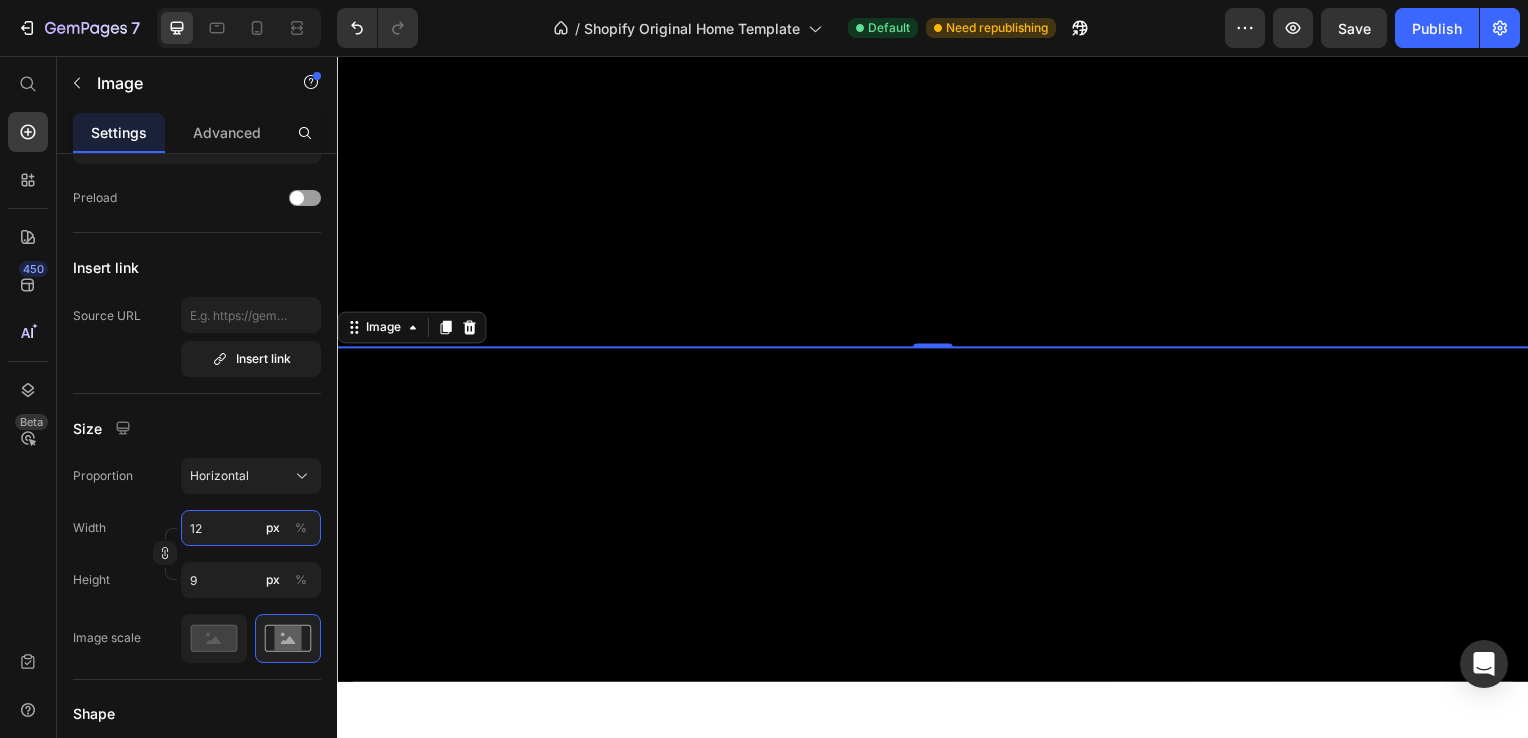 type on "120" 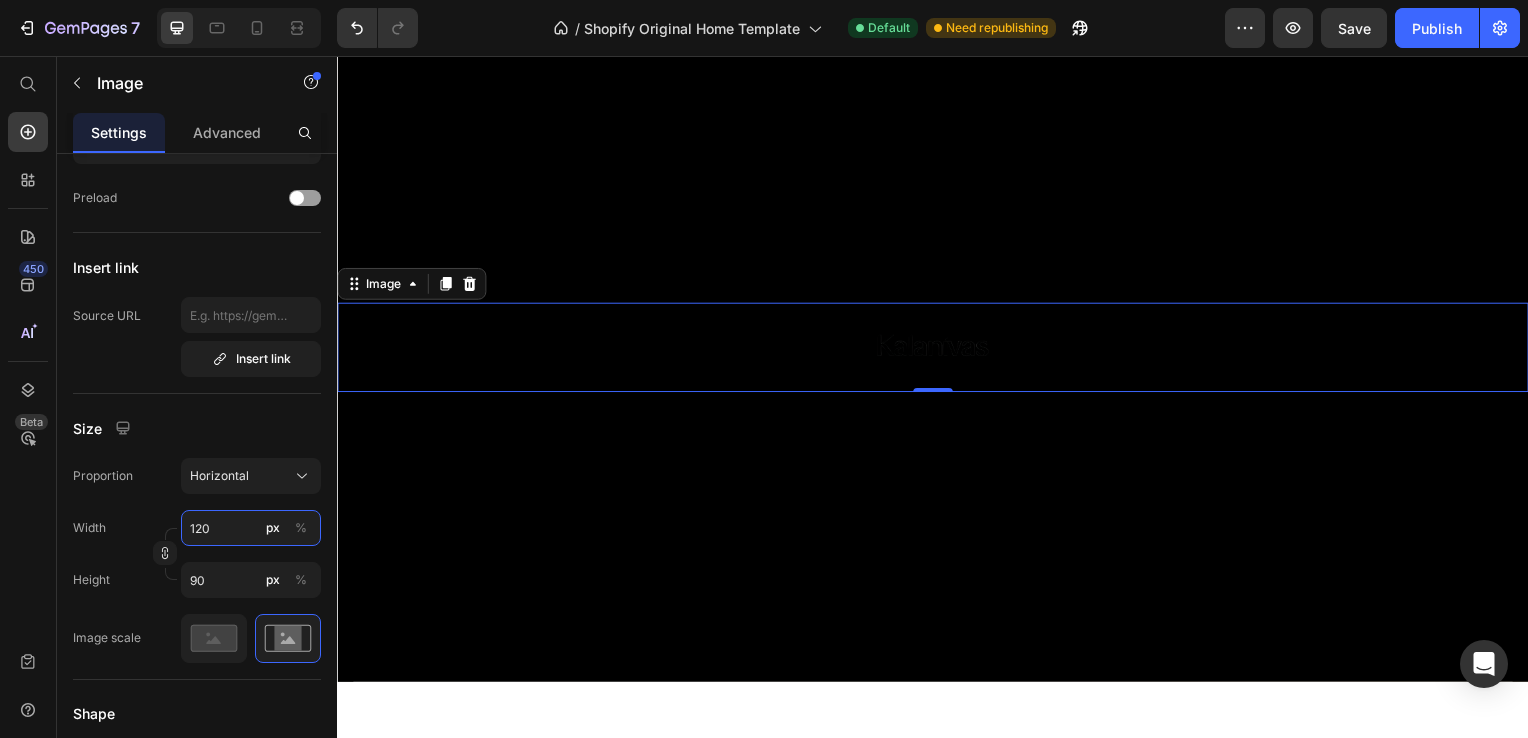 drag, startPoint x: 227, startPoint y: 520, endPoint x: 164, endPoint y: 520, distance: 63 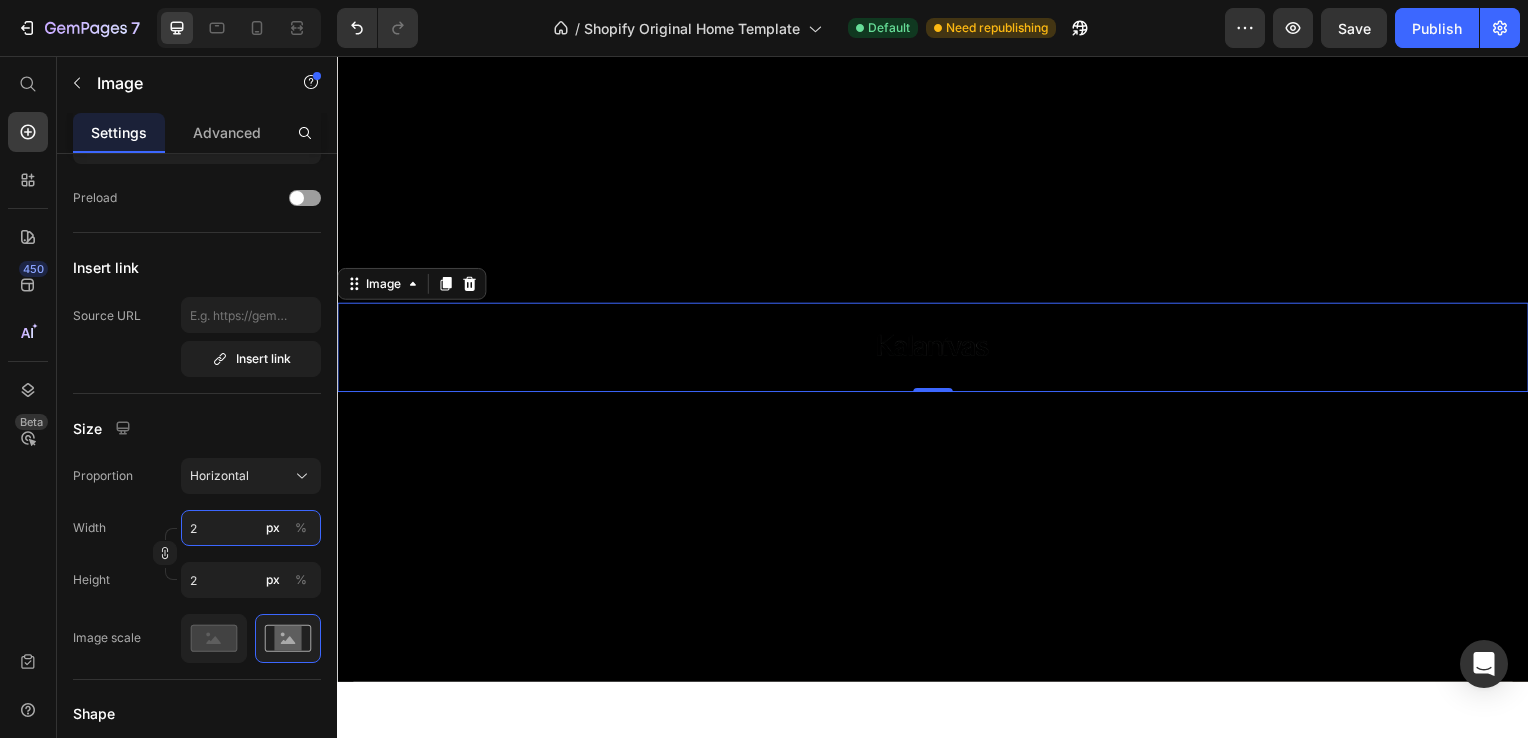 type on "20" 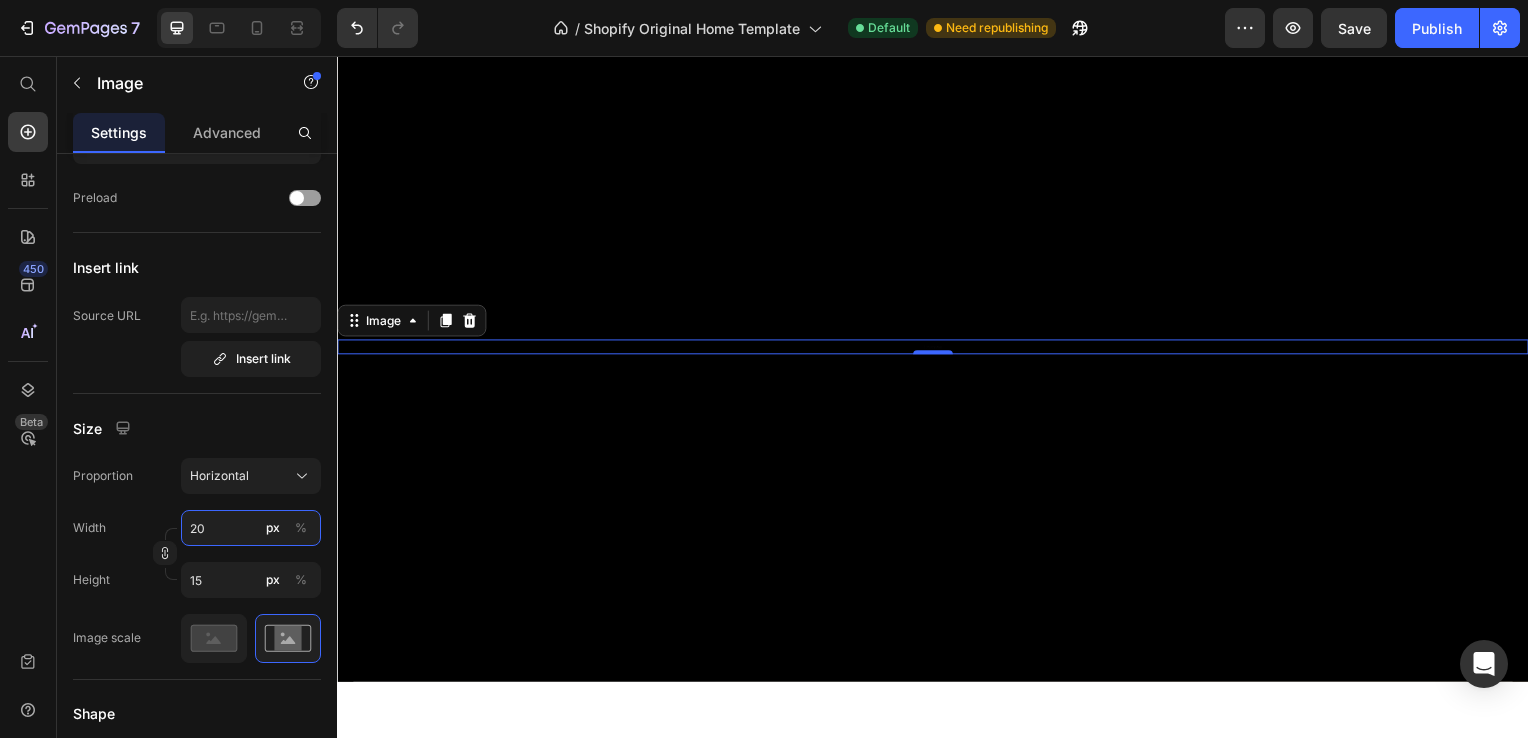 type on "200" 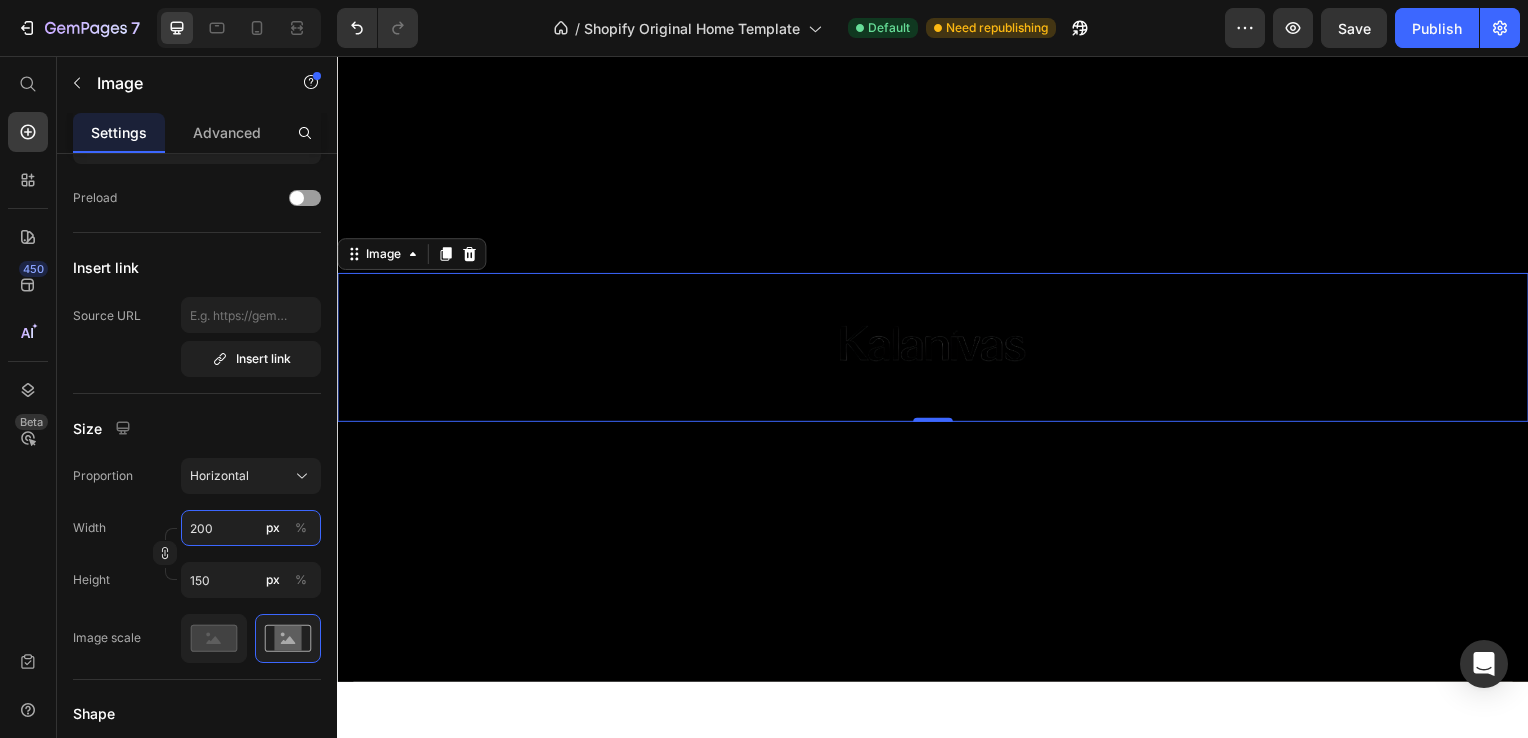 drag, startPoint x: 220, startPoint y: 525, endPoint x: 154, endPoint y: 509, distance: 67.911705 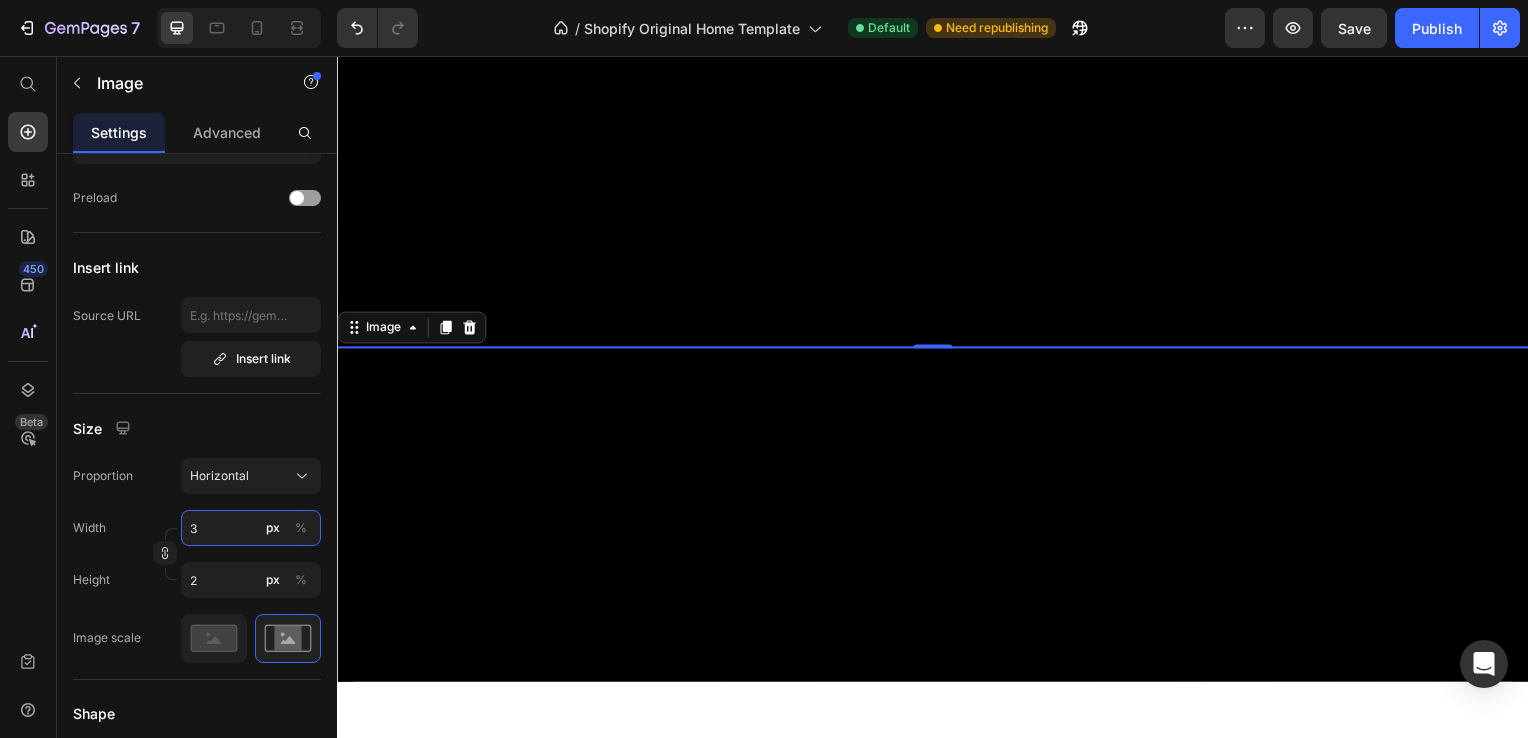 type on "30" 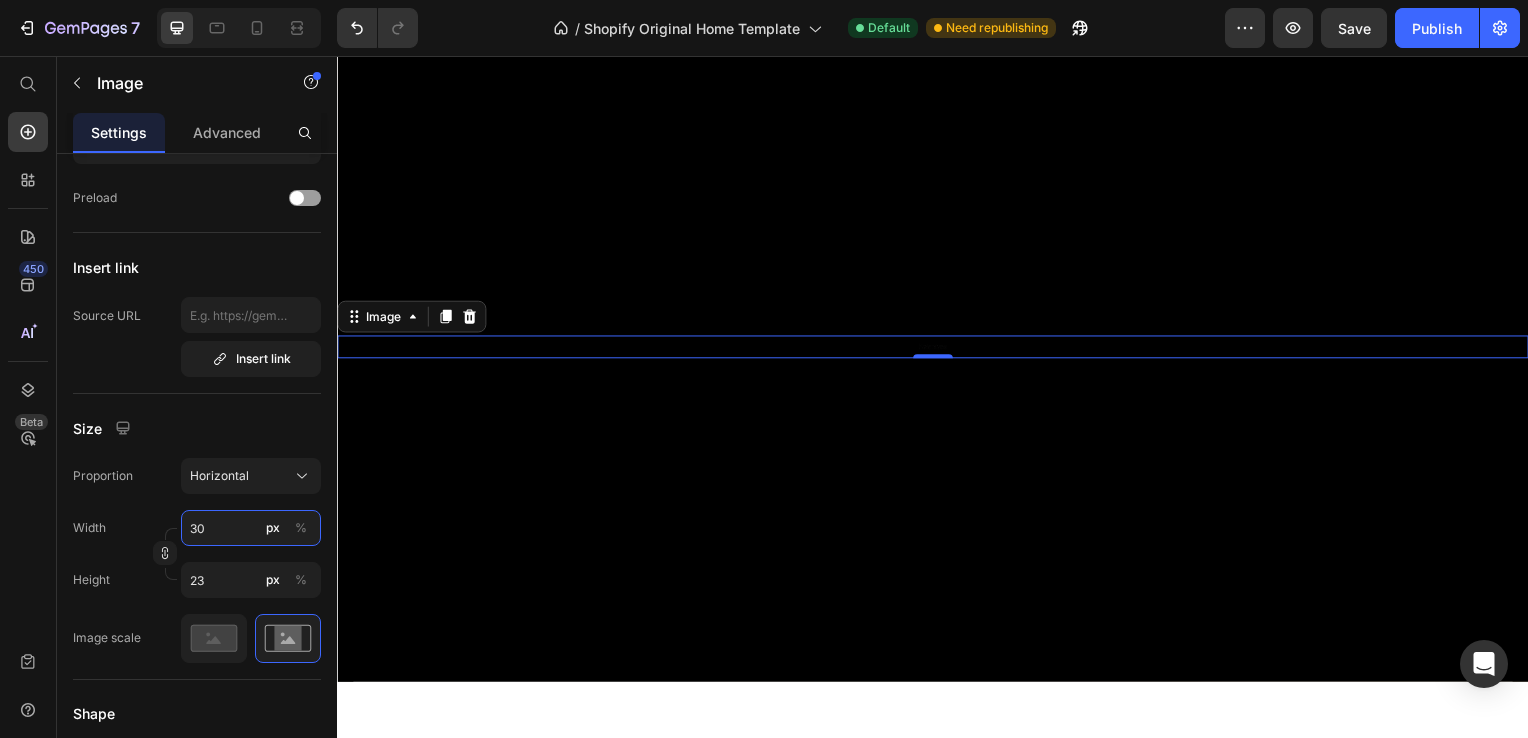 type on "300" 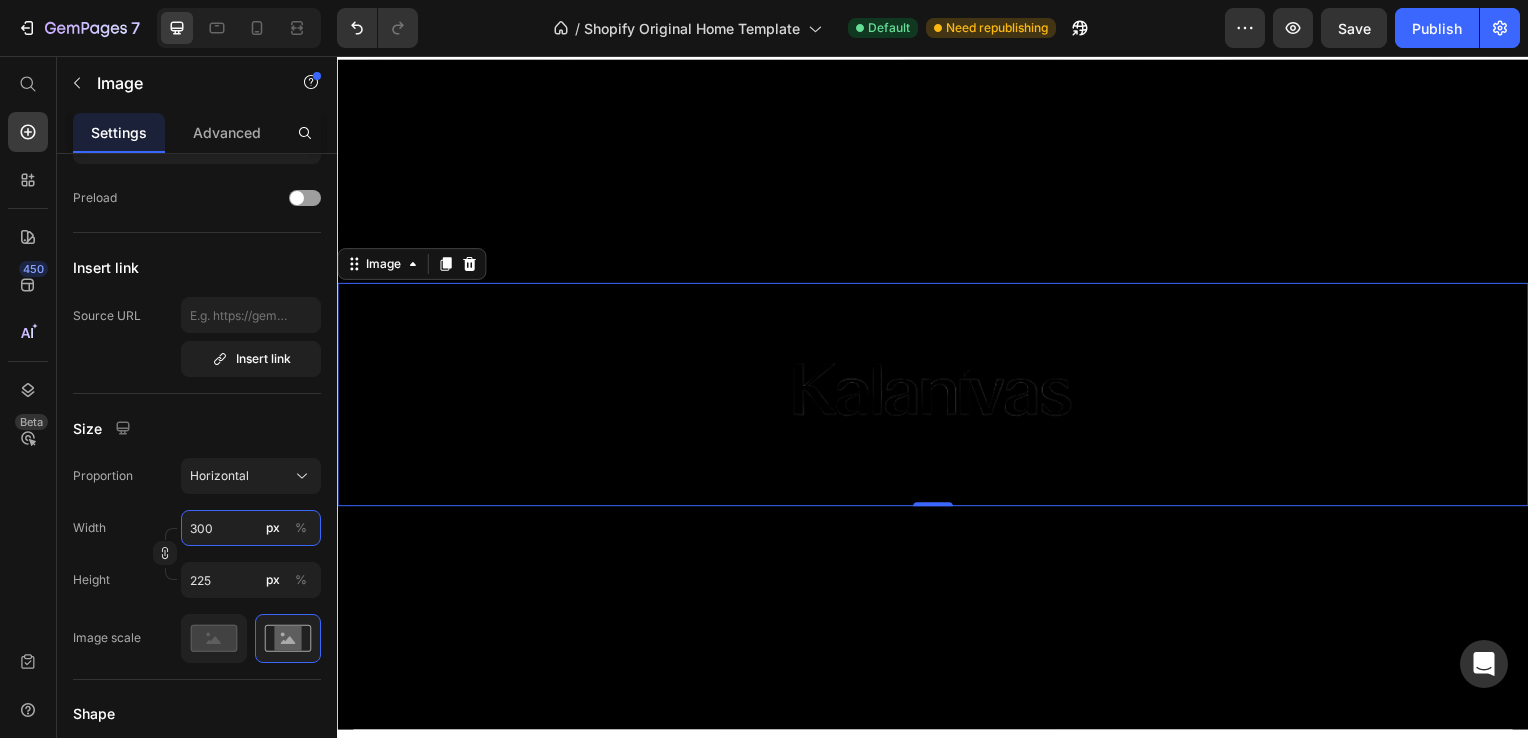 scroll, scrollTop: 824, scrollLeft: 0, axis: vertical 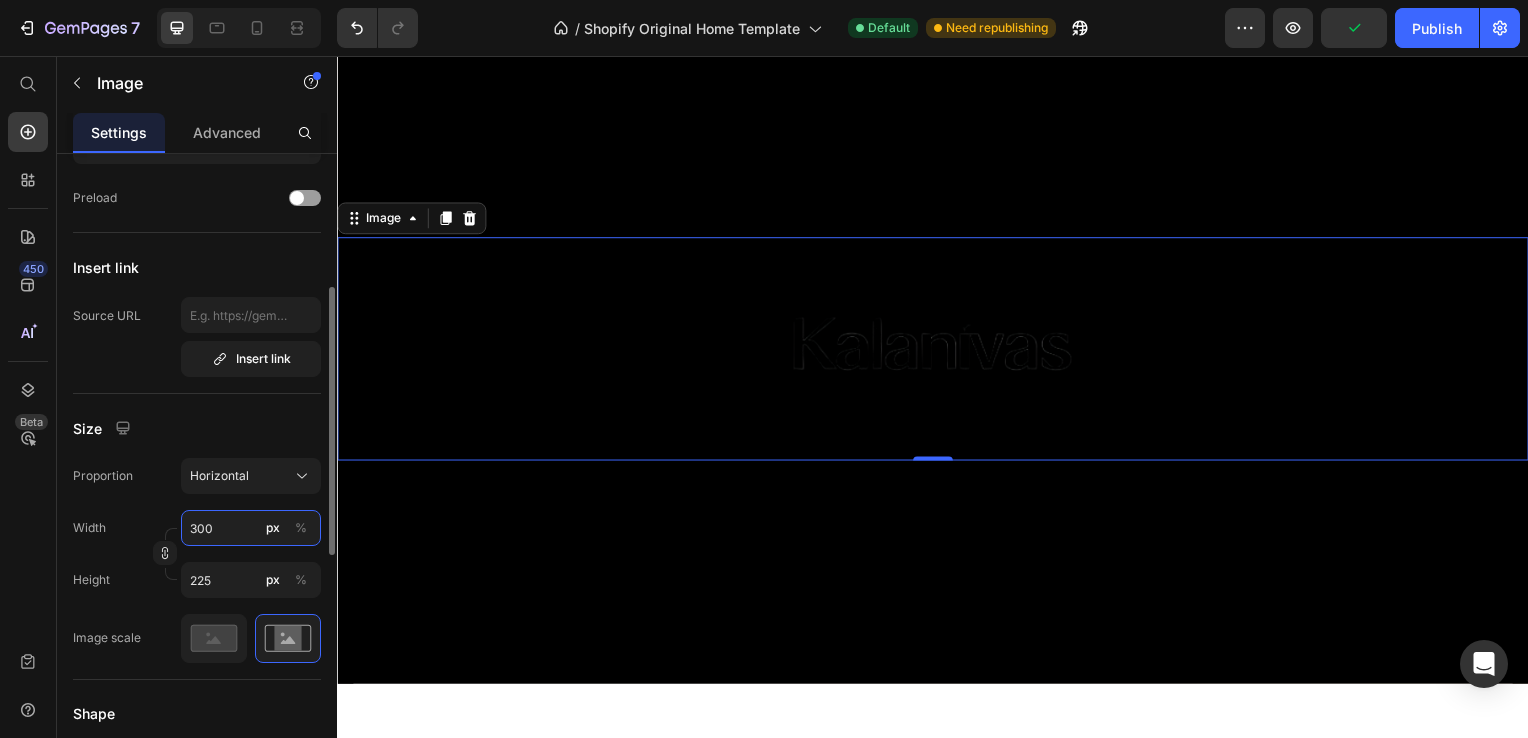 drag, startPoint x: 227, startPoint y: 534, endPoint x: 179, endPoint y: 532, distance: 48.04165 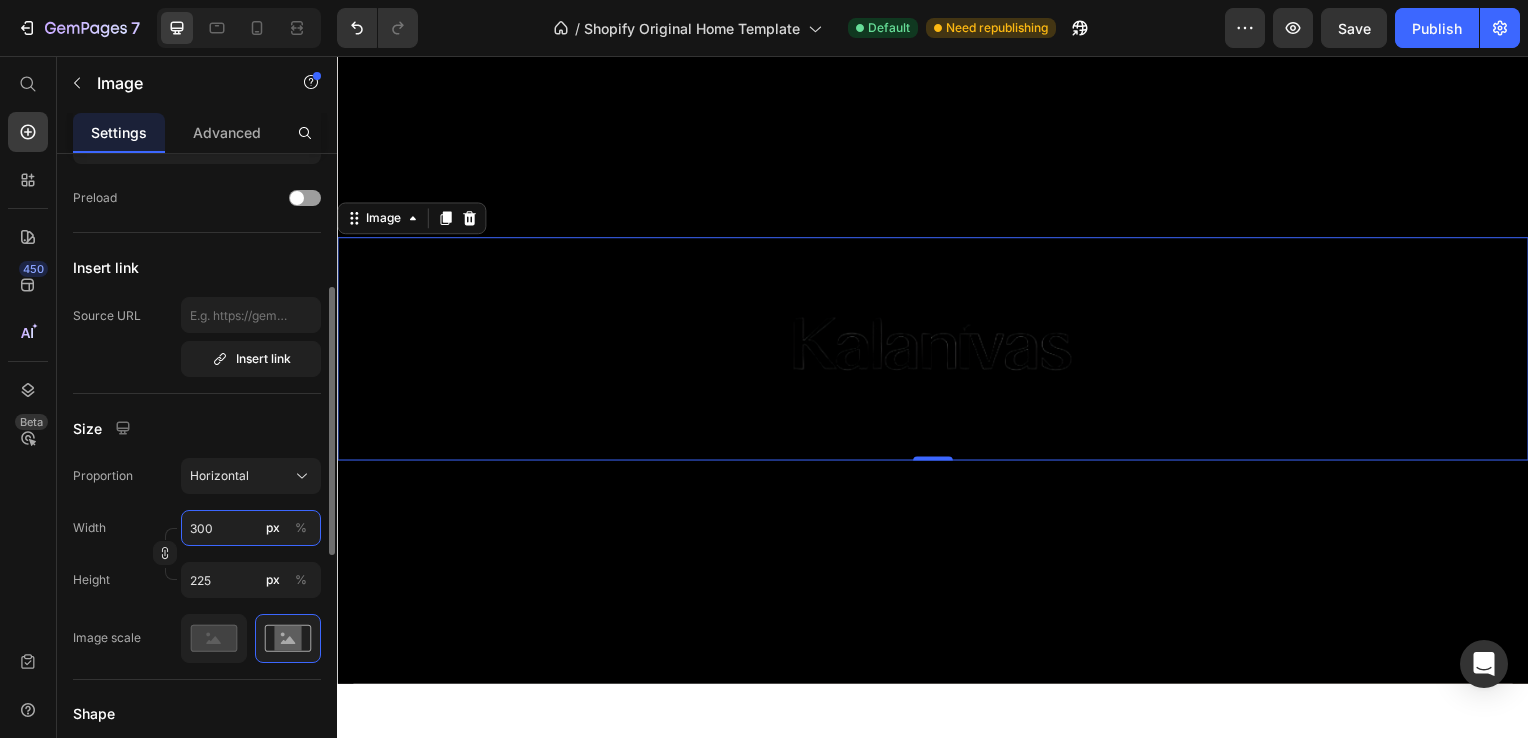 type on "2" 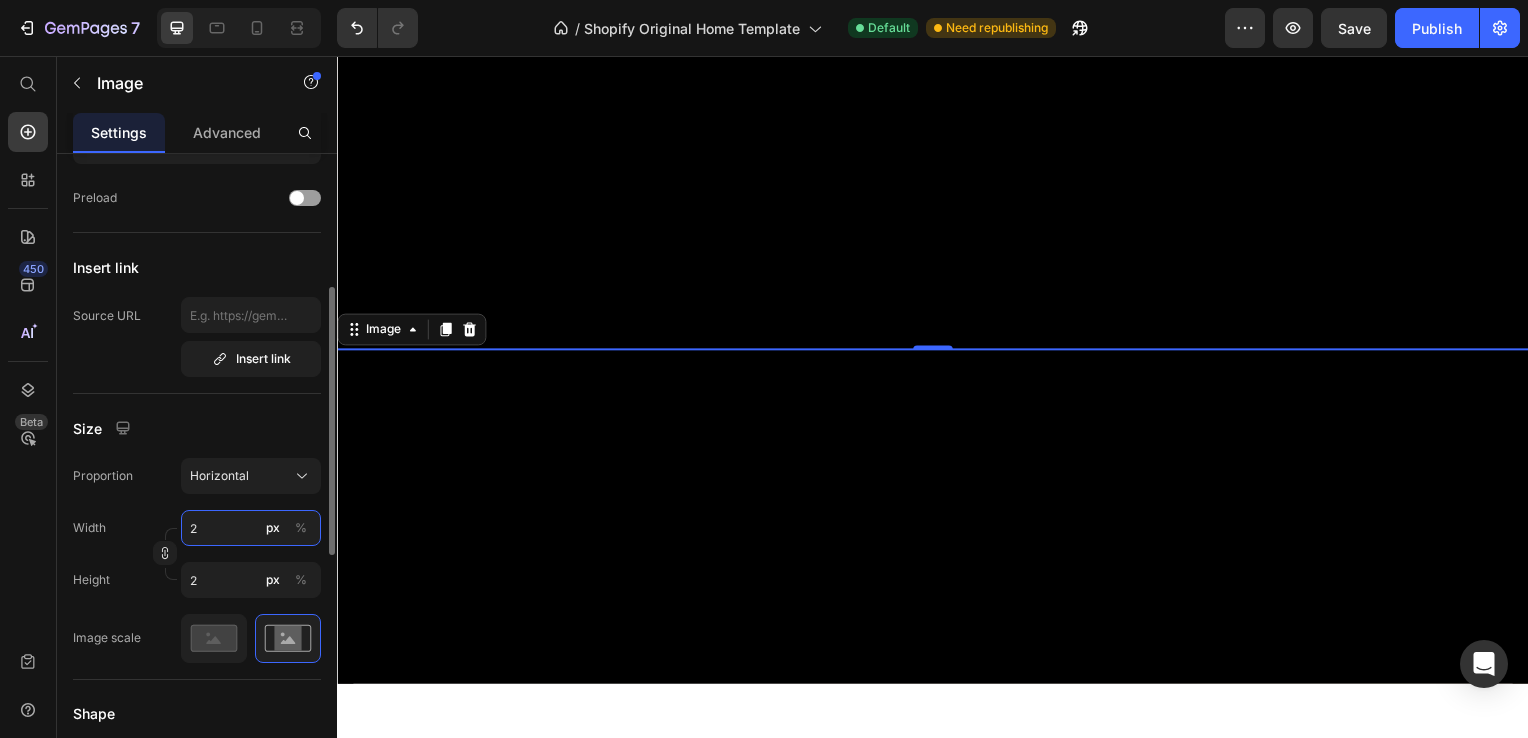 type on "27" 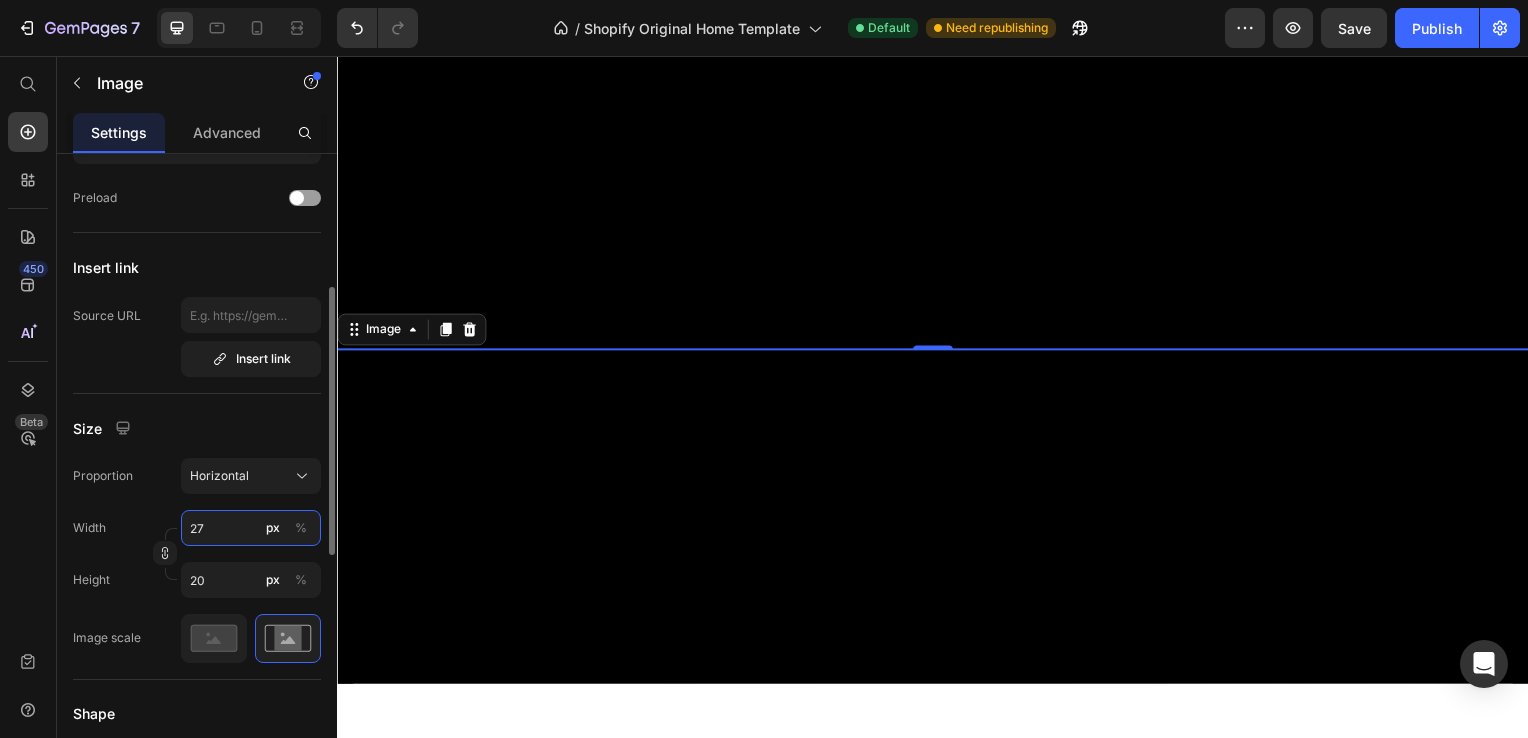 type on "275" 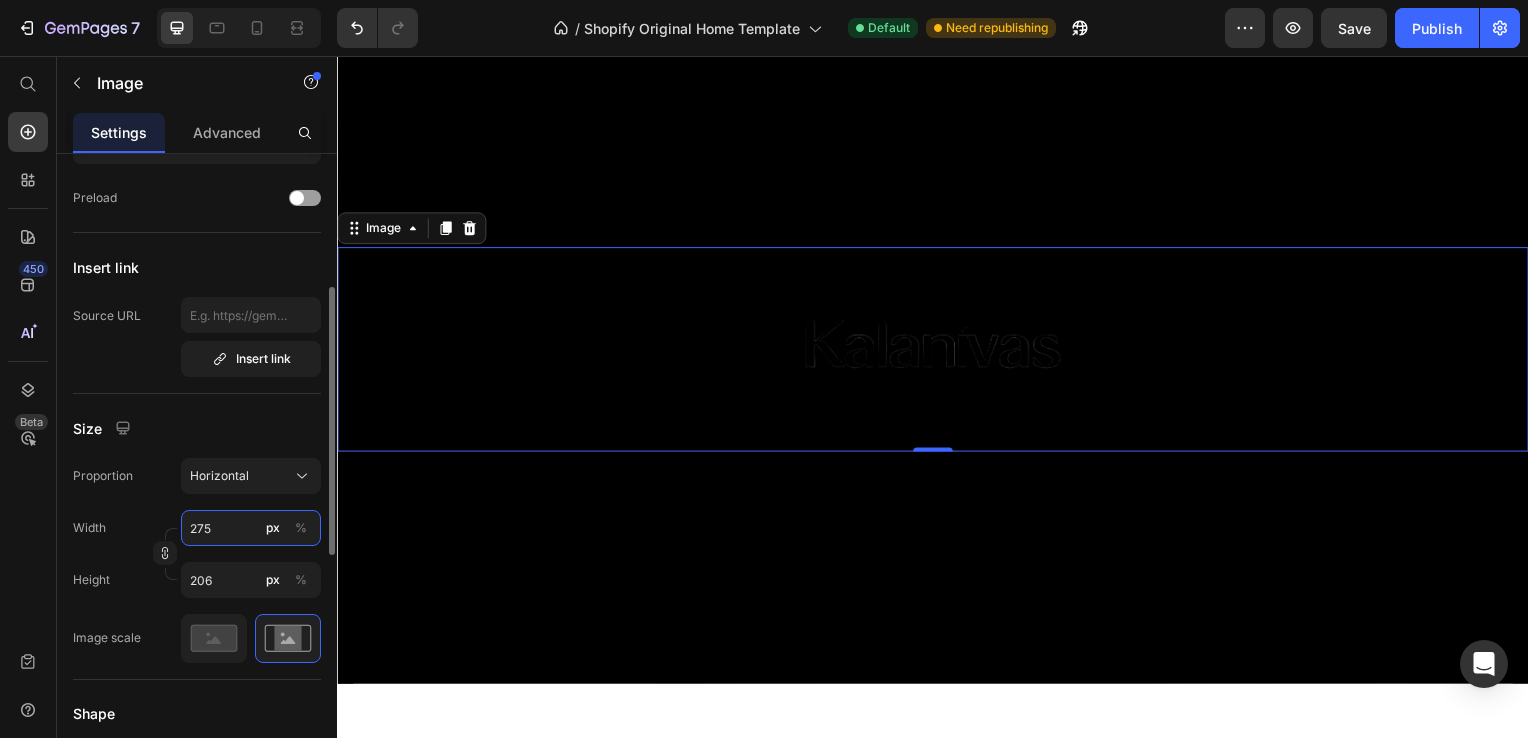 type on "275" 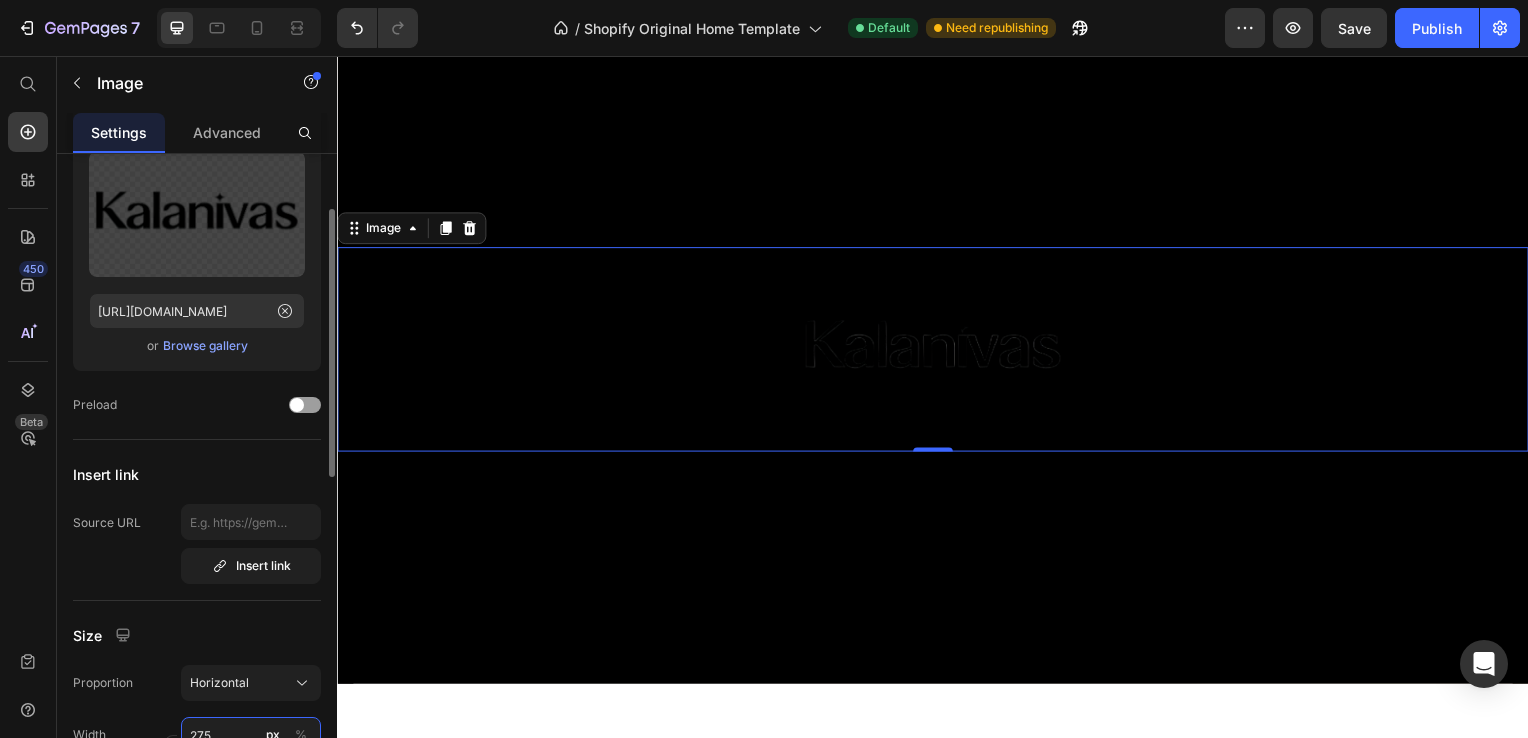 scroll, scrollTop: 0, scrollLeft: 0, axis: both 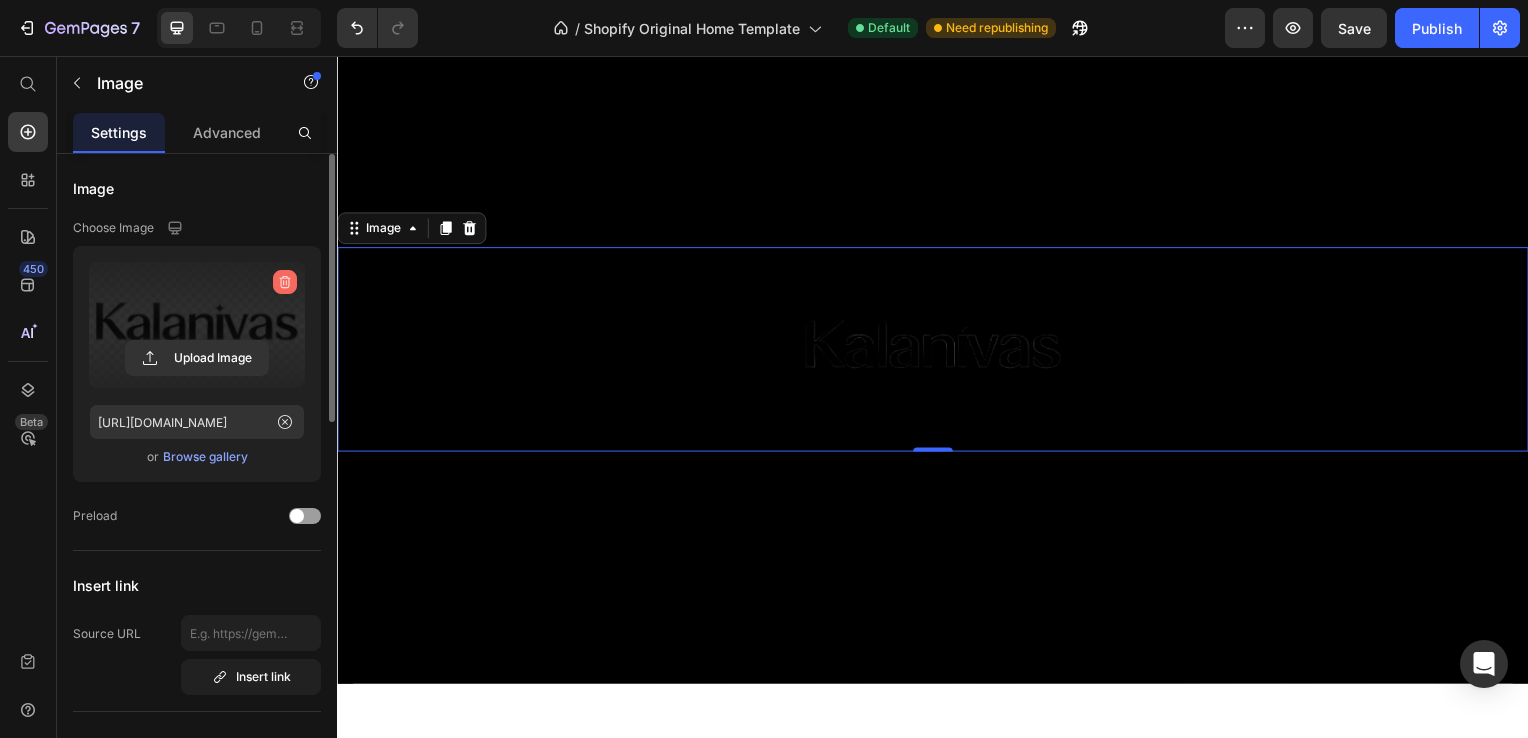 click at bounding box center [285, 282] 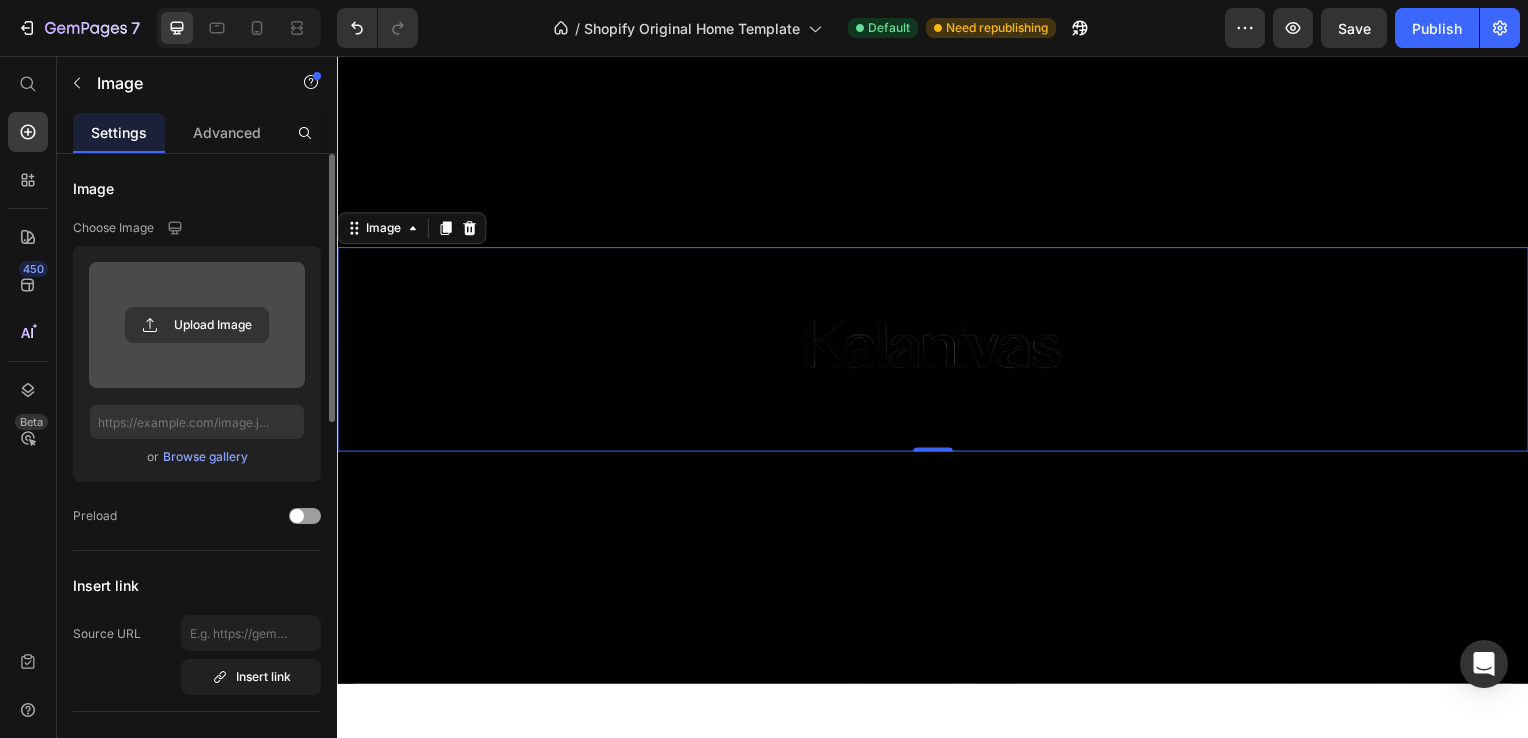 scroll, scrollTop: 0, scrollLeft: 0, axis: both 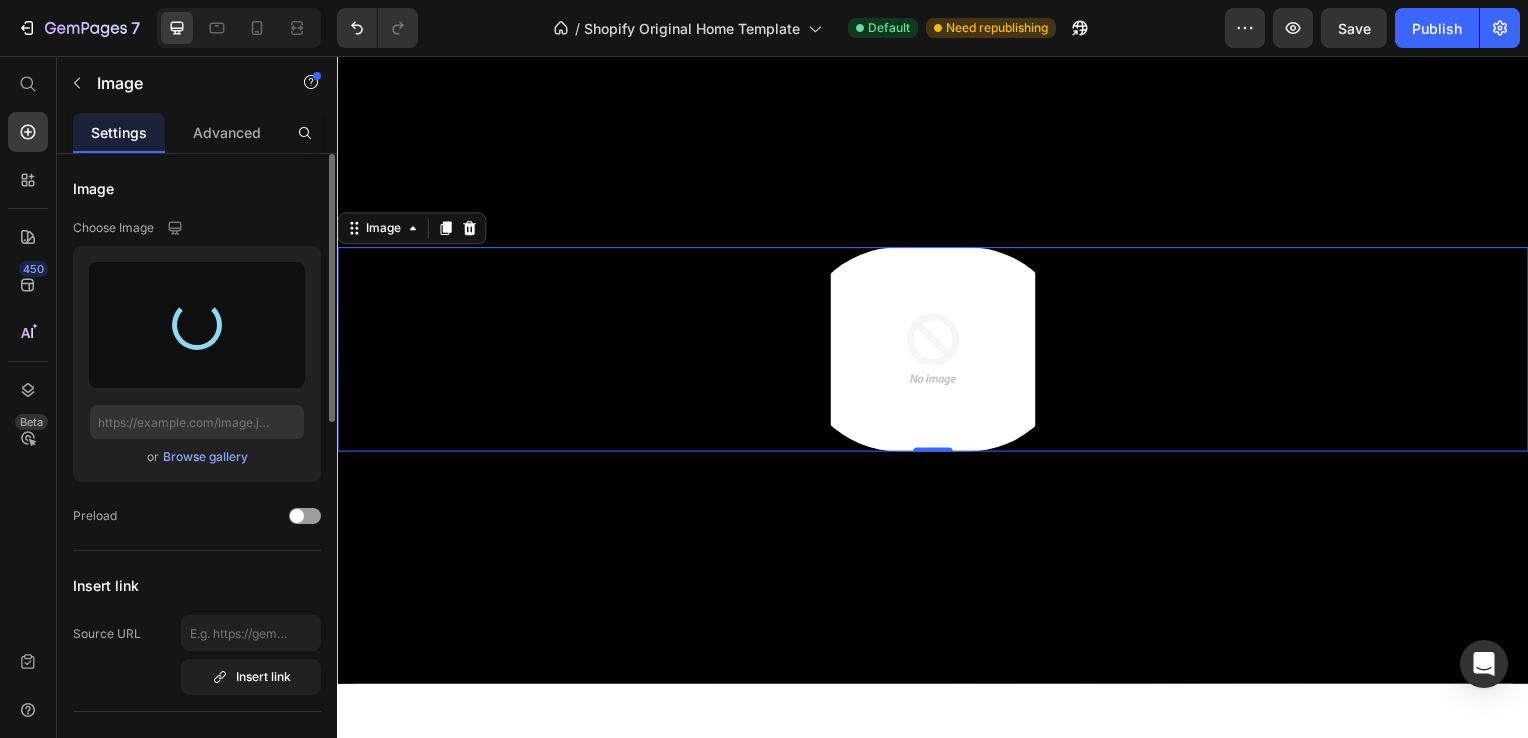 type on "[URL][DOMAIN_NAME]" 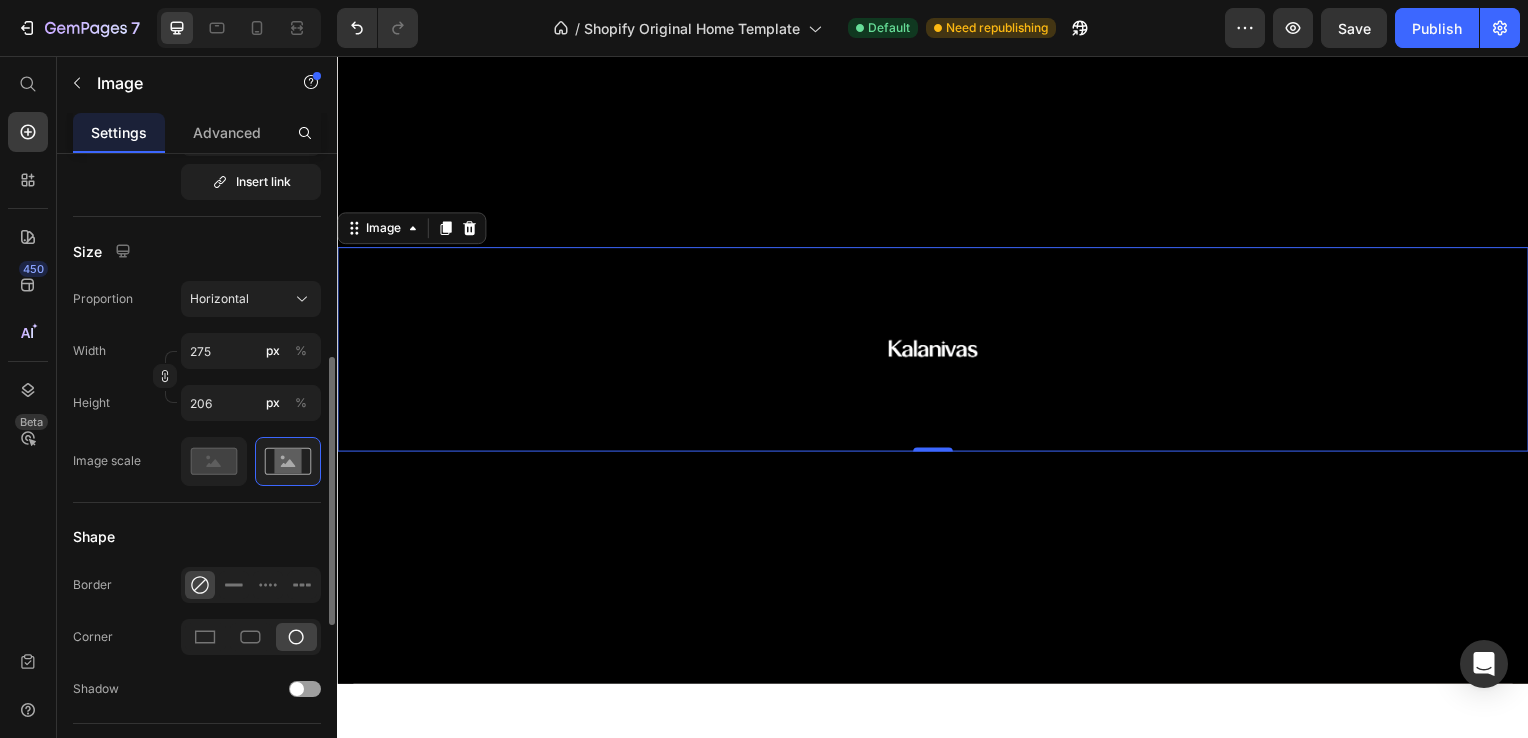 scroll, scrollTop: 492, scrollLeft: 0, axis: vertical 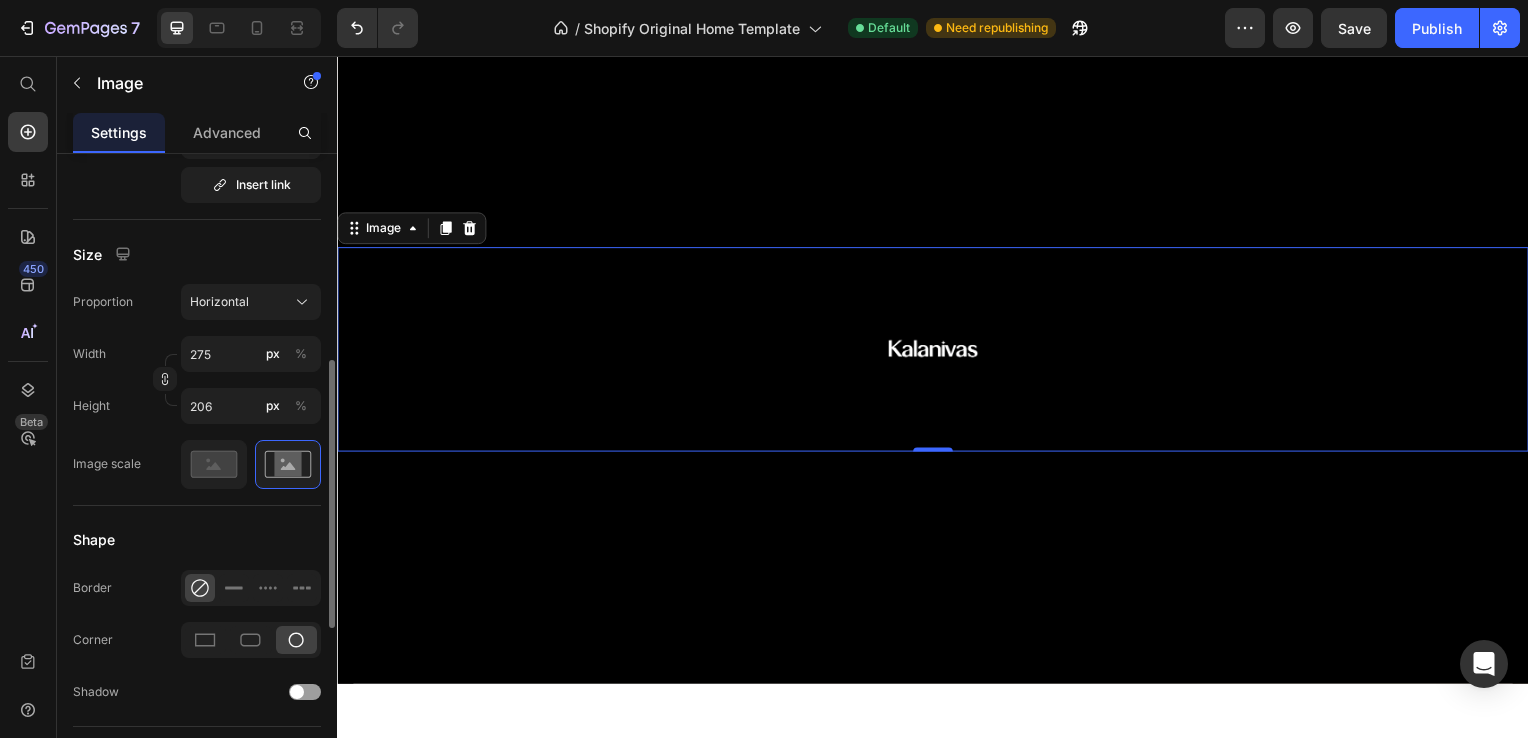 drag, startPoint x: 1452, startPoint y: 0, endPoint x: 181, endPoint y: 331, distance: 1313.3933 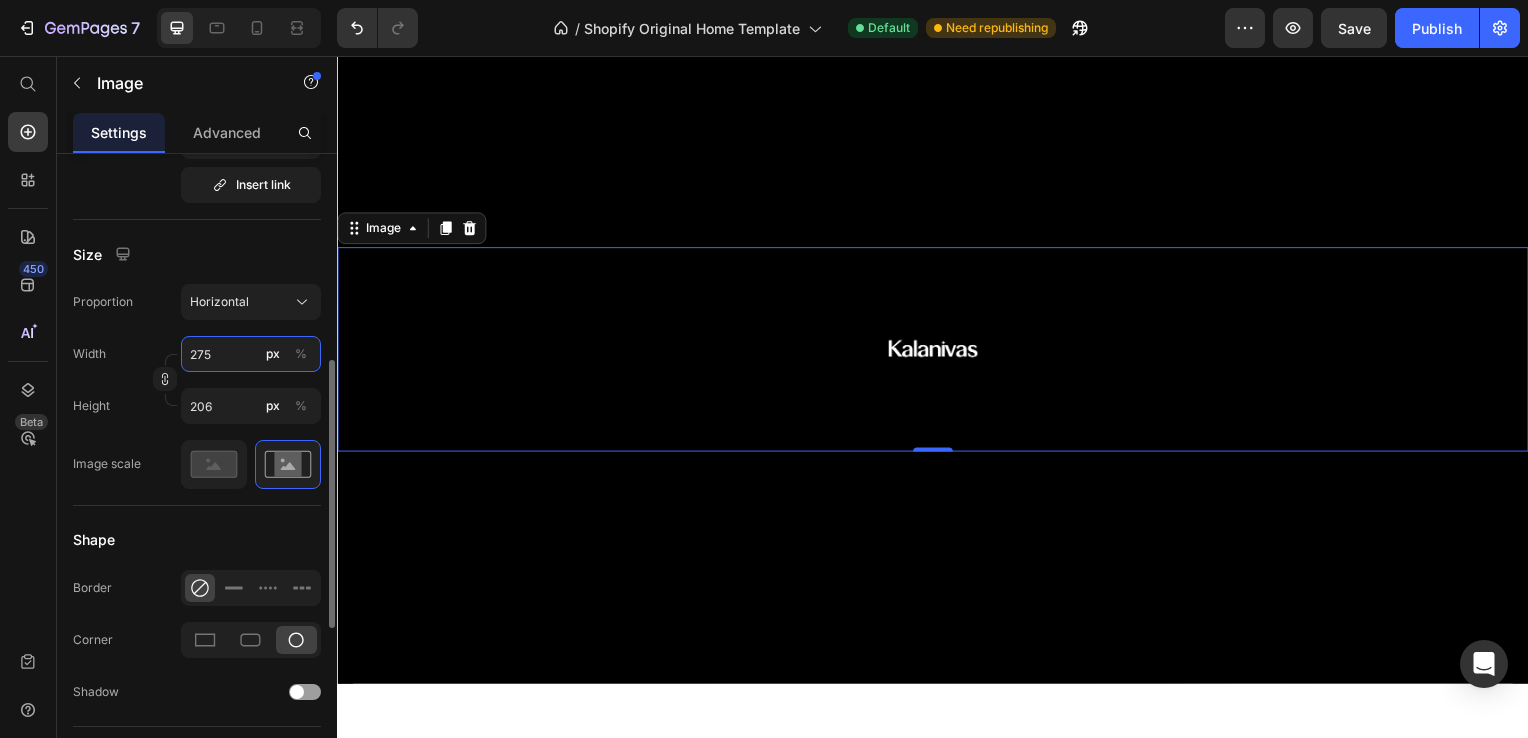 type on "3" 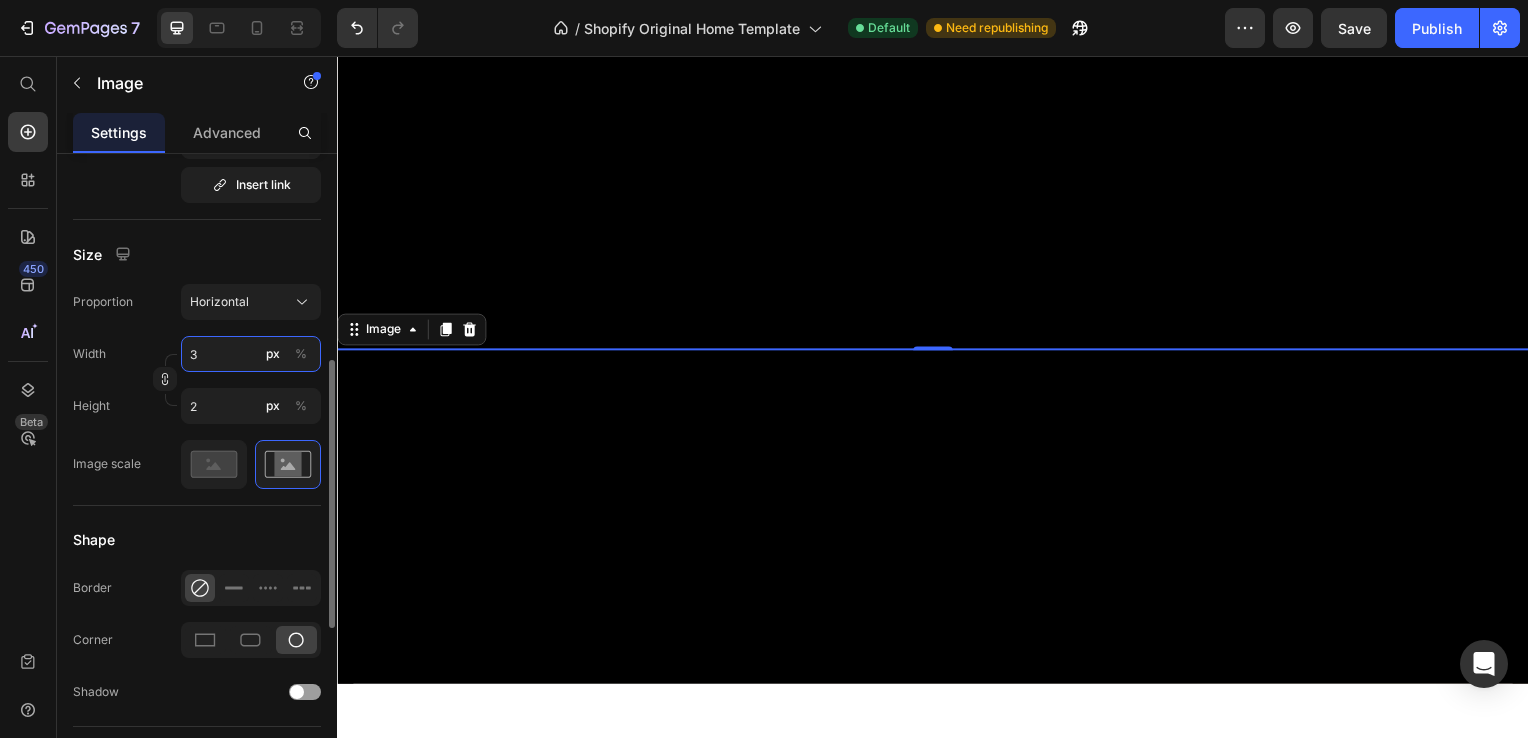 type on "35" 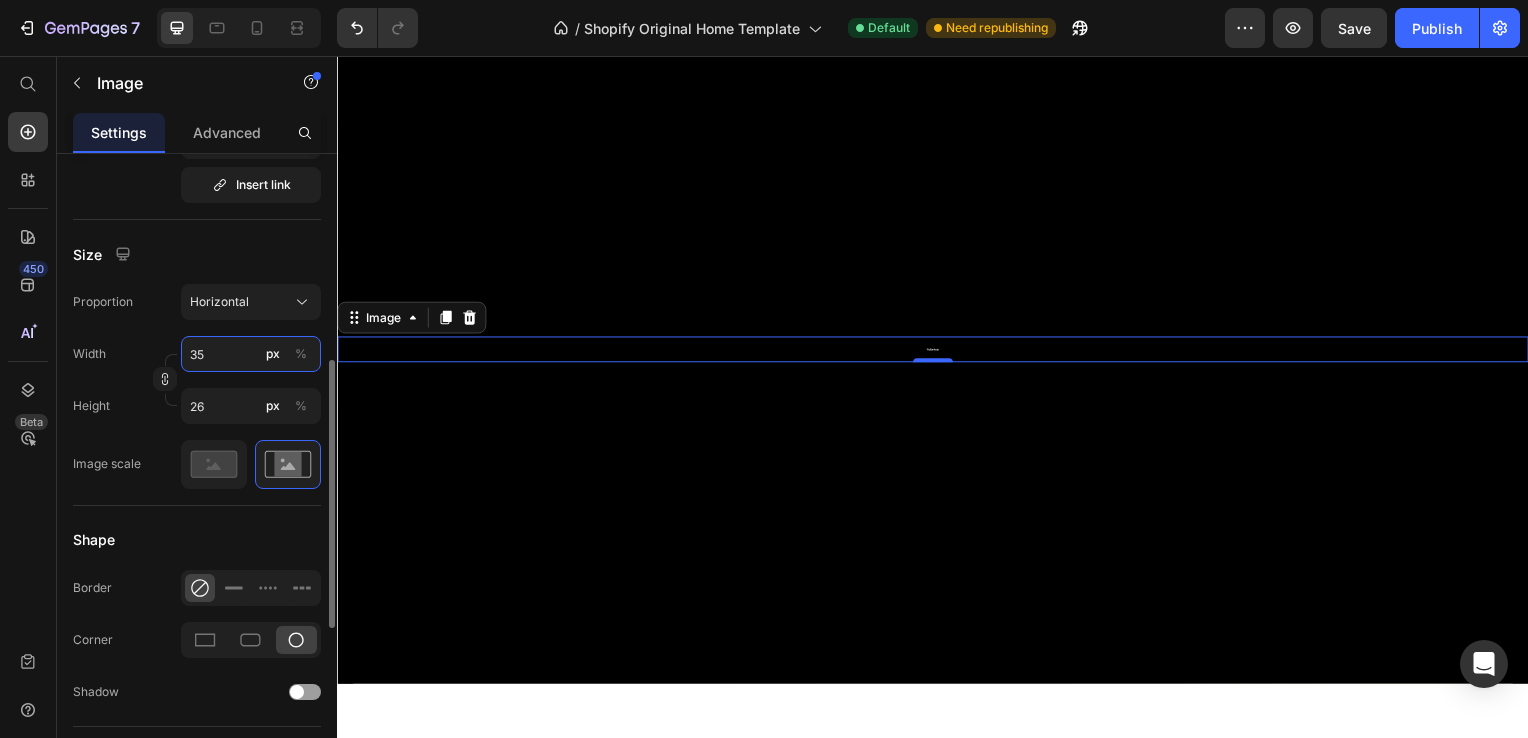 type on "350" 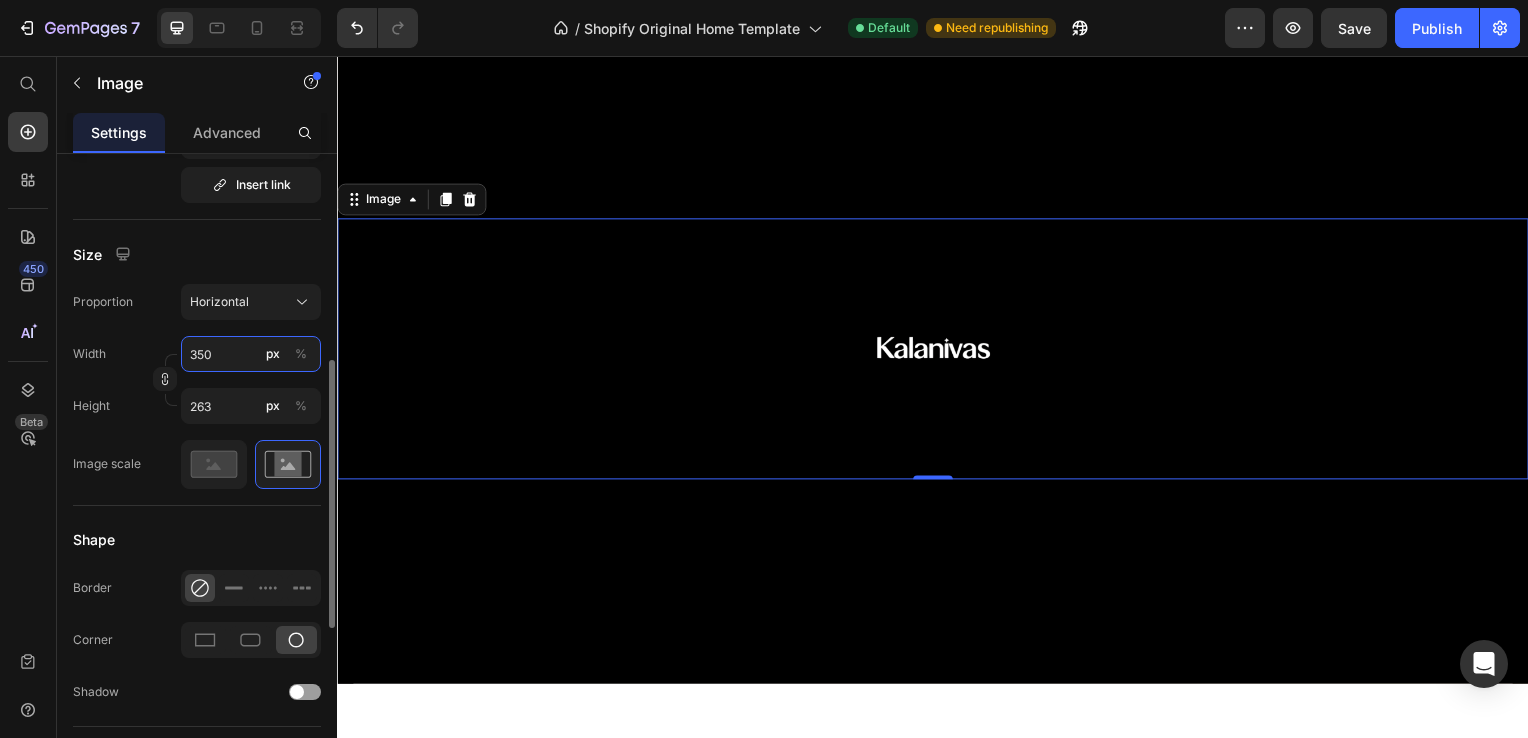 drag, startPoint x: 226, startPoint y: 355, endPoint x: 68, endPoint y: 322, distance: 161.40942 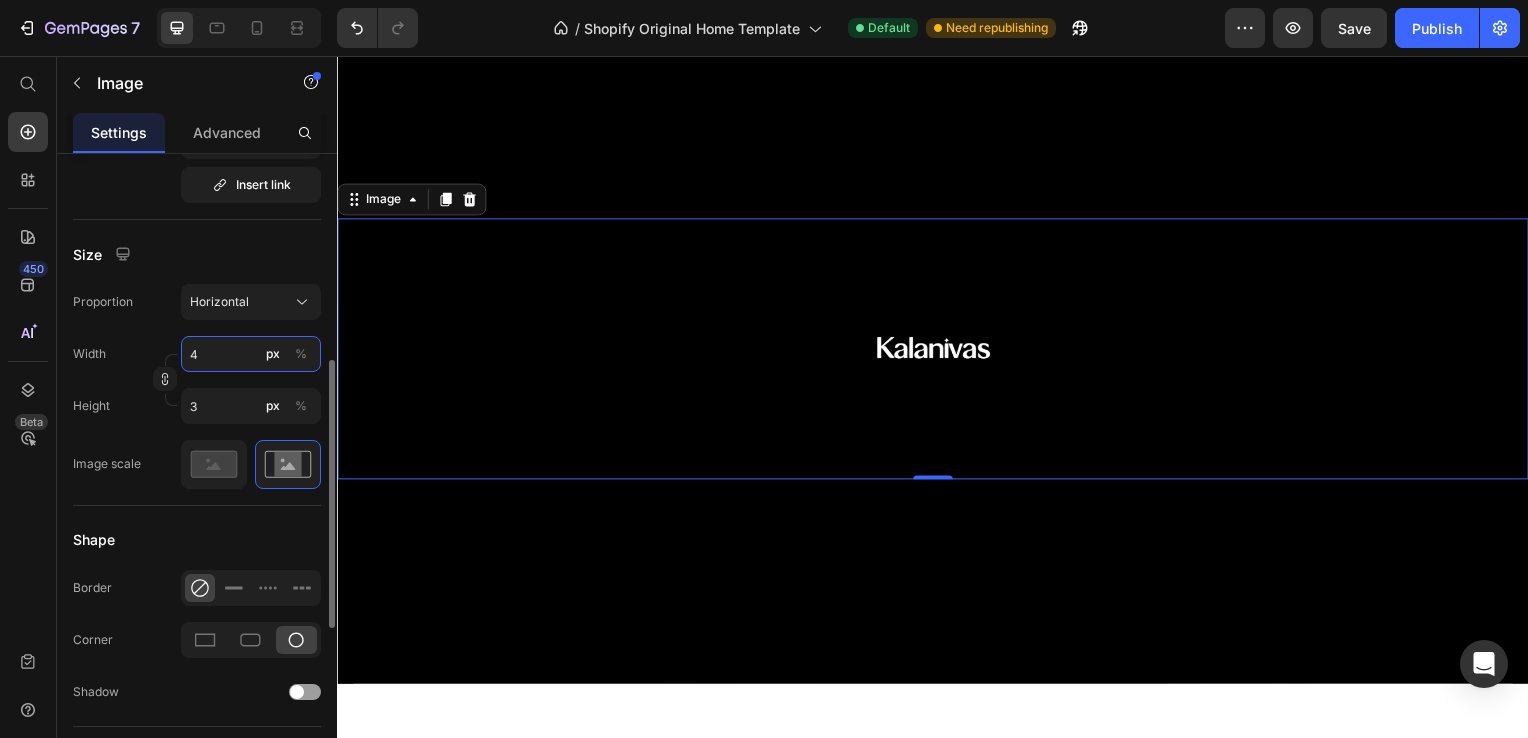 type on "40" 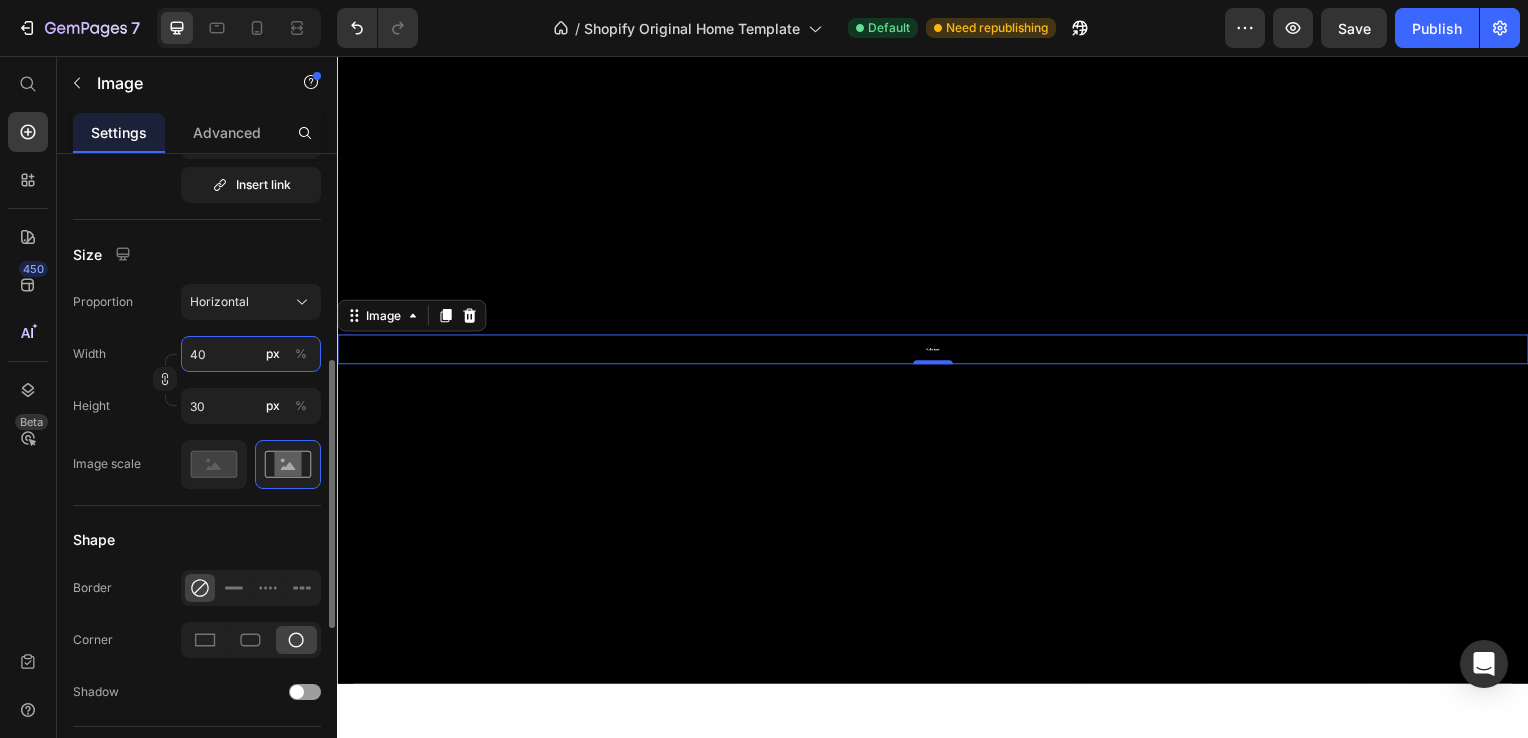 type on "400" 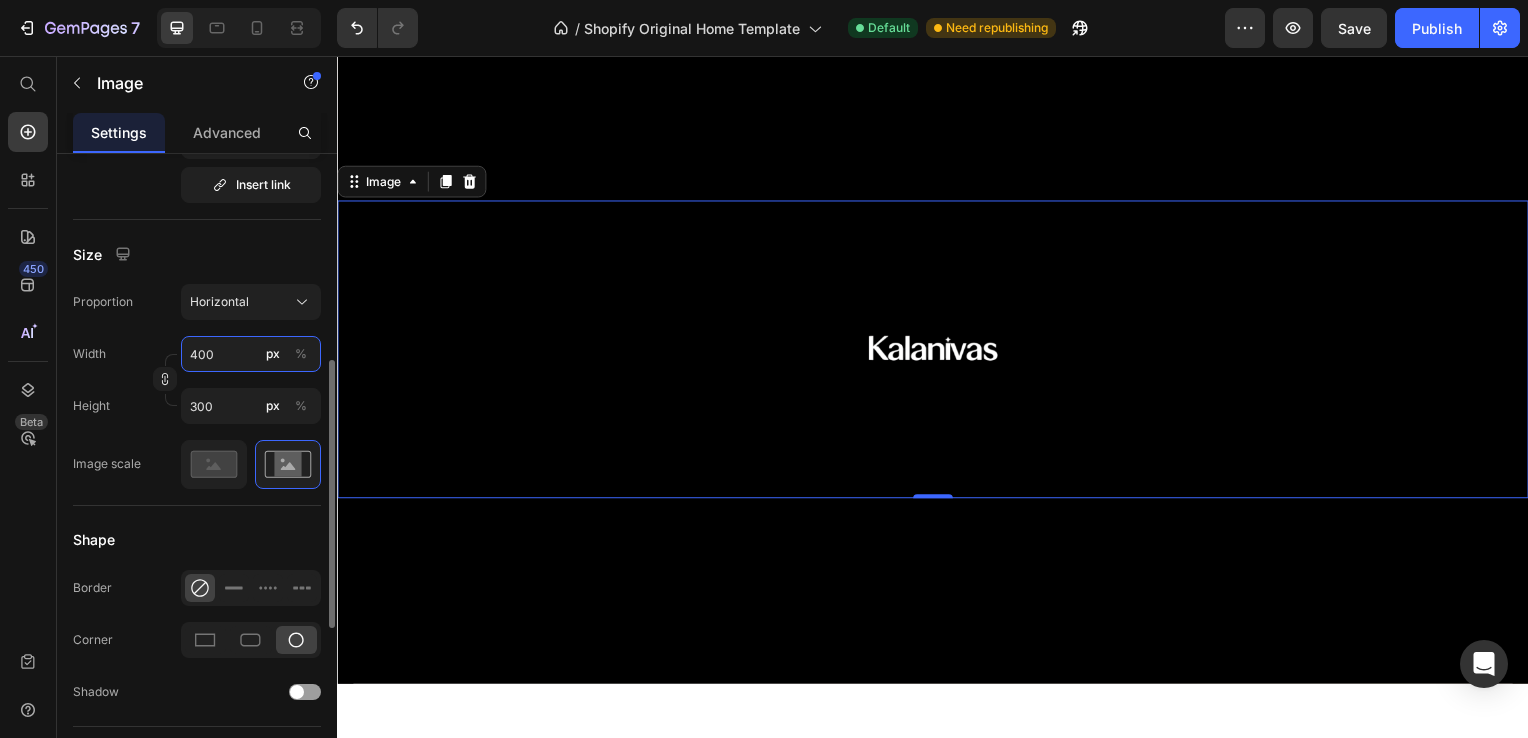 type on "400" 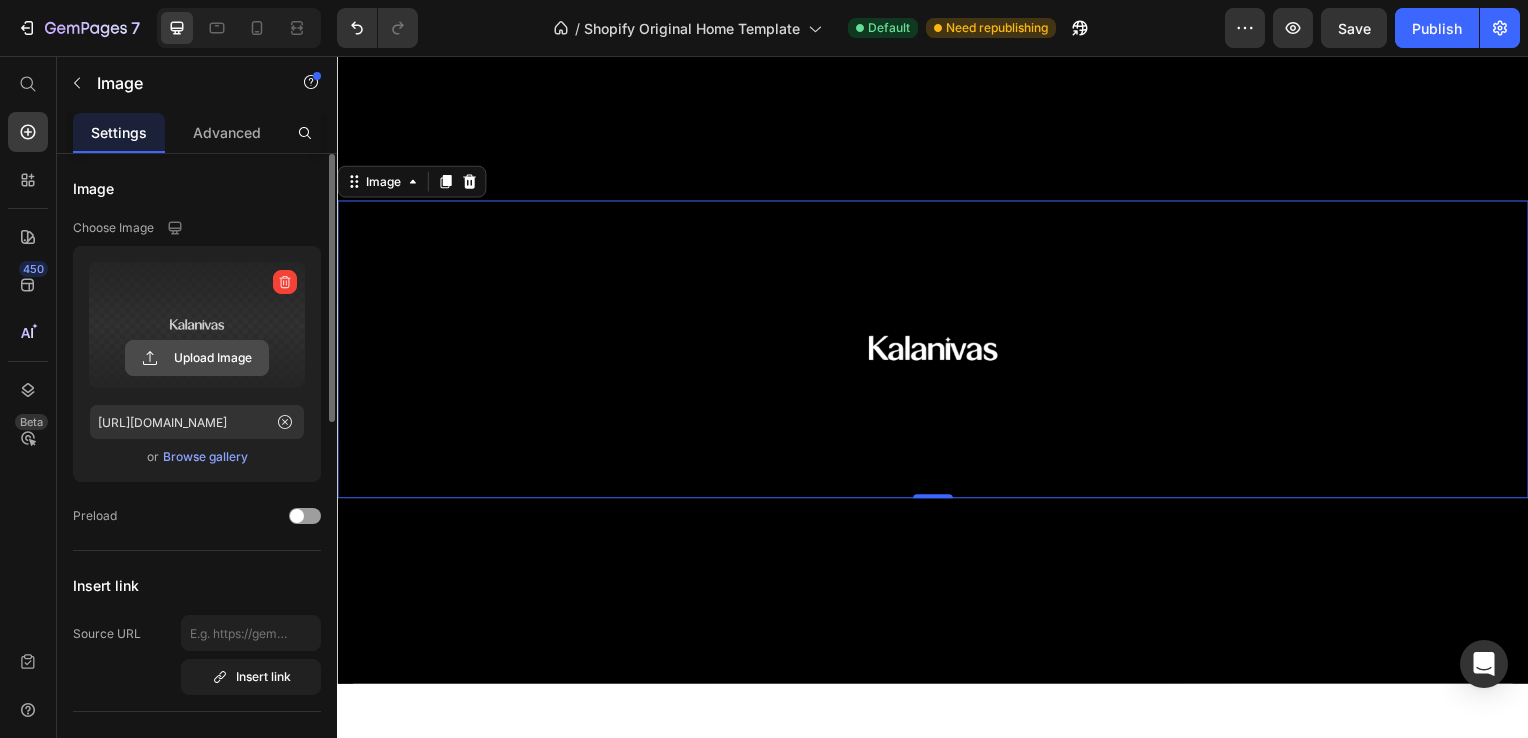 scroll, scrollTop: 0, scrollLeft: 0, axis: both 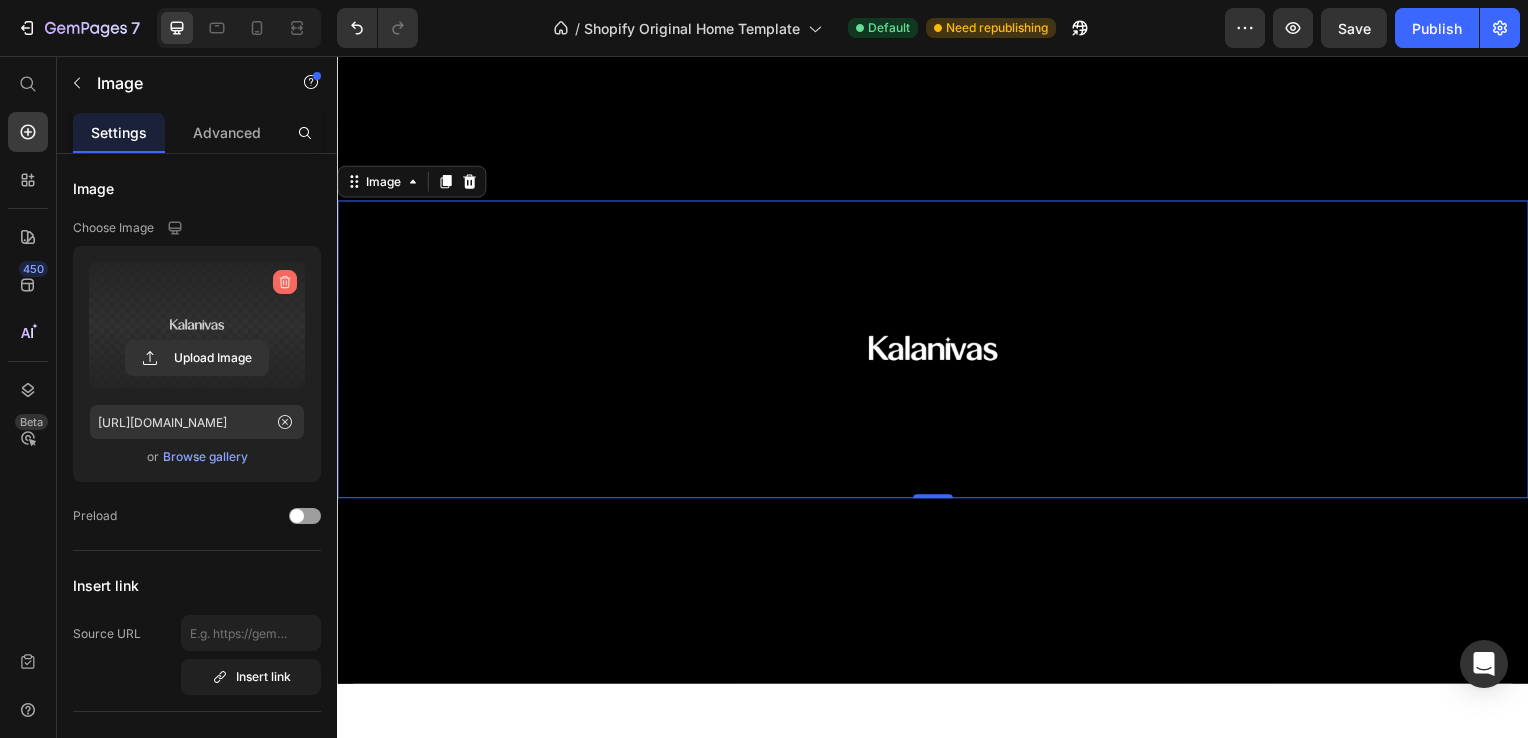 click 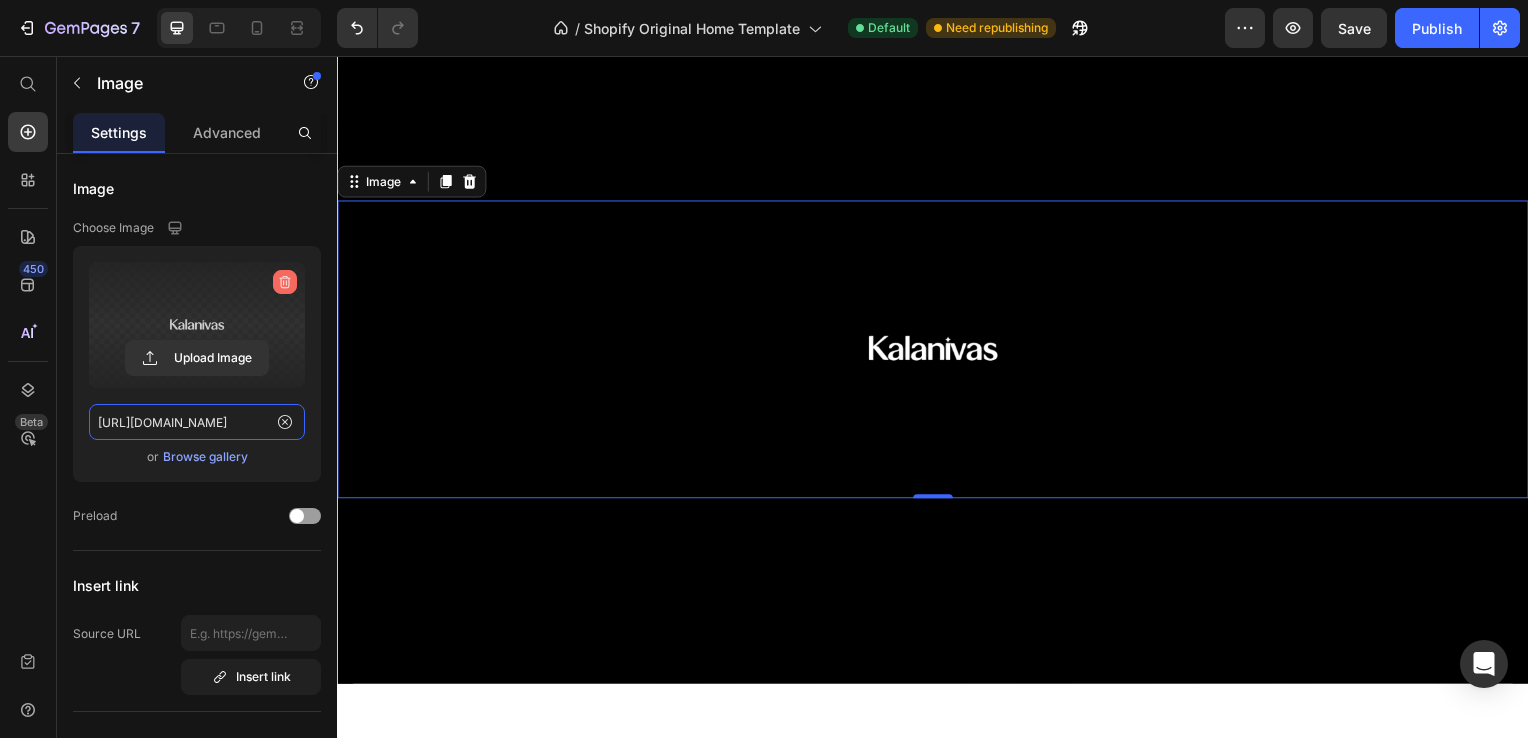 type 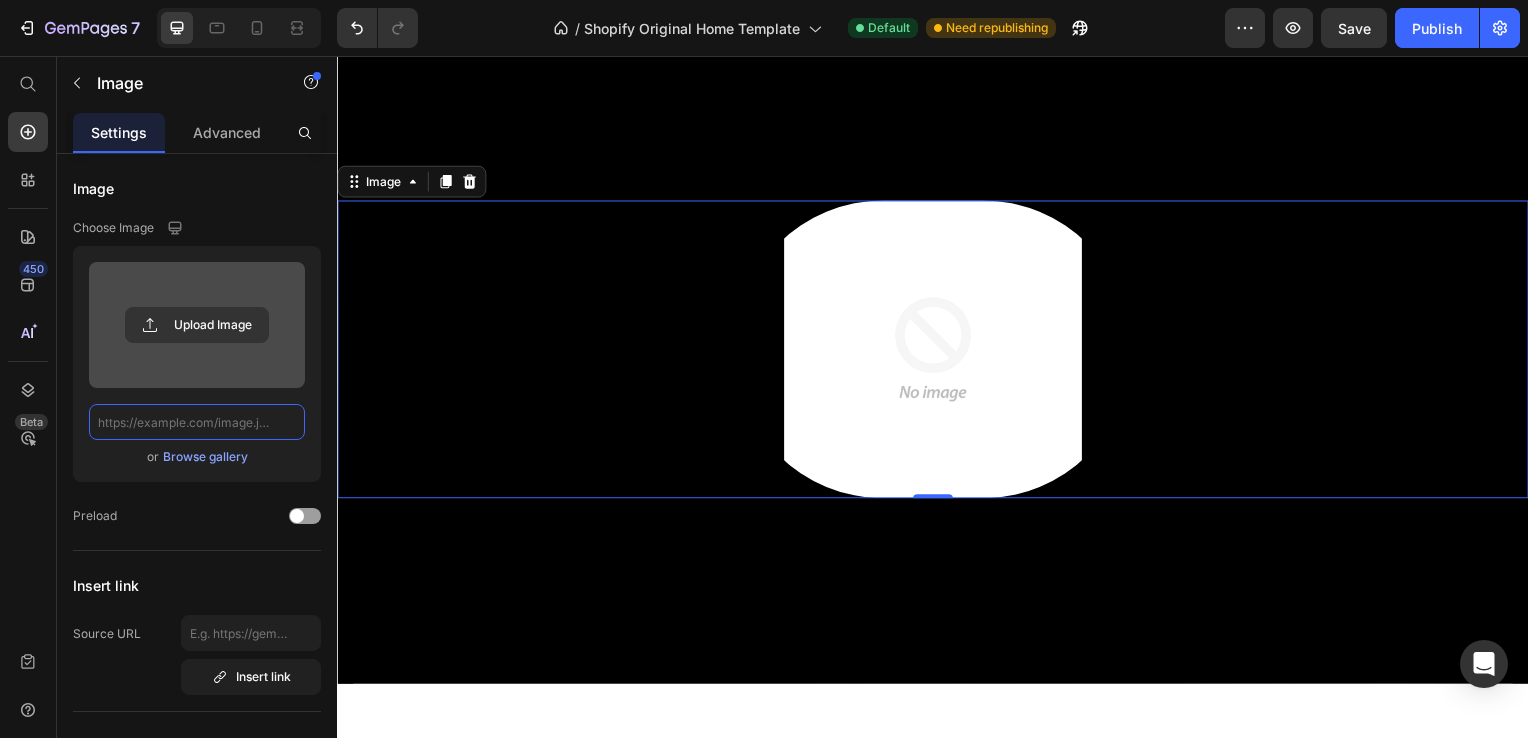 scroll, scrollTop: 0, scrollLeft: 0, axis: both 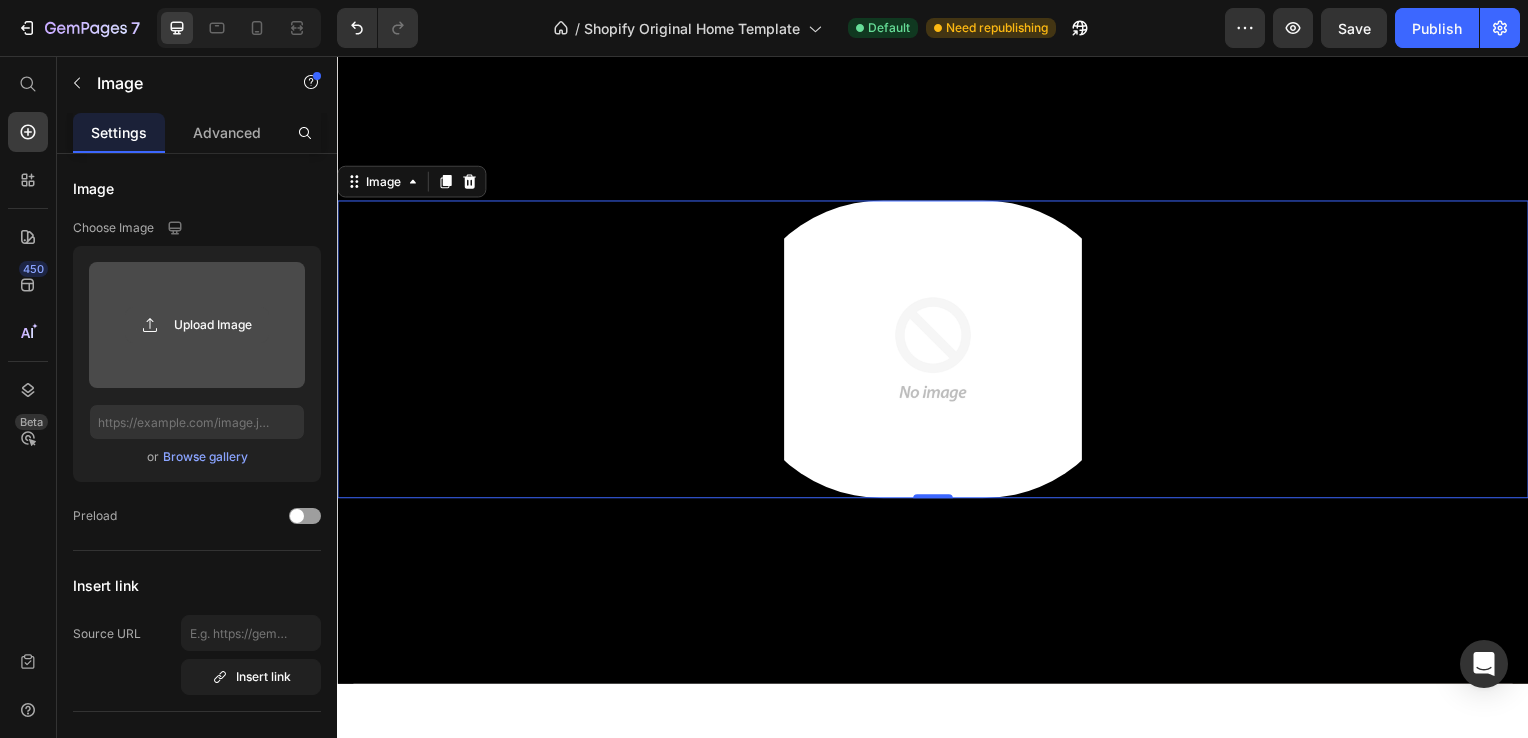 click 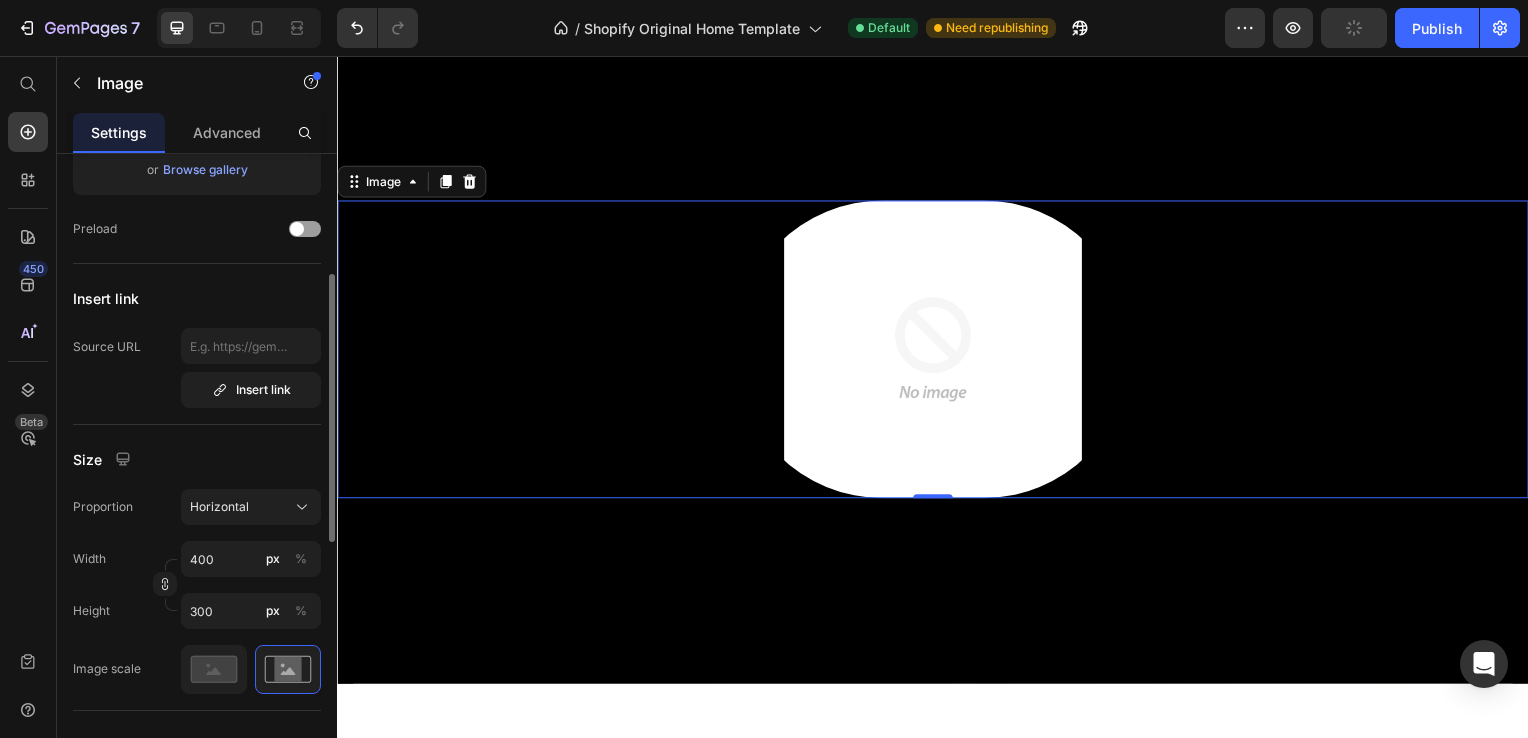 scroll, scrollTop: 405, scrollLeft: 0, axis: vertical 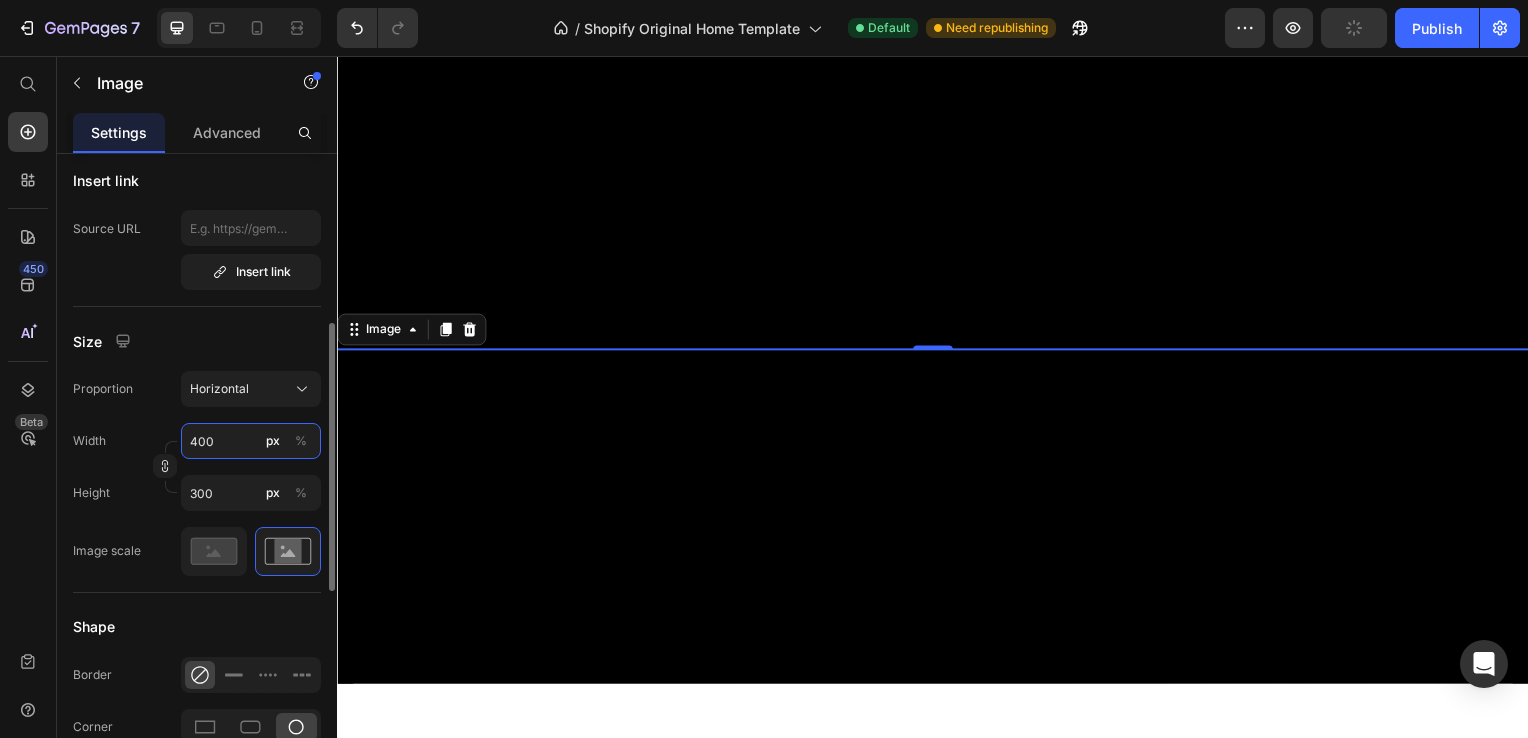 type on "2" 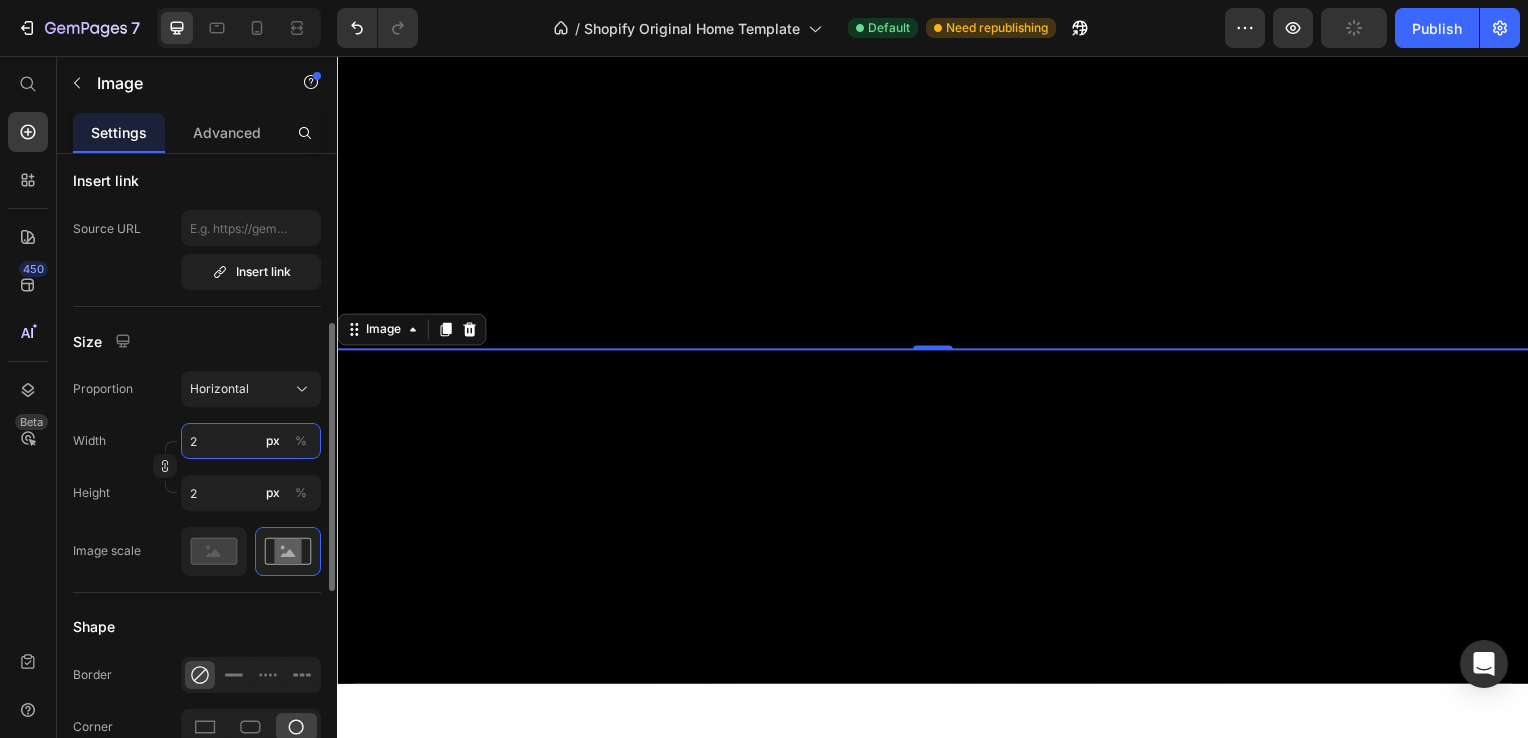 type on "27" 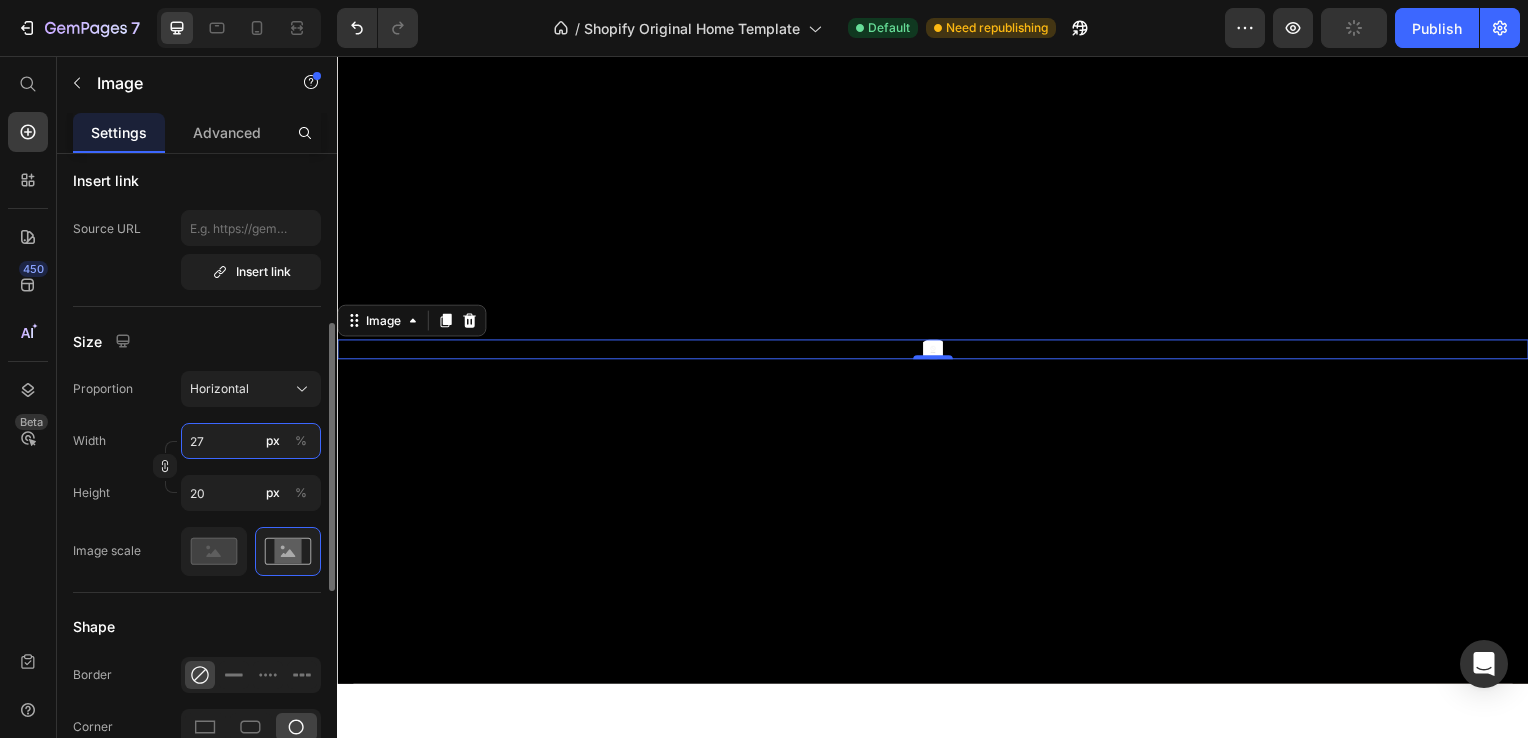 type on "275" 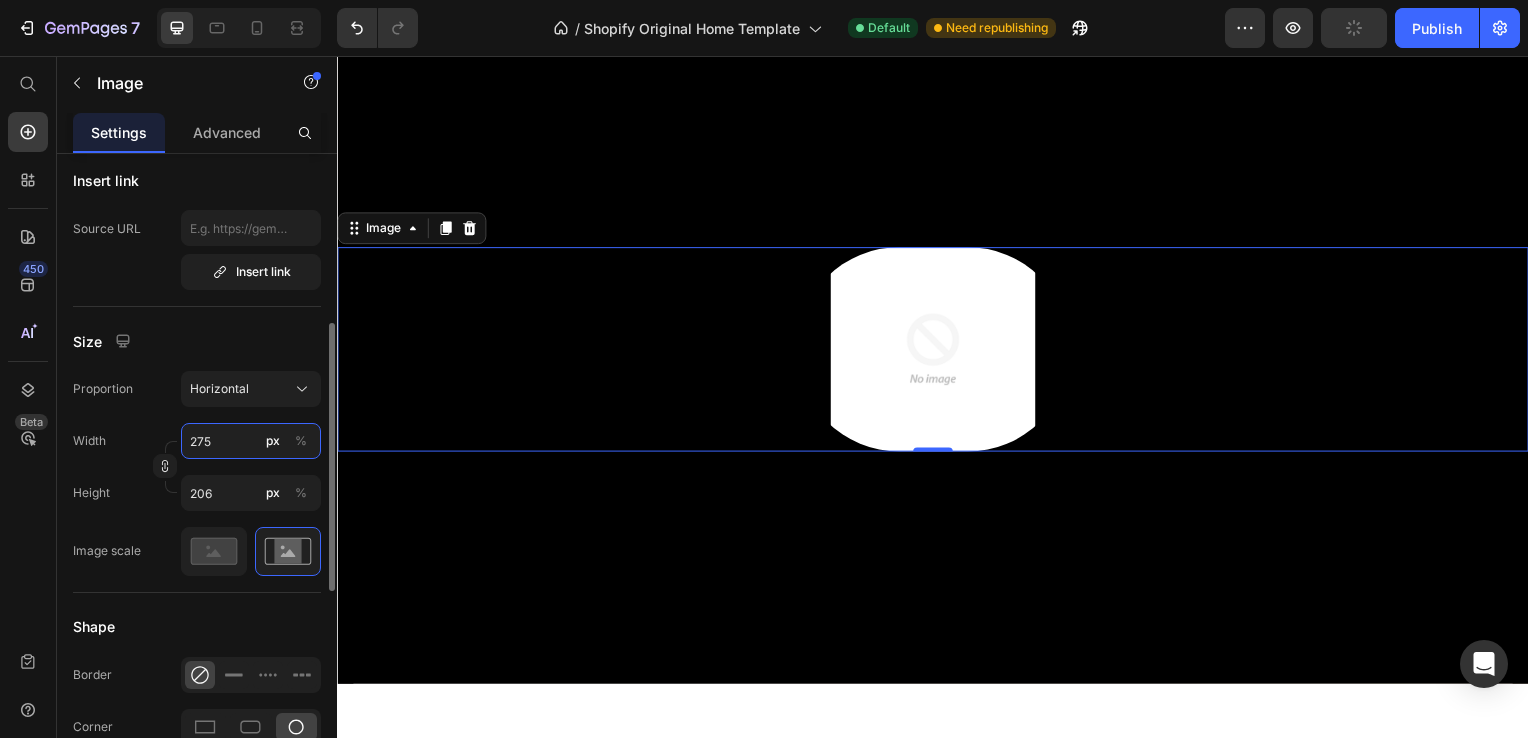 type on "275" 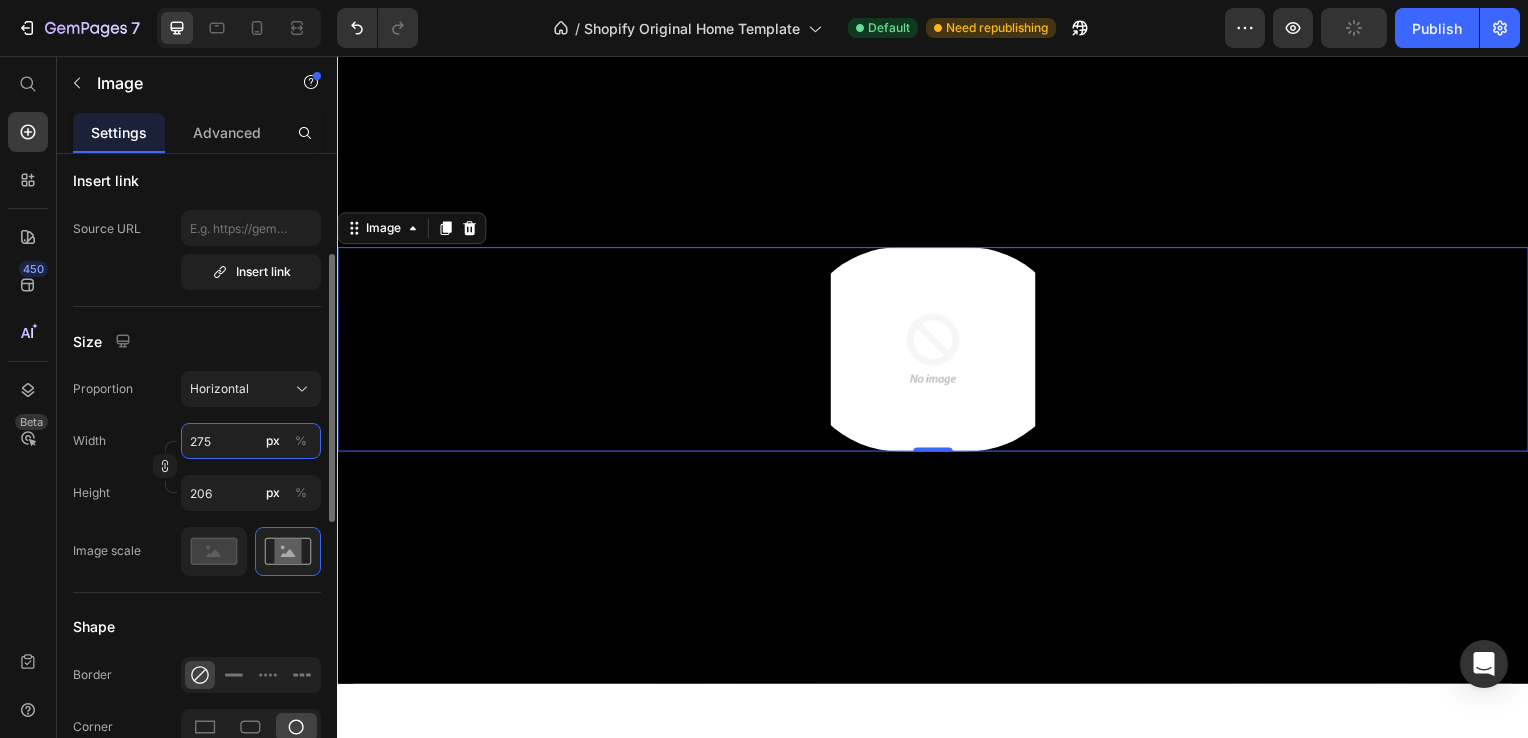 scroll, scrollTop: 0, scrollLeft: 0, axis: both 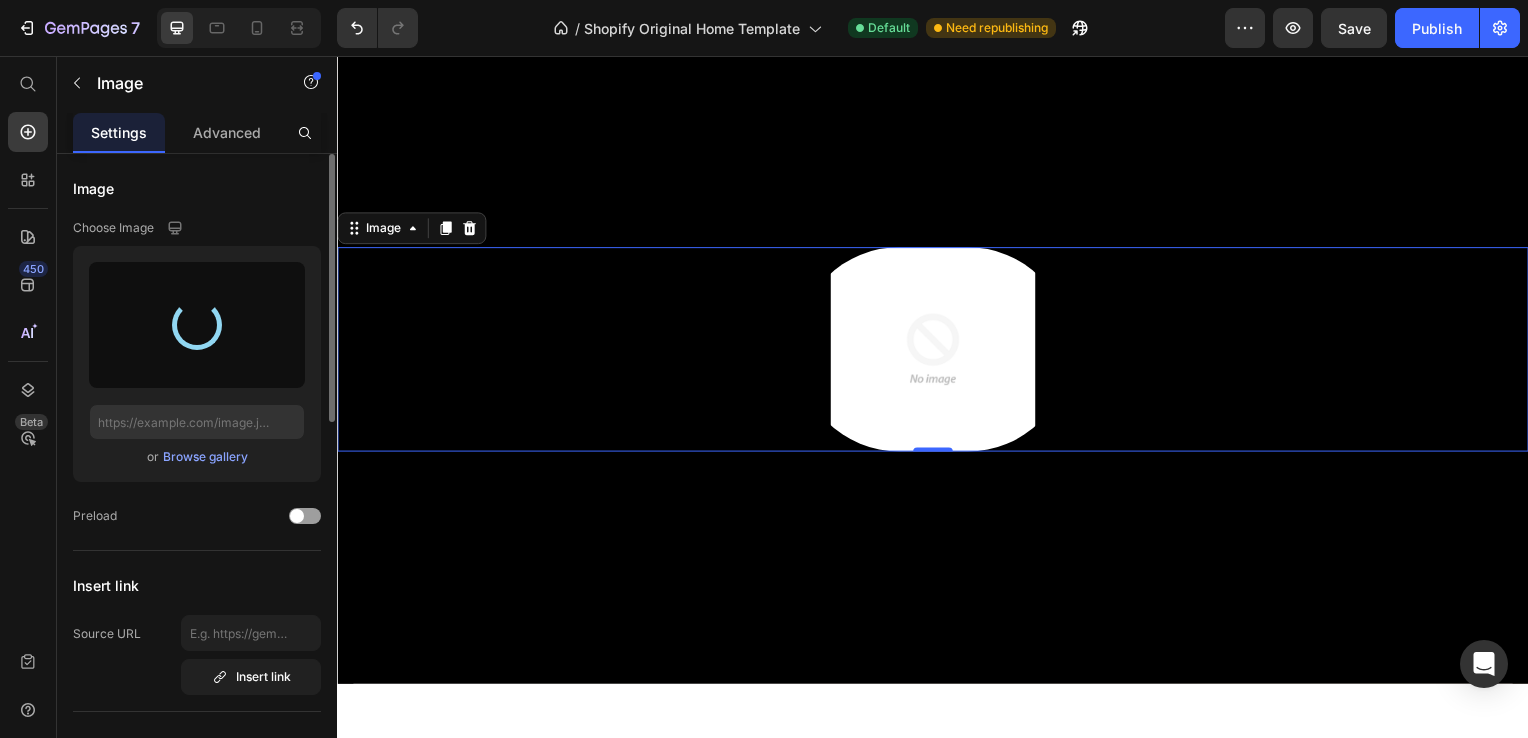 click on "Browse gallery" at bounding box center (205, 457) 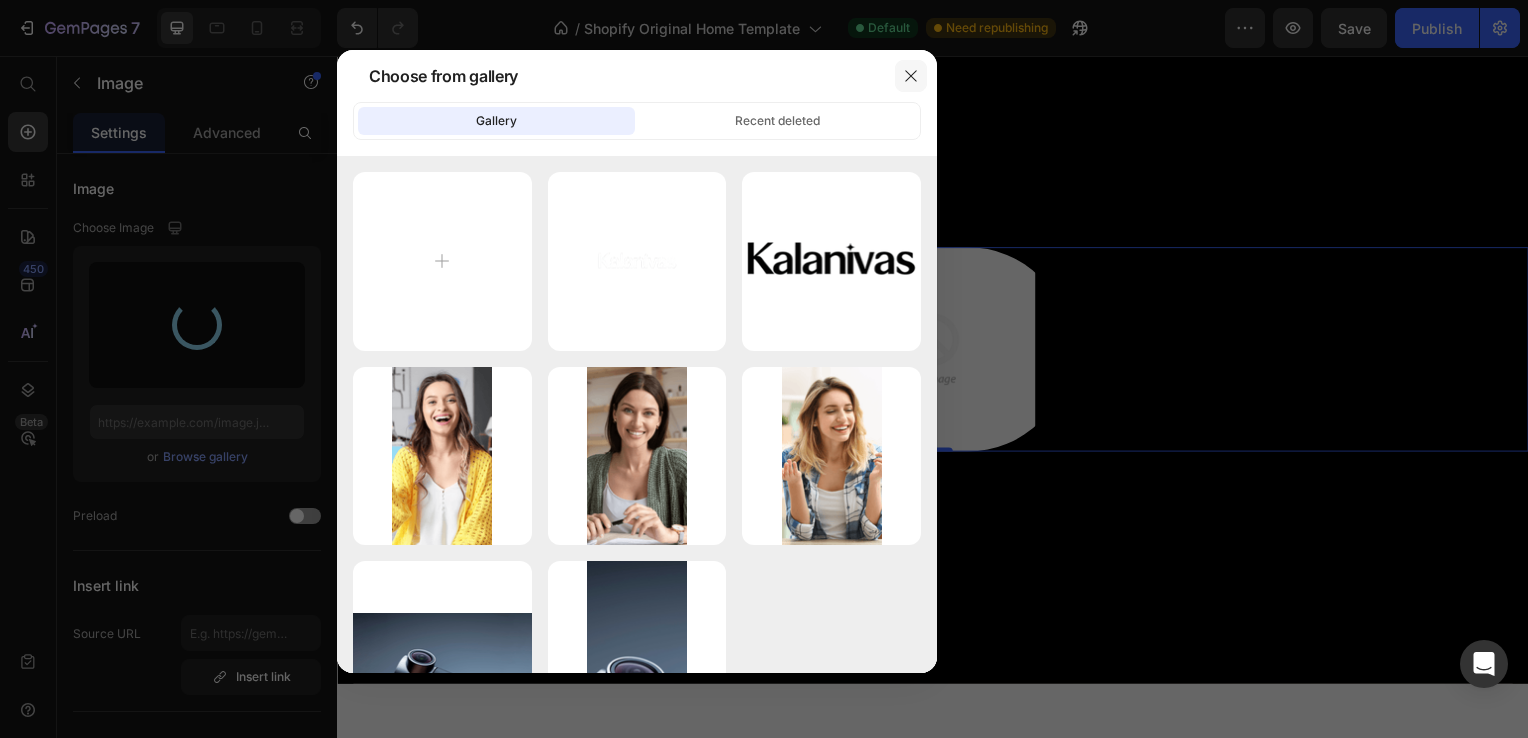 type on "[URL][DOMAIN_NAME]" 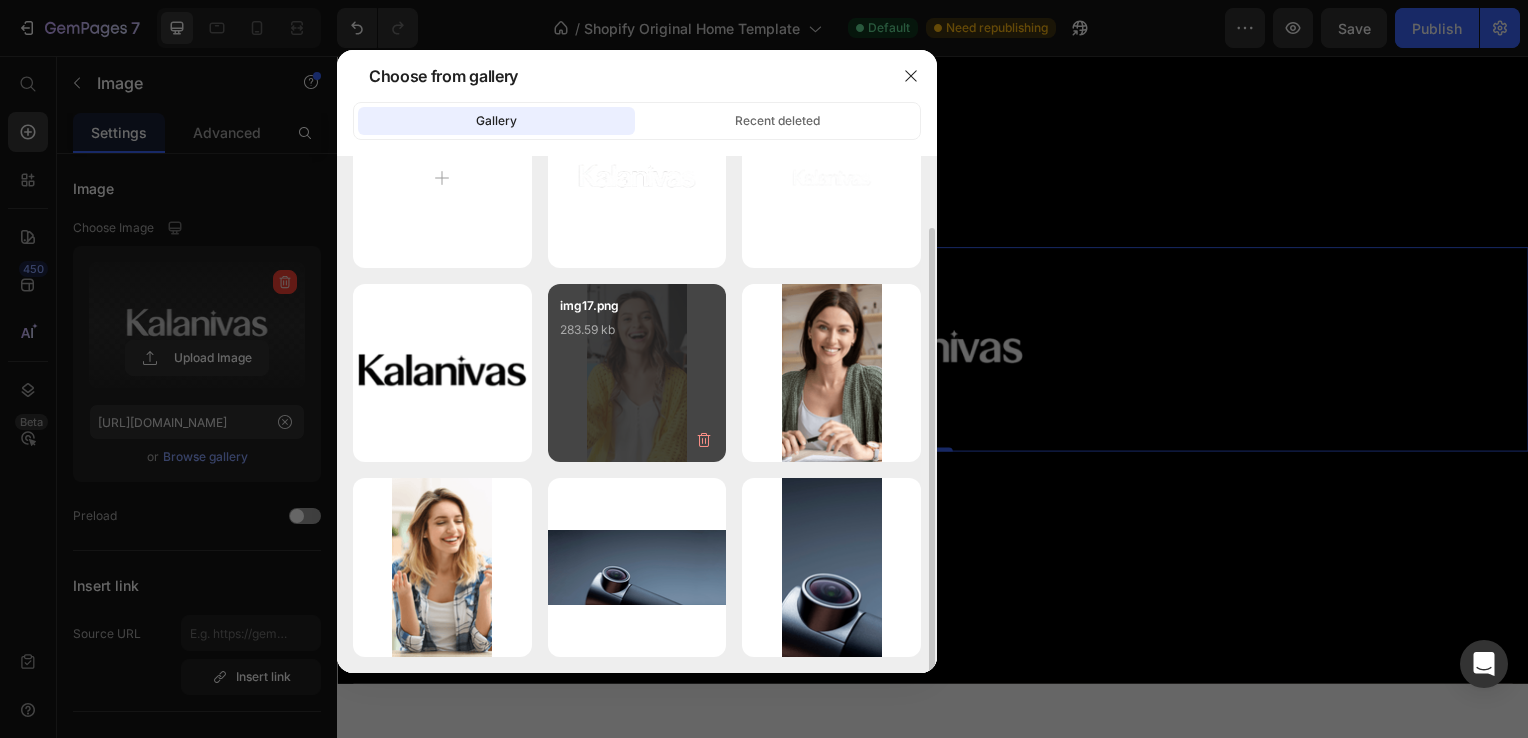 scroll, scrollTop: 0, scrollLeft: 0, axis: both 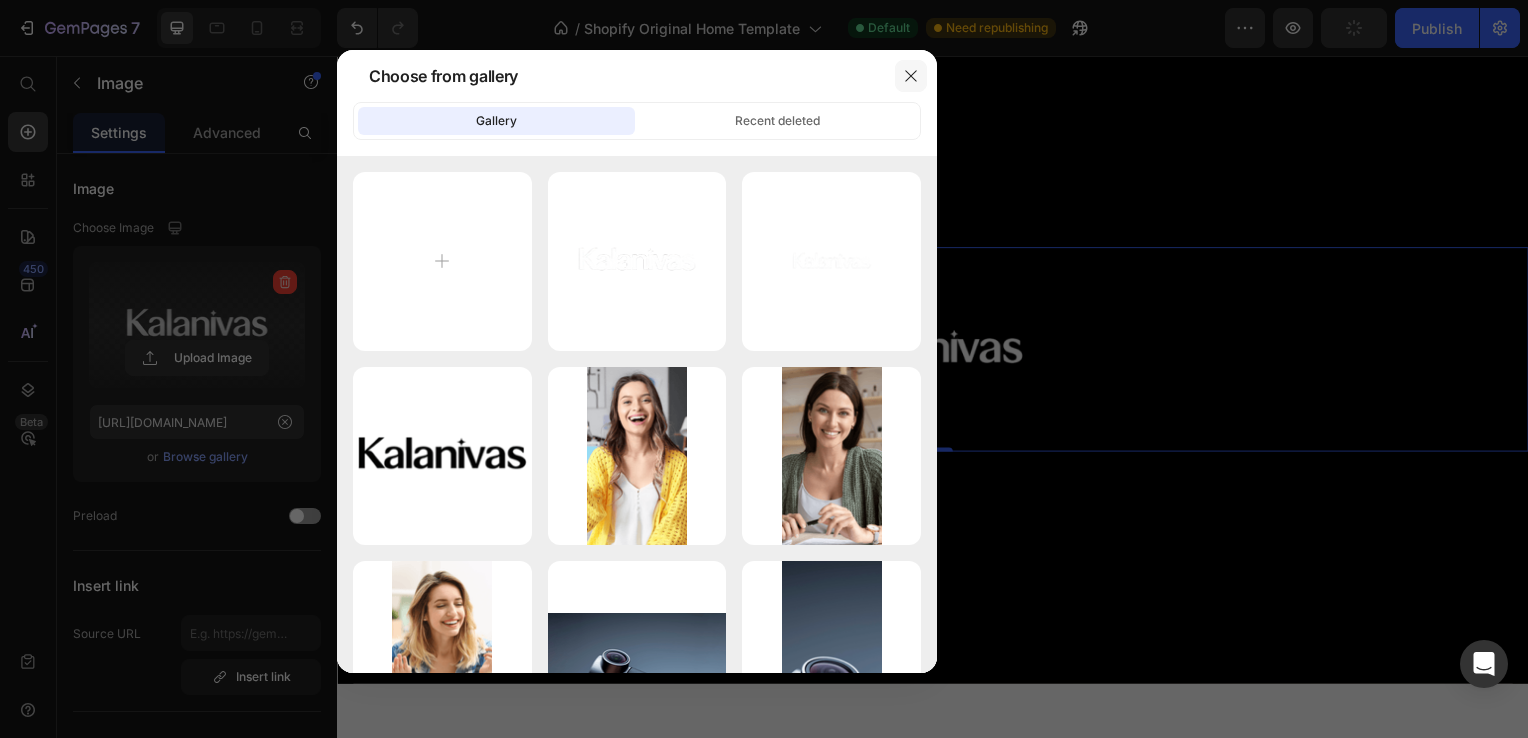 click at bounding box center (911, 76) 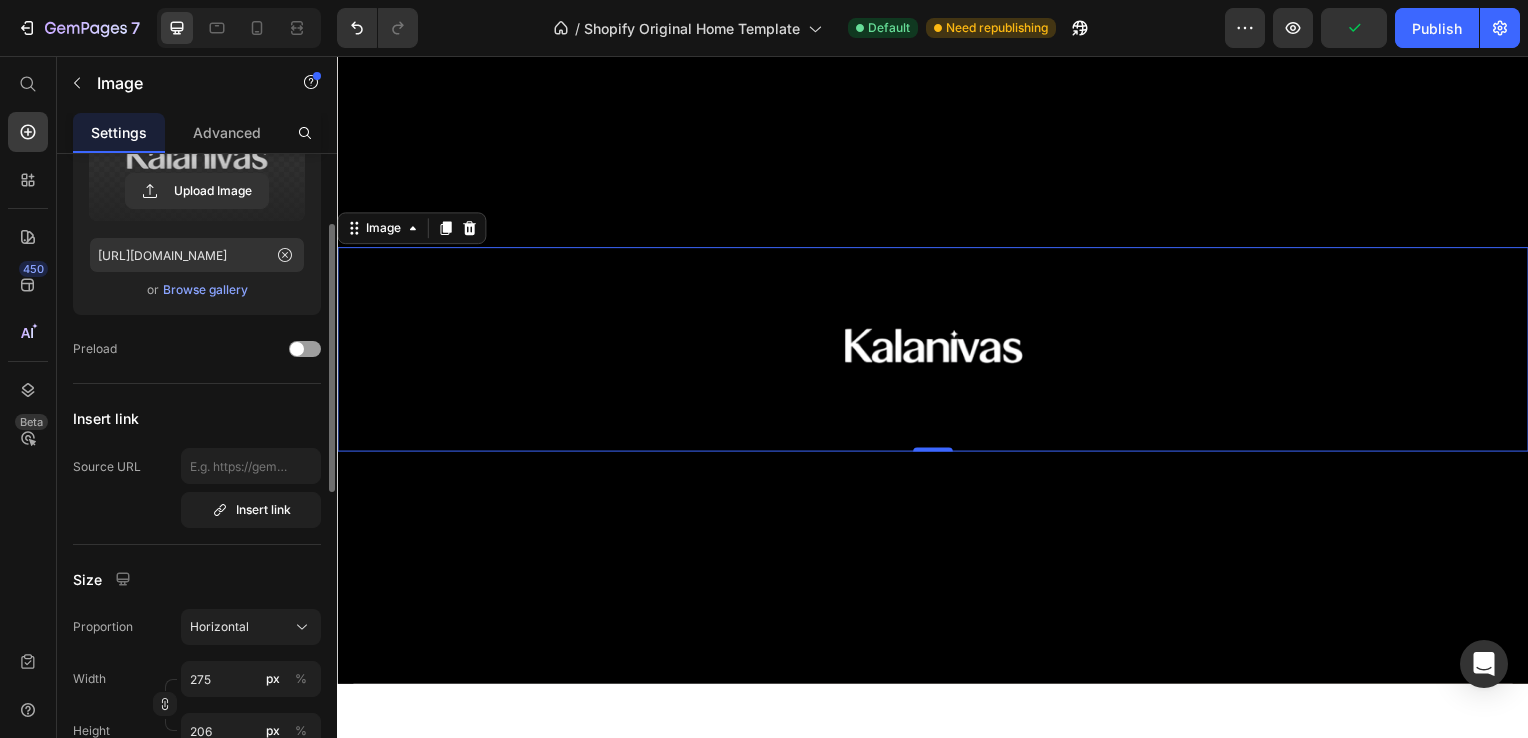 scroll, scrollTop: 211, scrollLeft: 0, axis: vertical 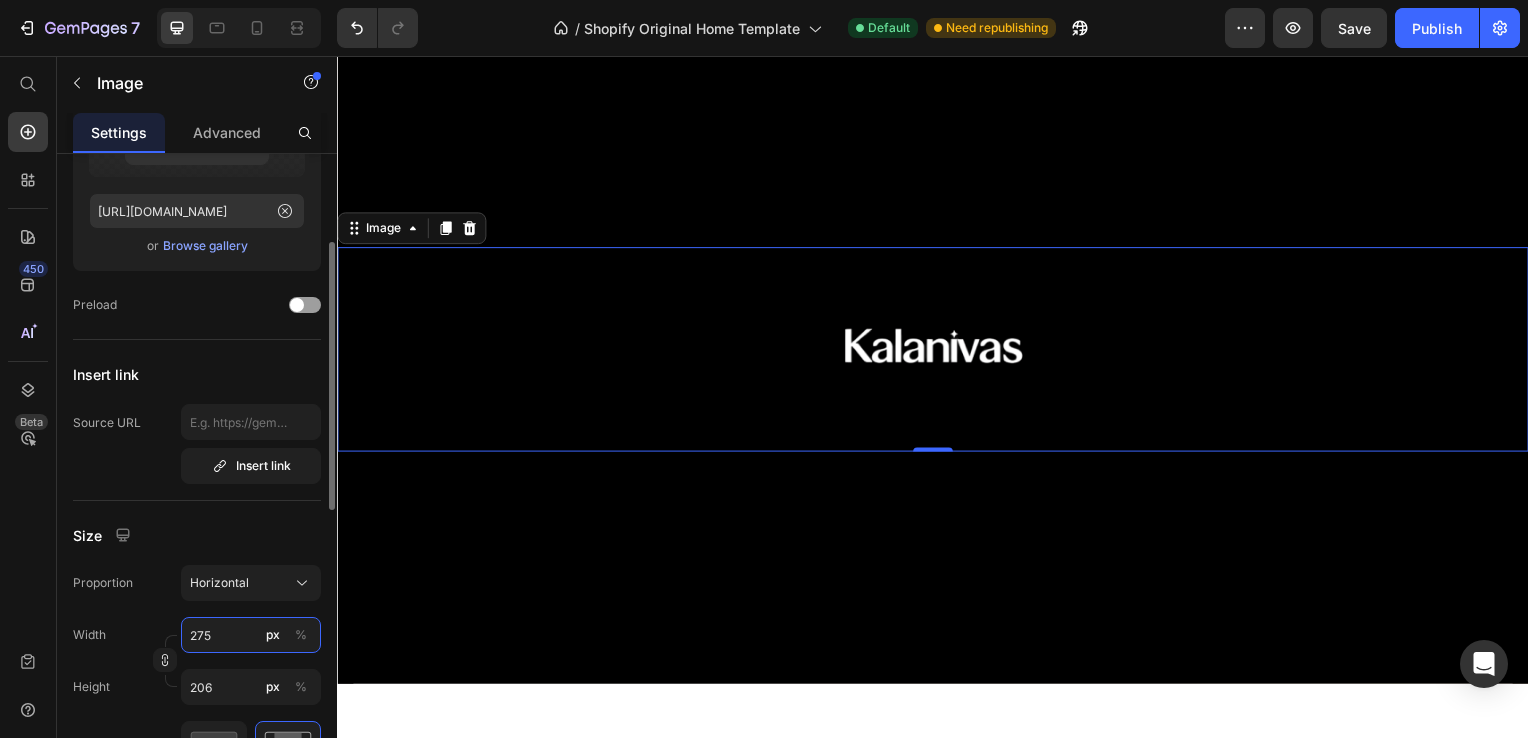 click on "275" at bounding box center (251, 635) 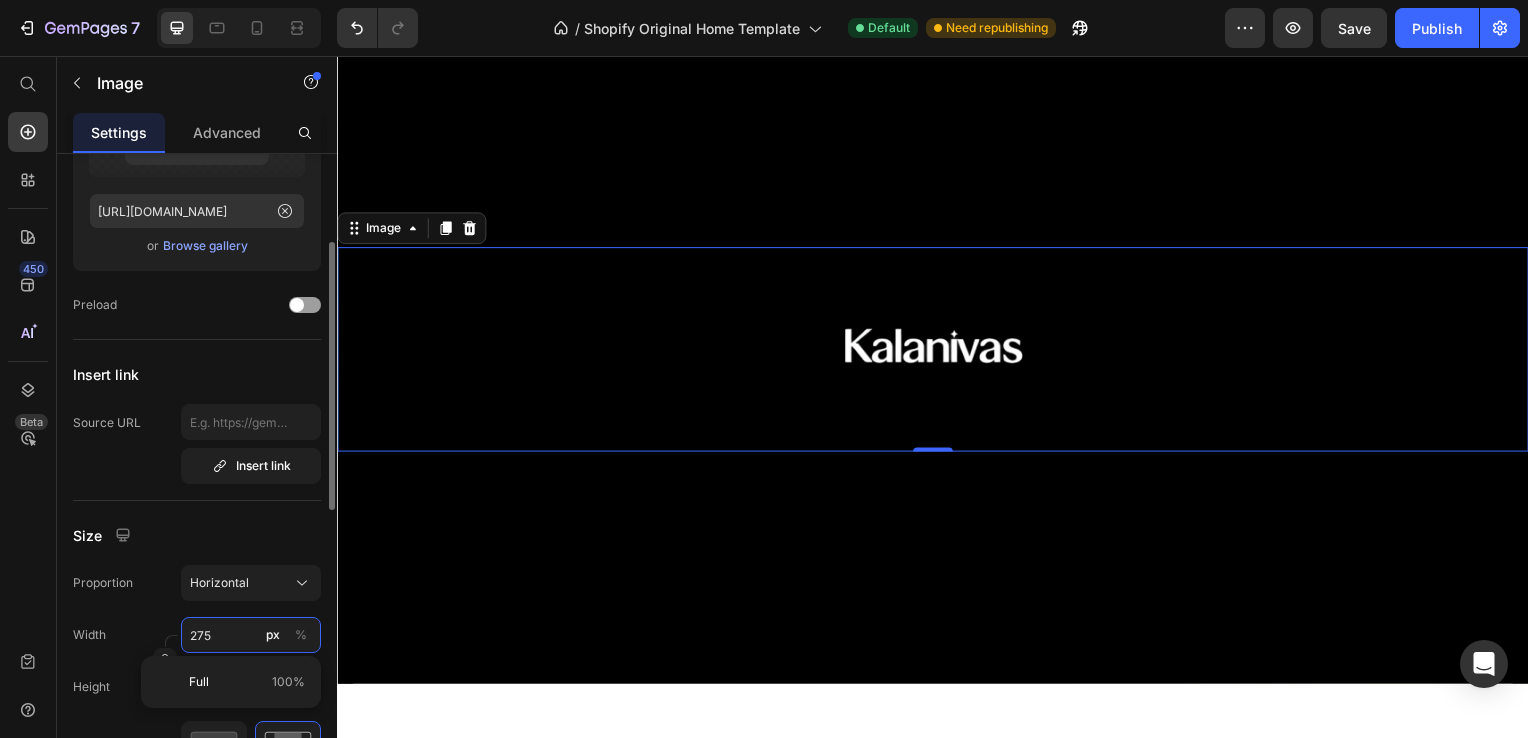 type on "3" 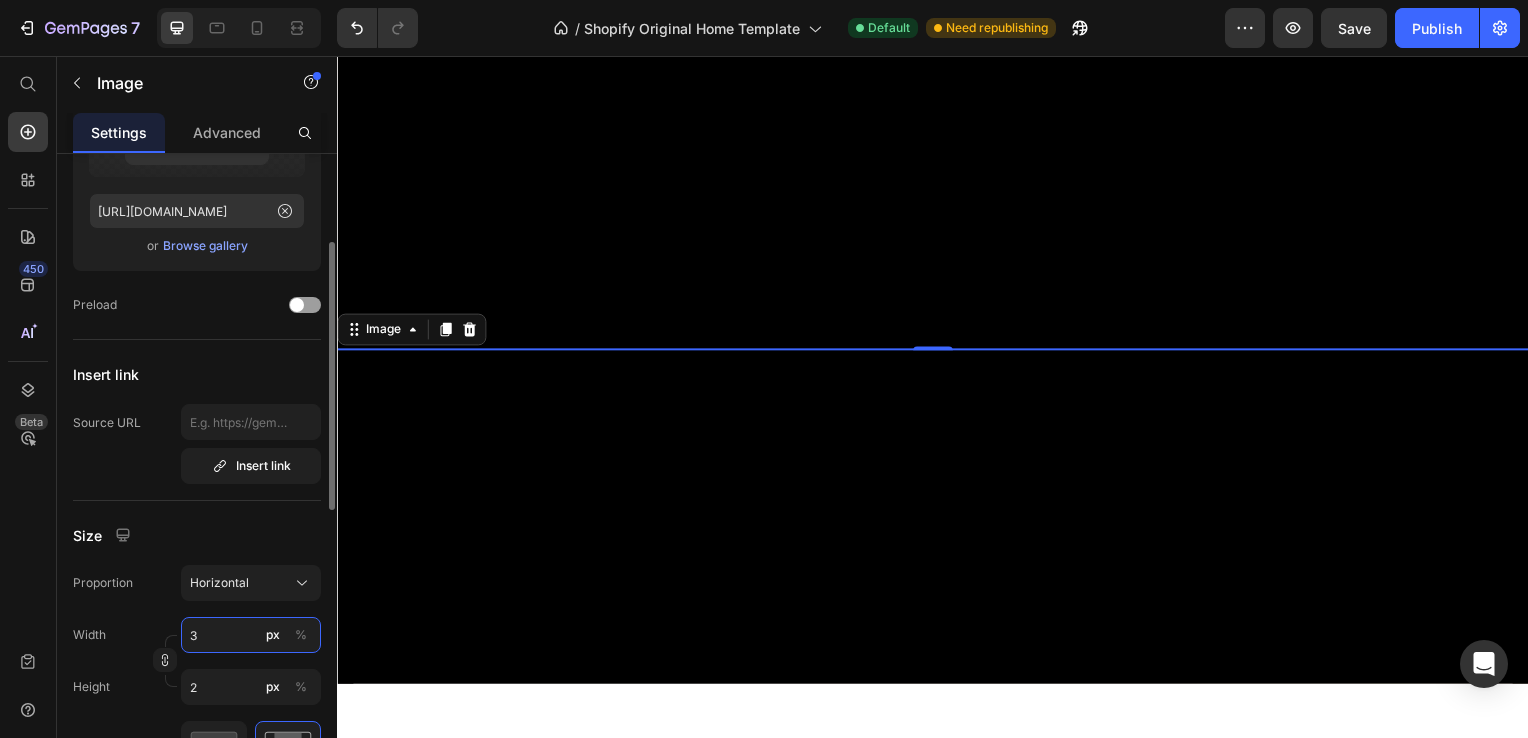 type on "30" 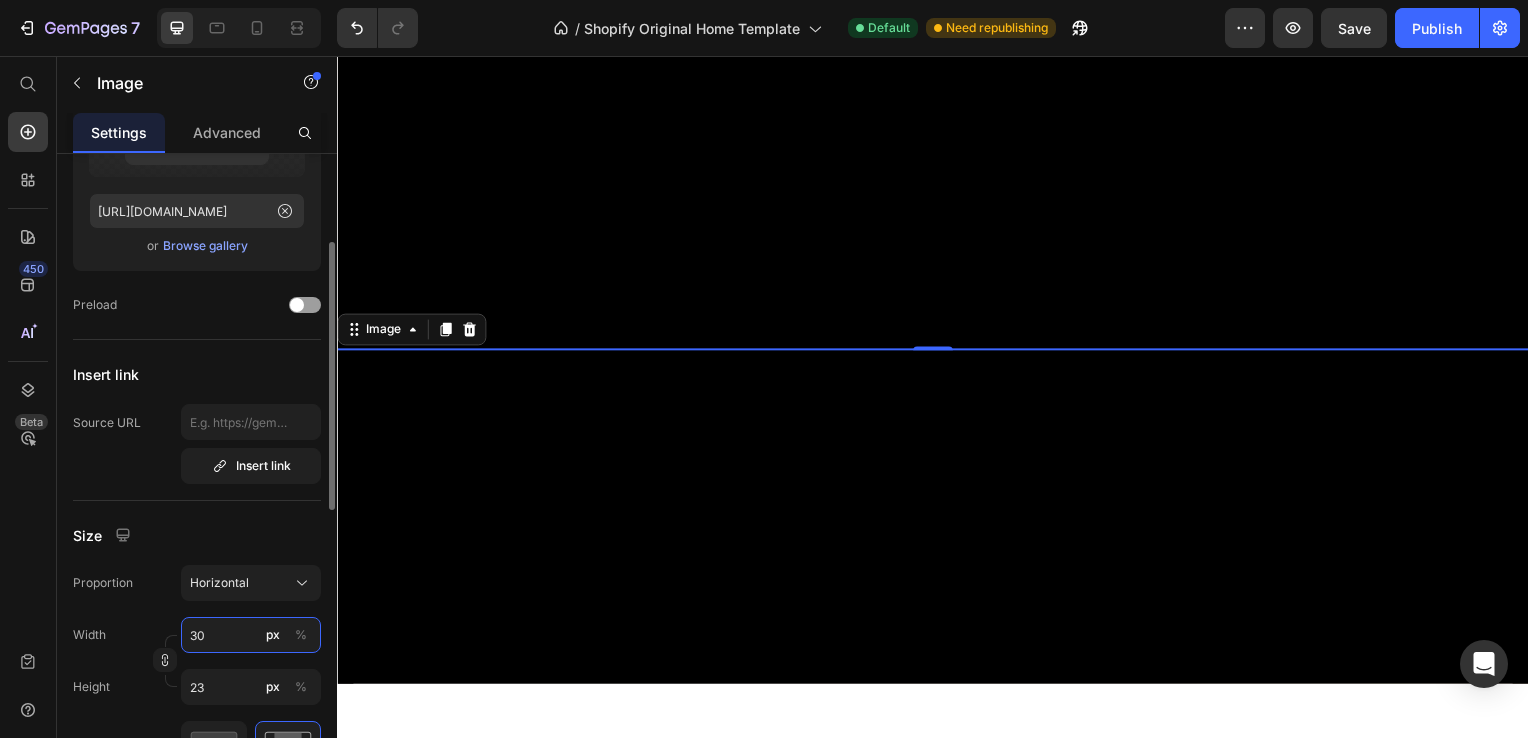 type on "300" 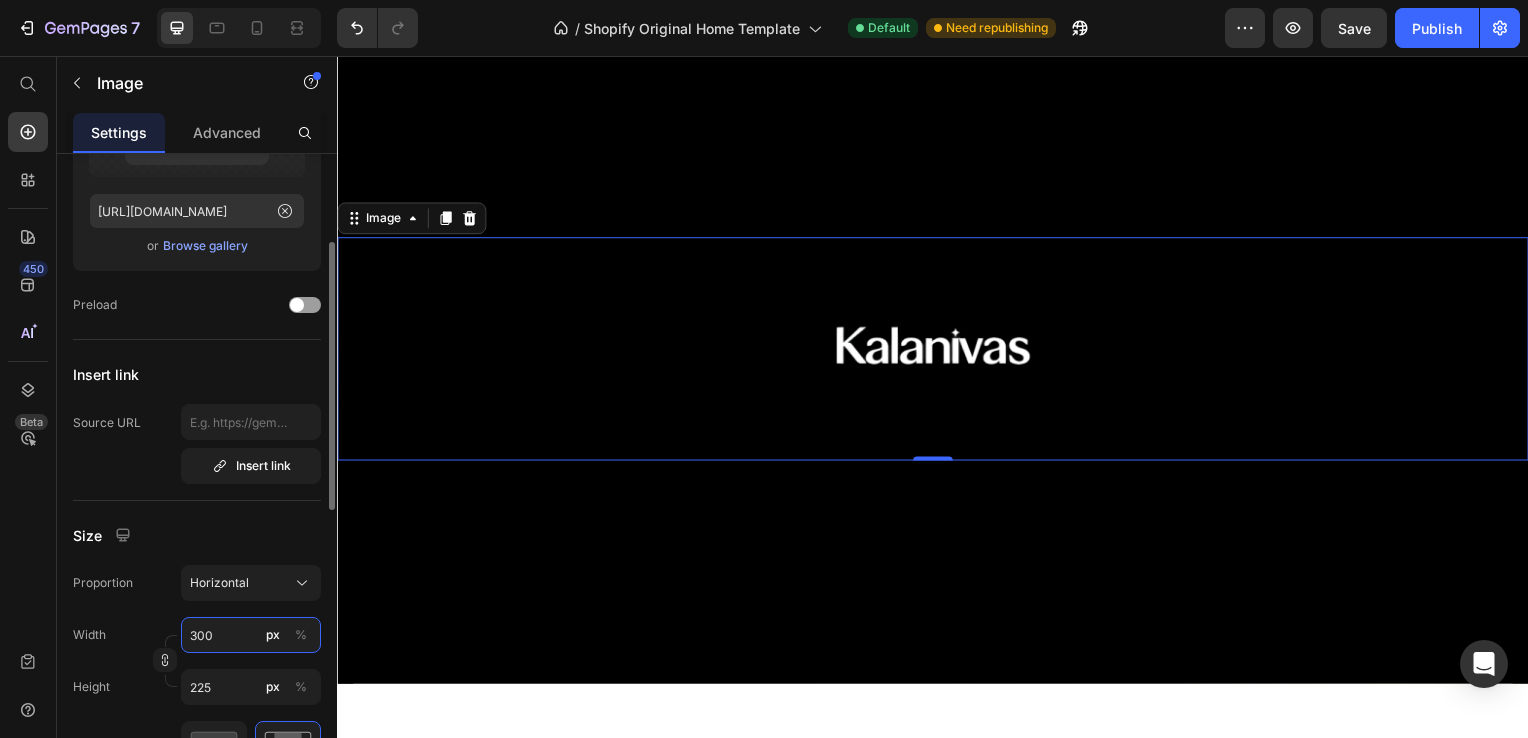drag, startPoint x: 239, startPoint y: 629, endPoint x: 112, endPoint y: 621, distance: 127.25172 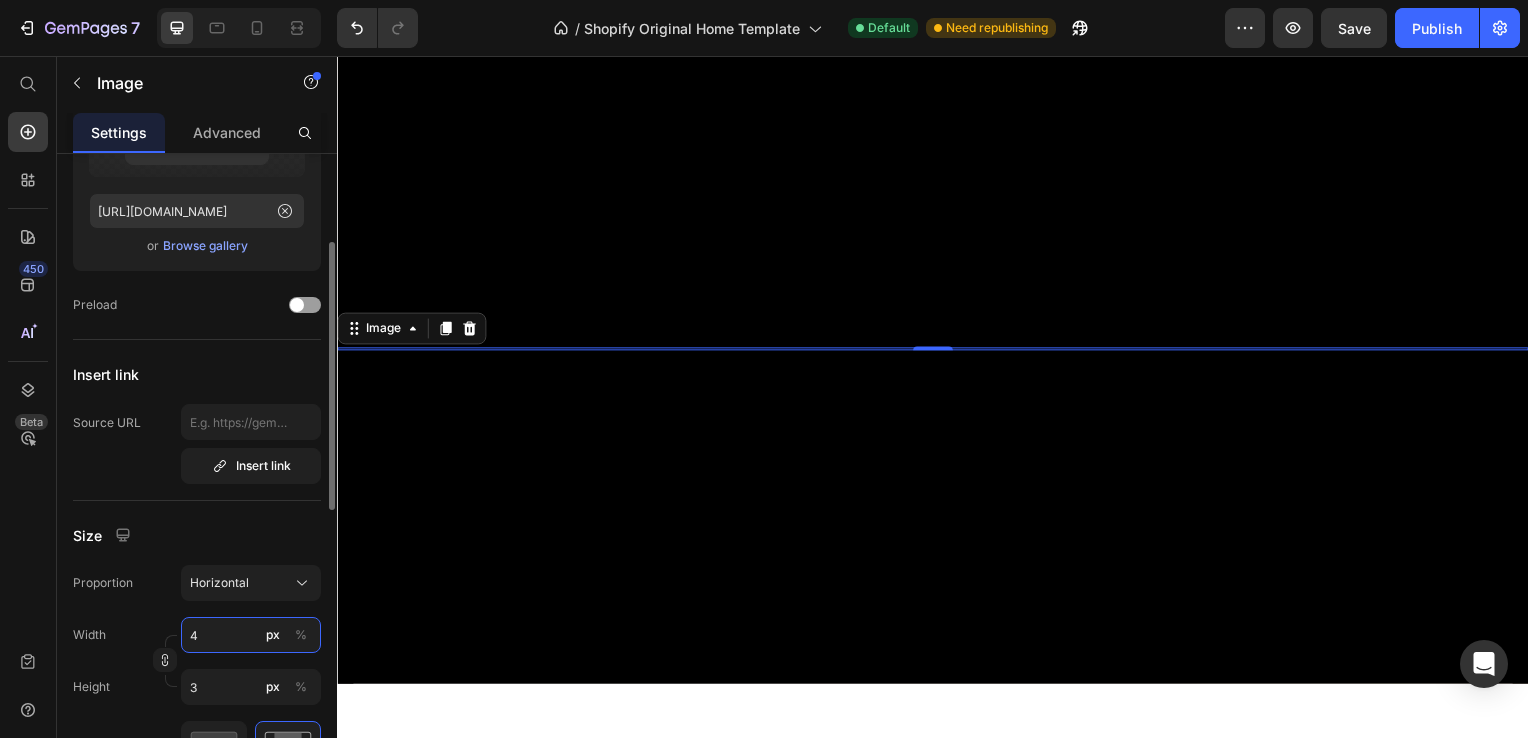 type on "40" 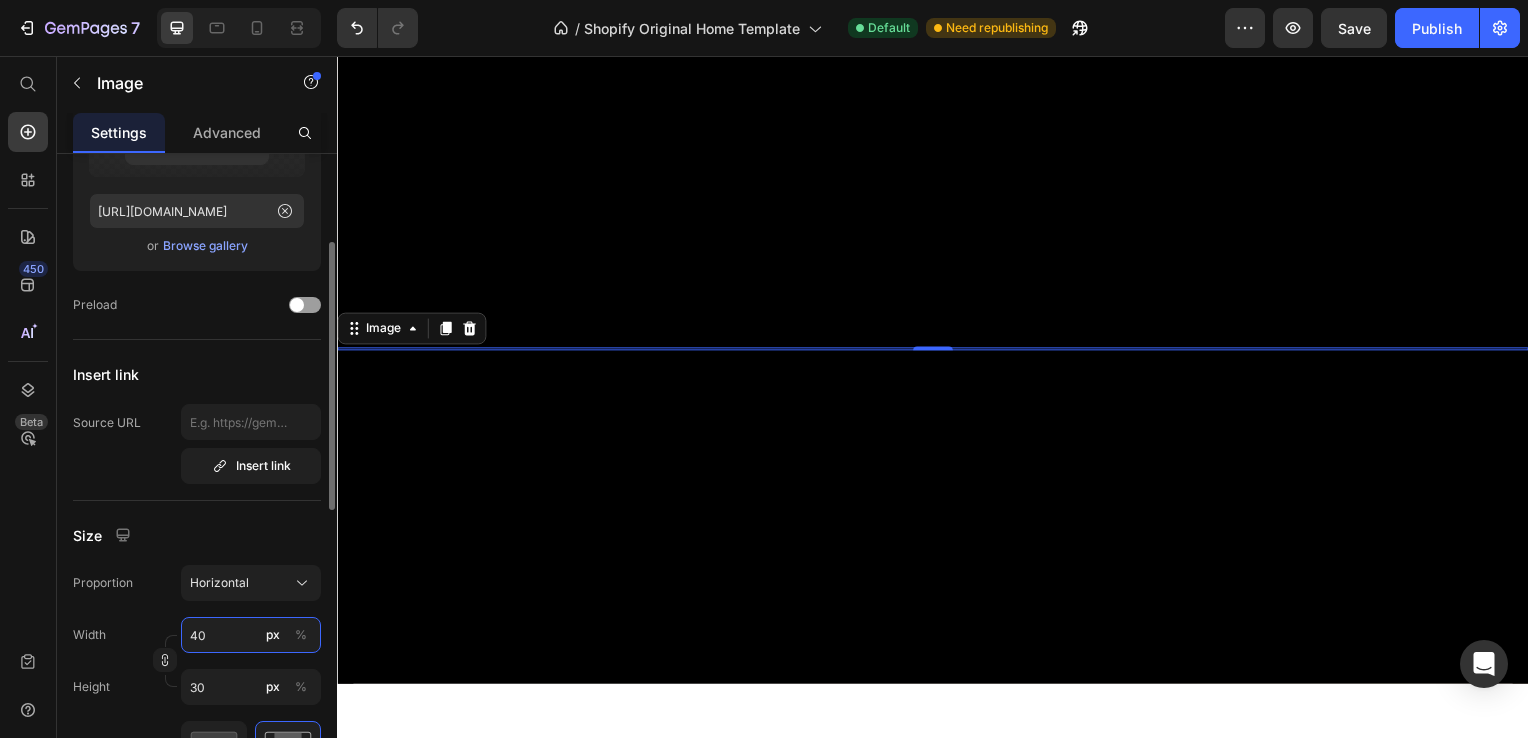type on "400" 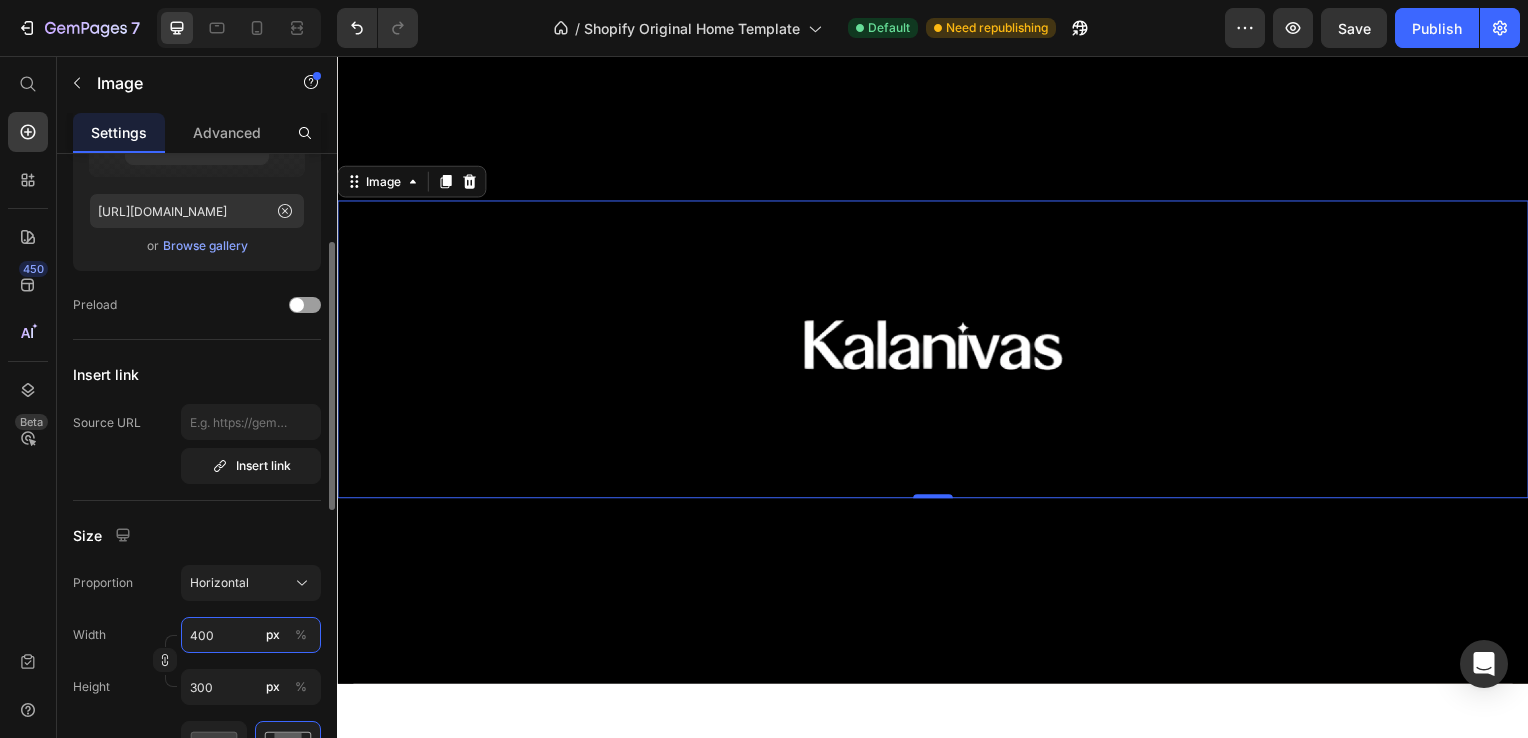 type on "400" 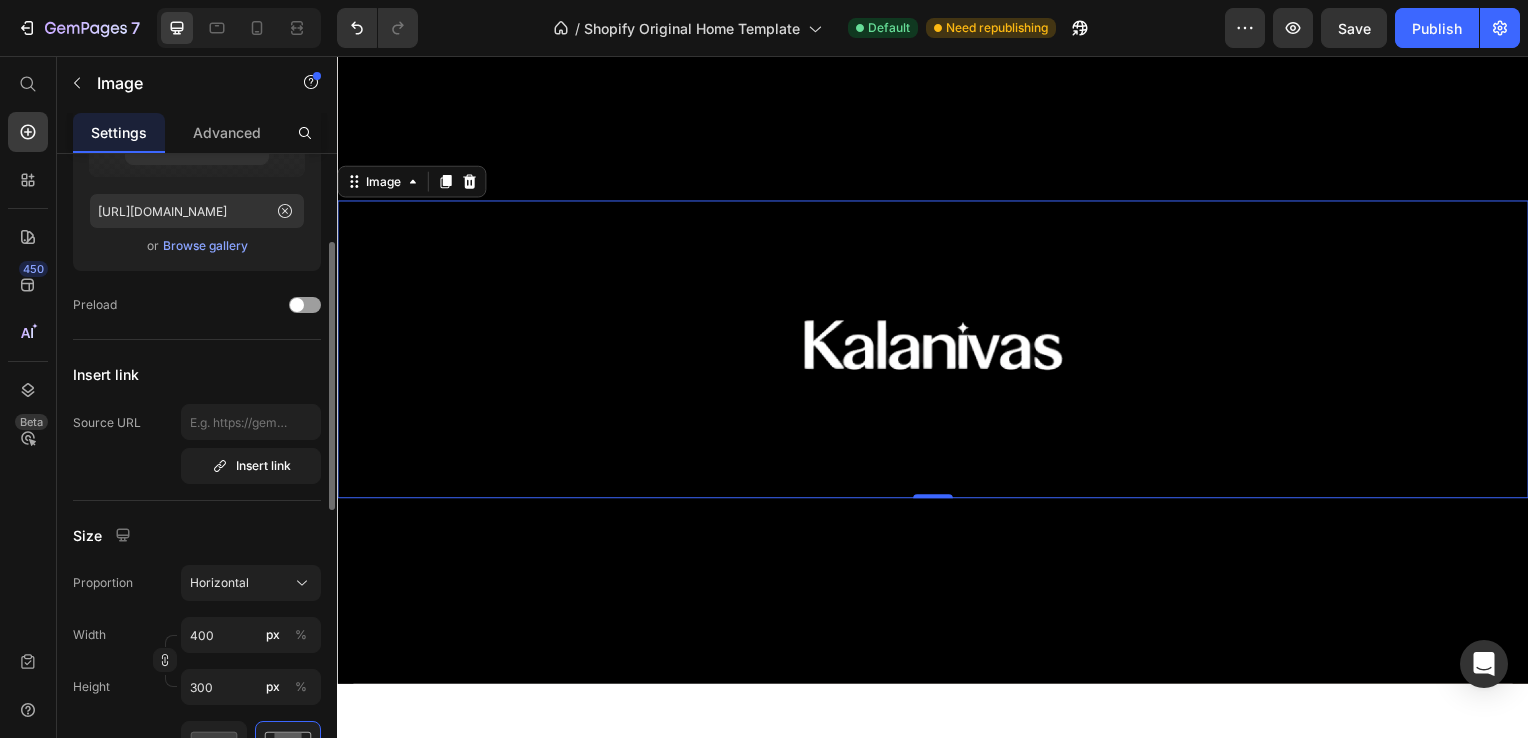 click on "Insert link" at bounding box center (197, 374) 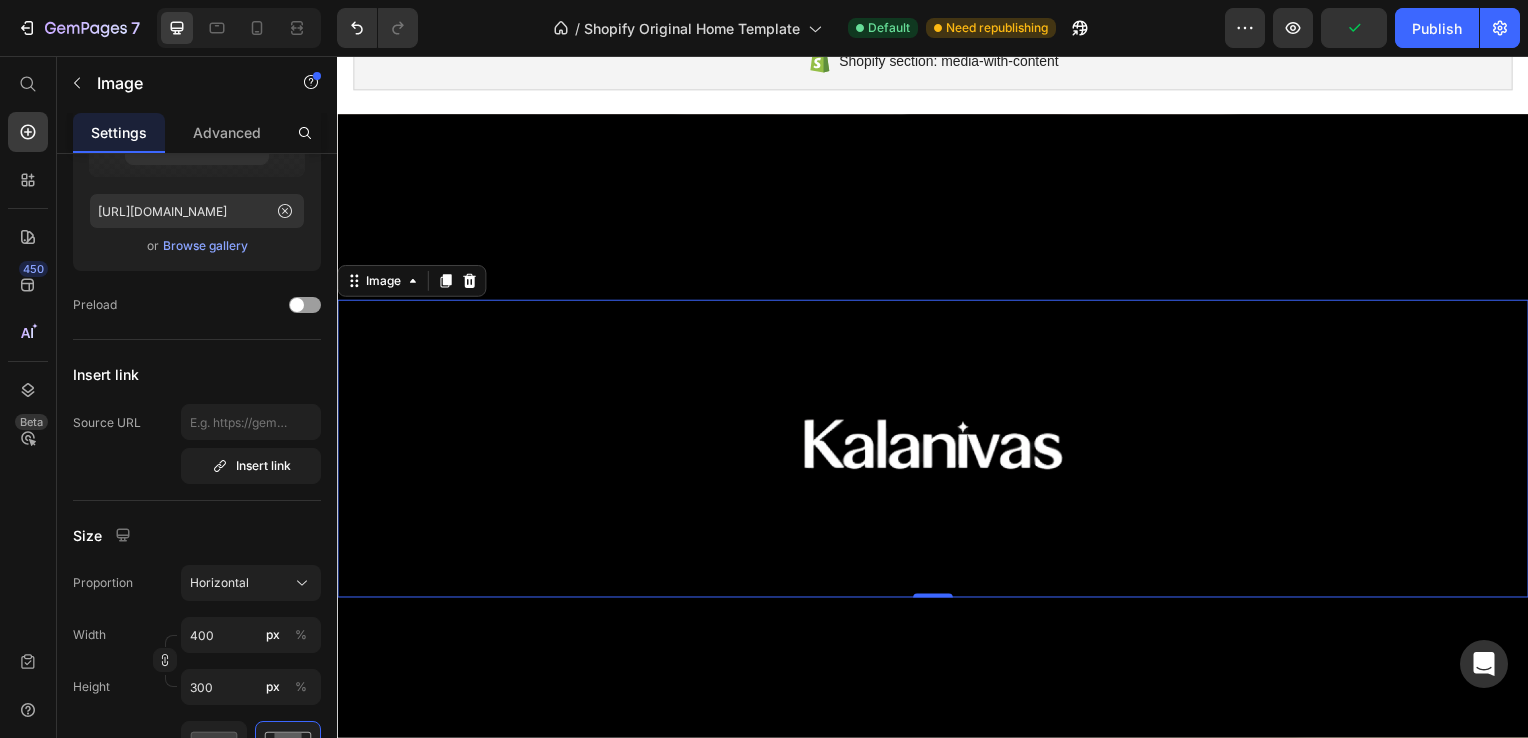 scroll, scrollTop: 788, scrollLeft: 0, axis: vertical 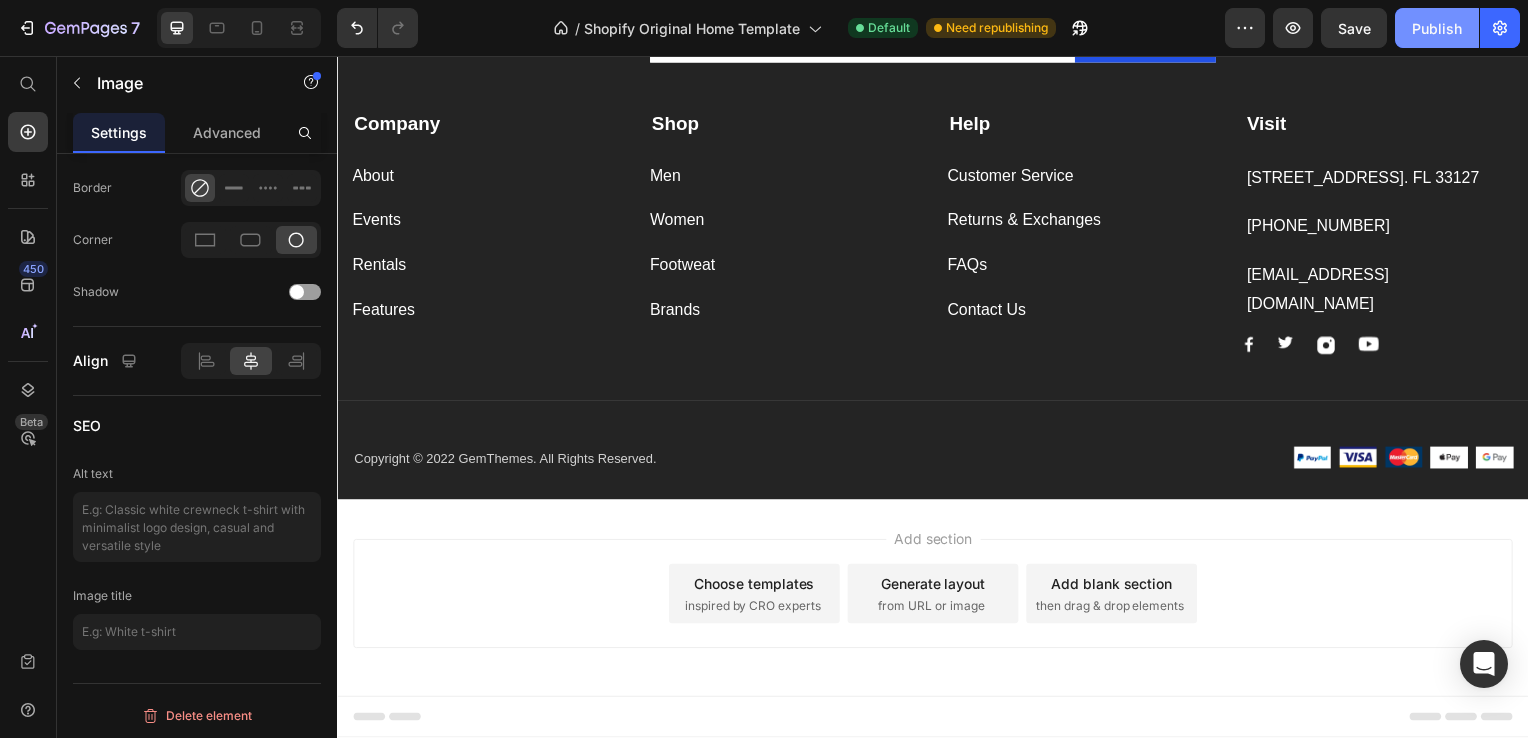 click on "Publish" at bounding box center (1437, 28) 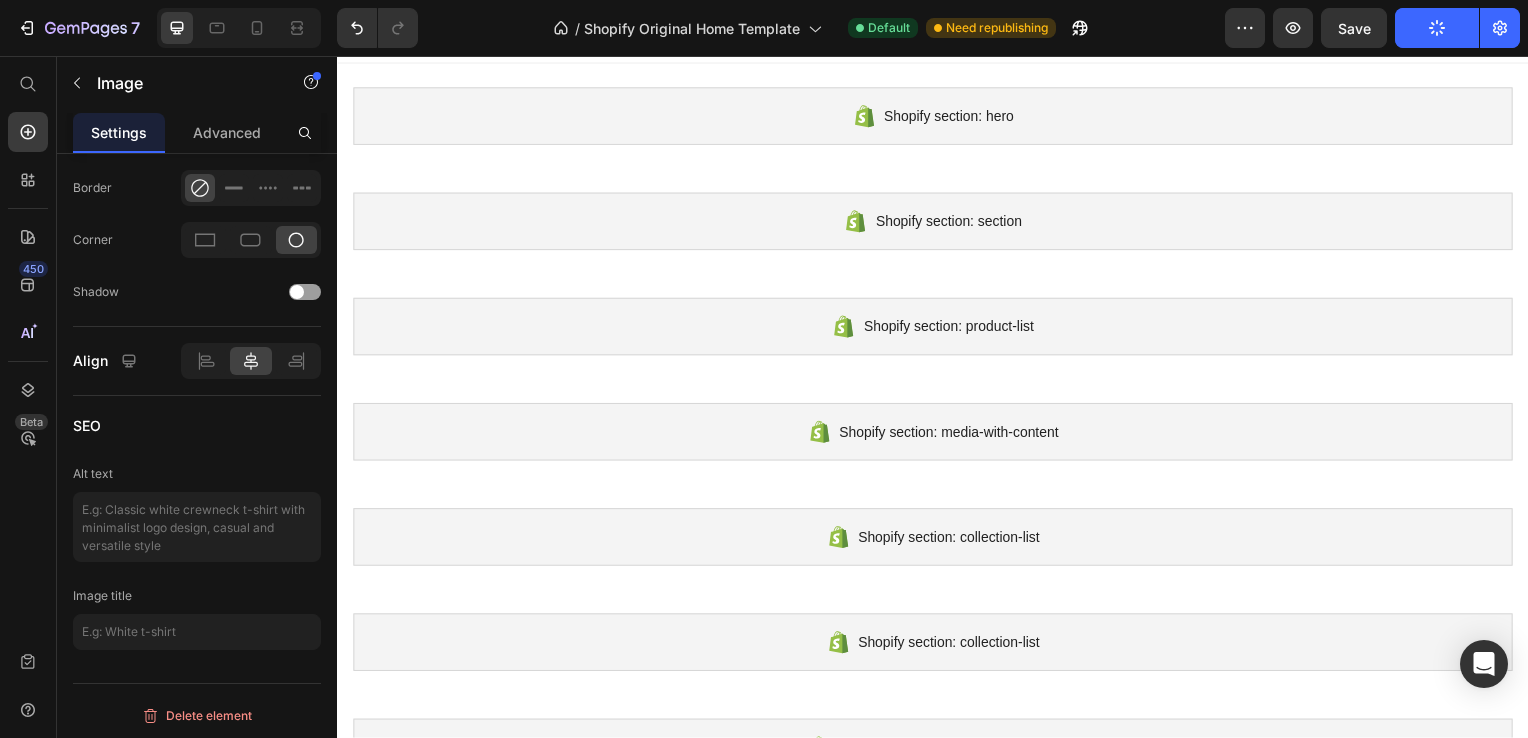 scroll, scrollTop: 0, scrollLeft: 0, axis: both 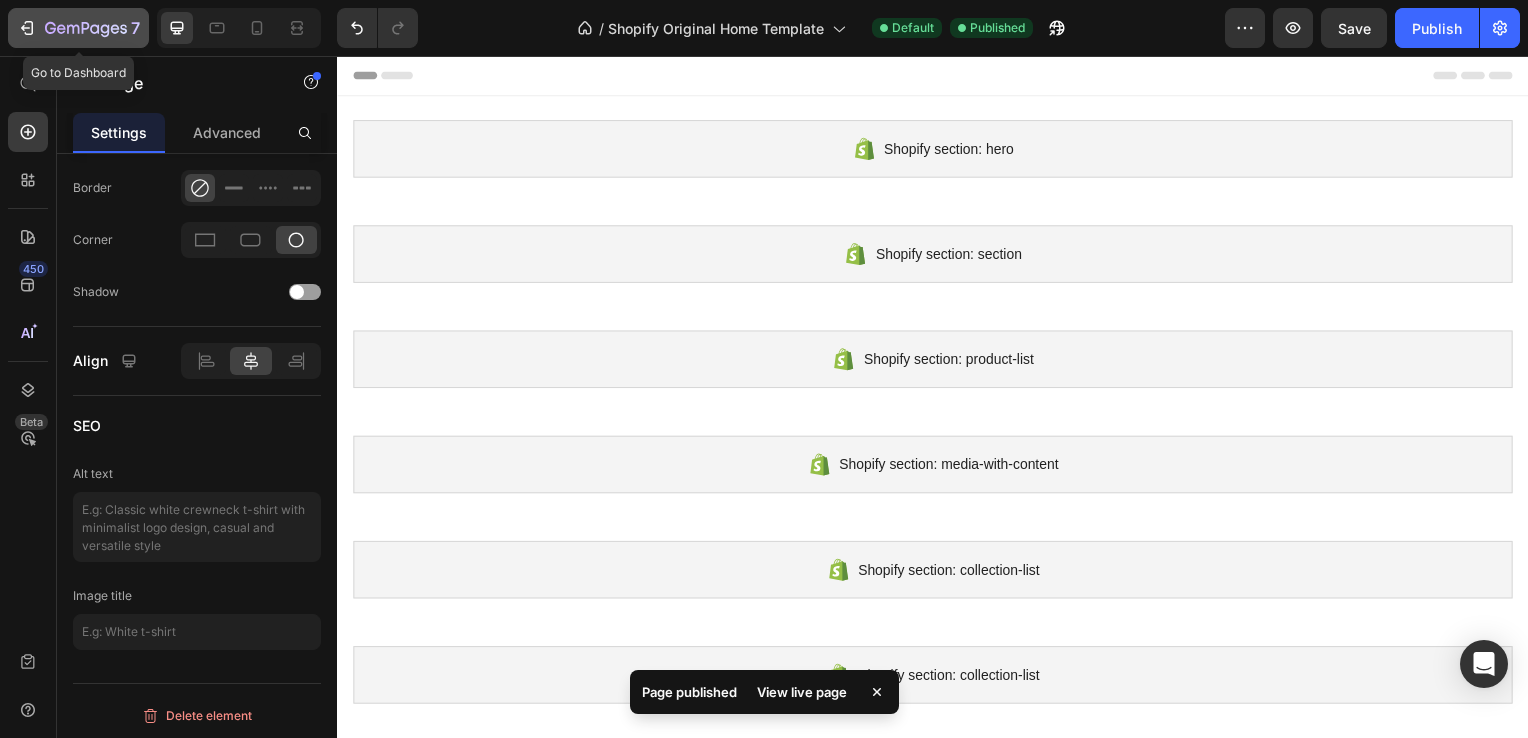 click 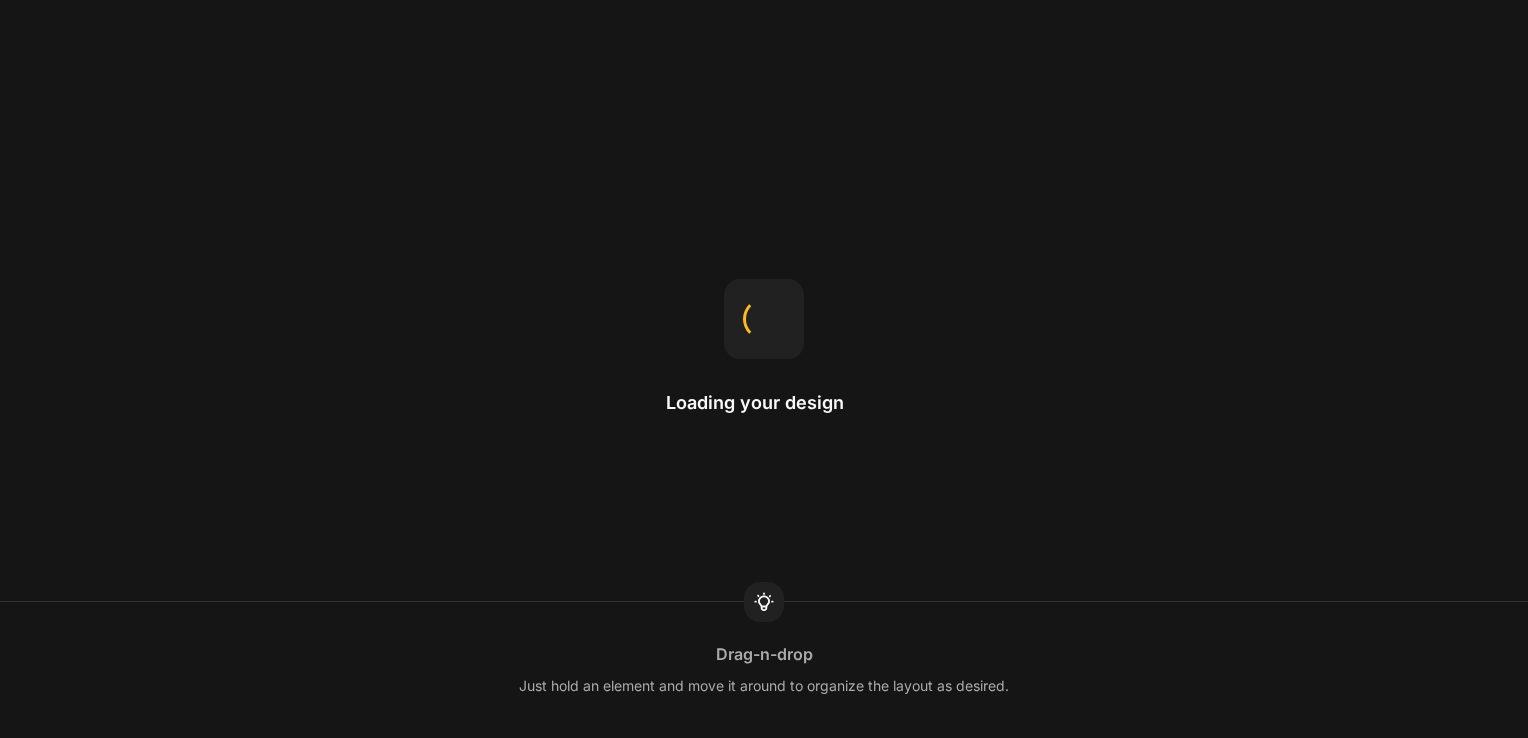 scroll, scrollTop: 0, scrollLeft: 0, axis: both 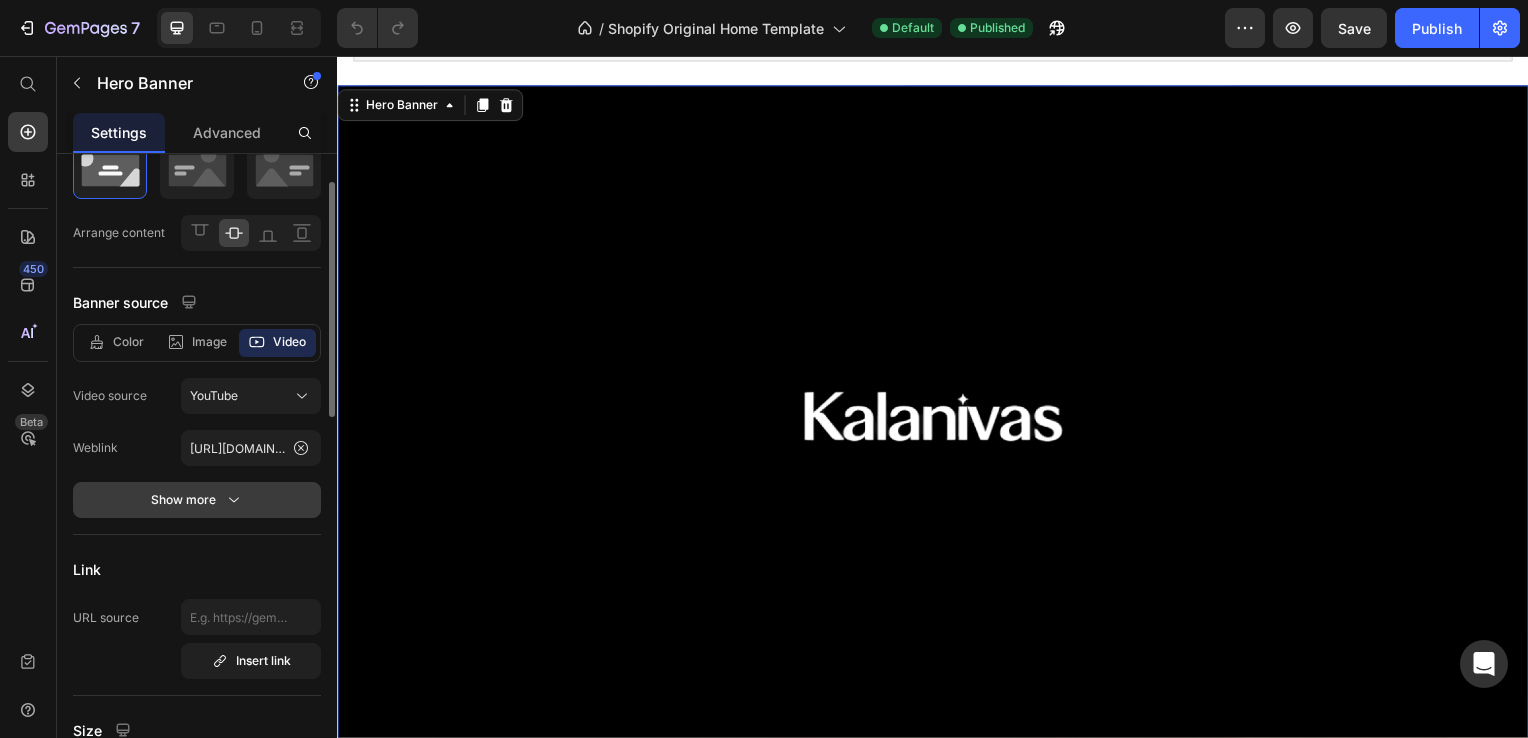 click on "Show more" at bounding box center [197, 500] 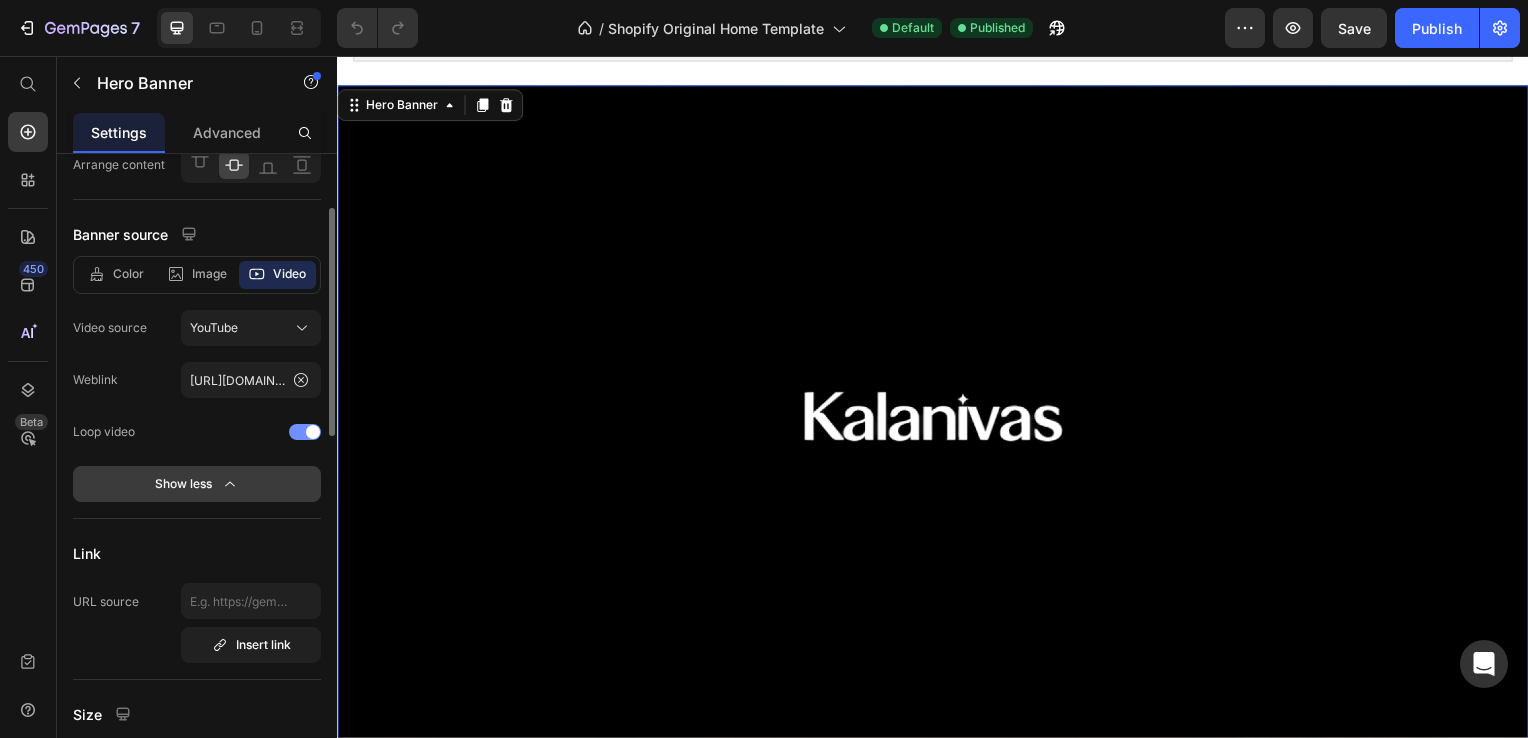 scroll, scrollTop: 144, scrollLeft: 0, axis: vertical 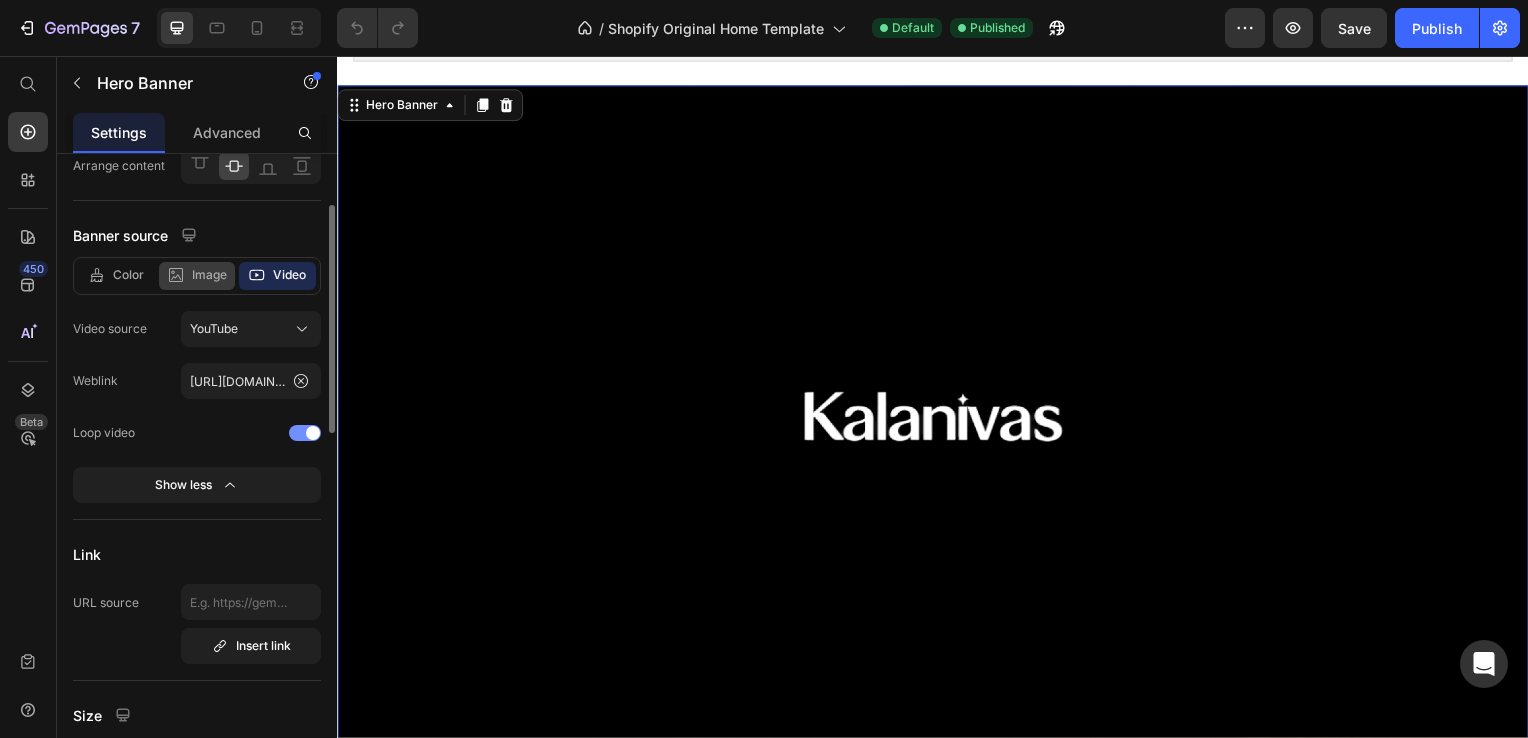 click on "Image" at bounding box center (209, 275) 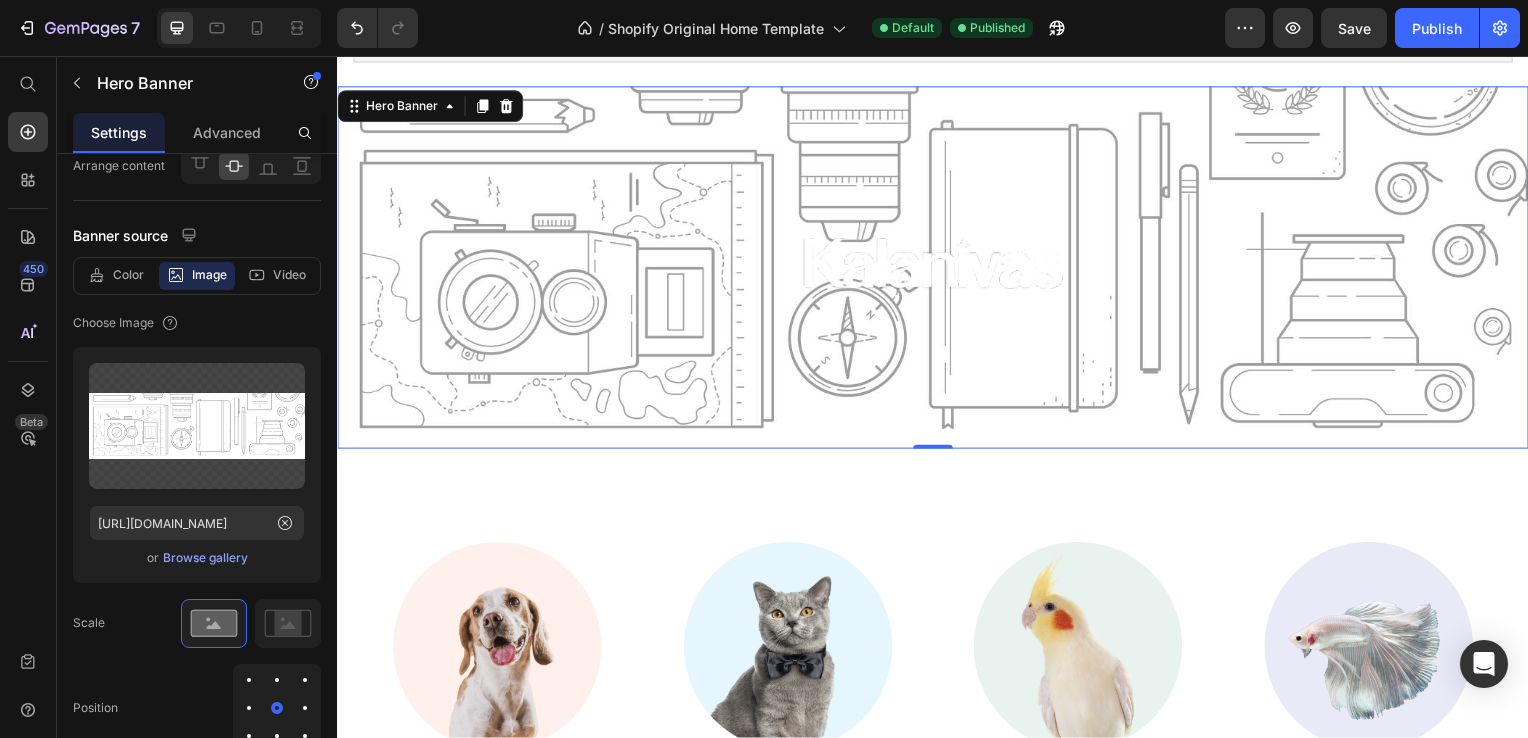 scroll, scrollTop: 644, scrollLeft: 0, axis: vertical 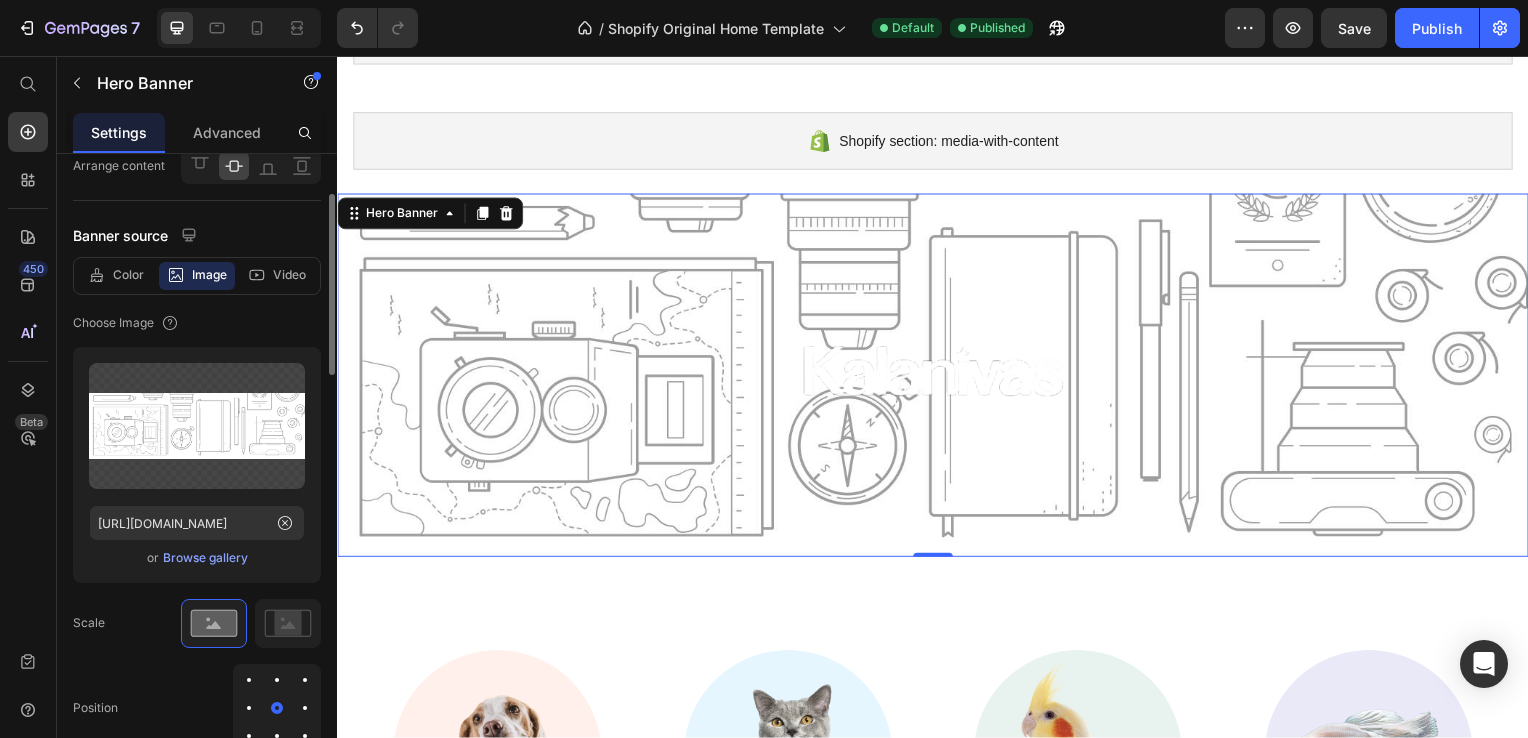 click on "Browse gallery" at bounding box center (205, 558) 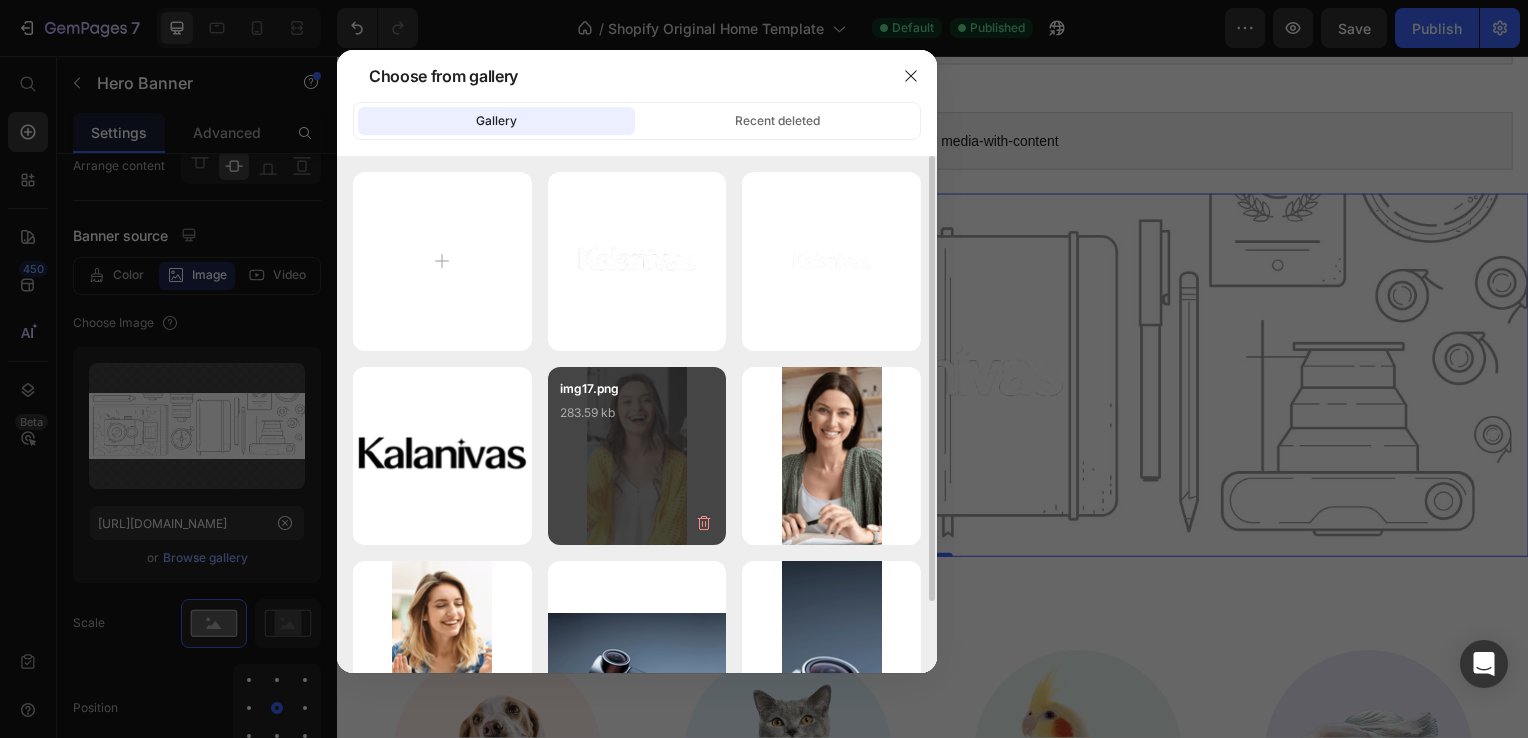 scroll, scrollTop: 83, scrollLeft: 0, axis: vertical 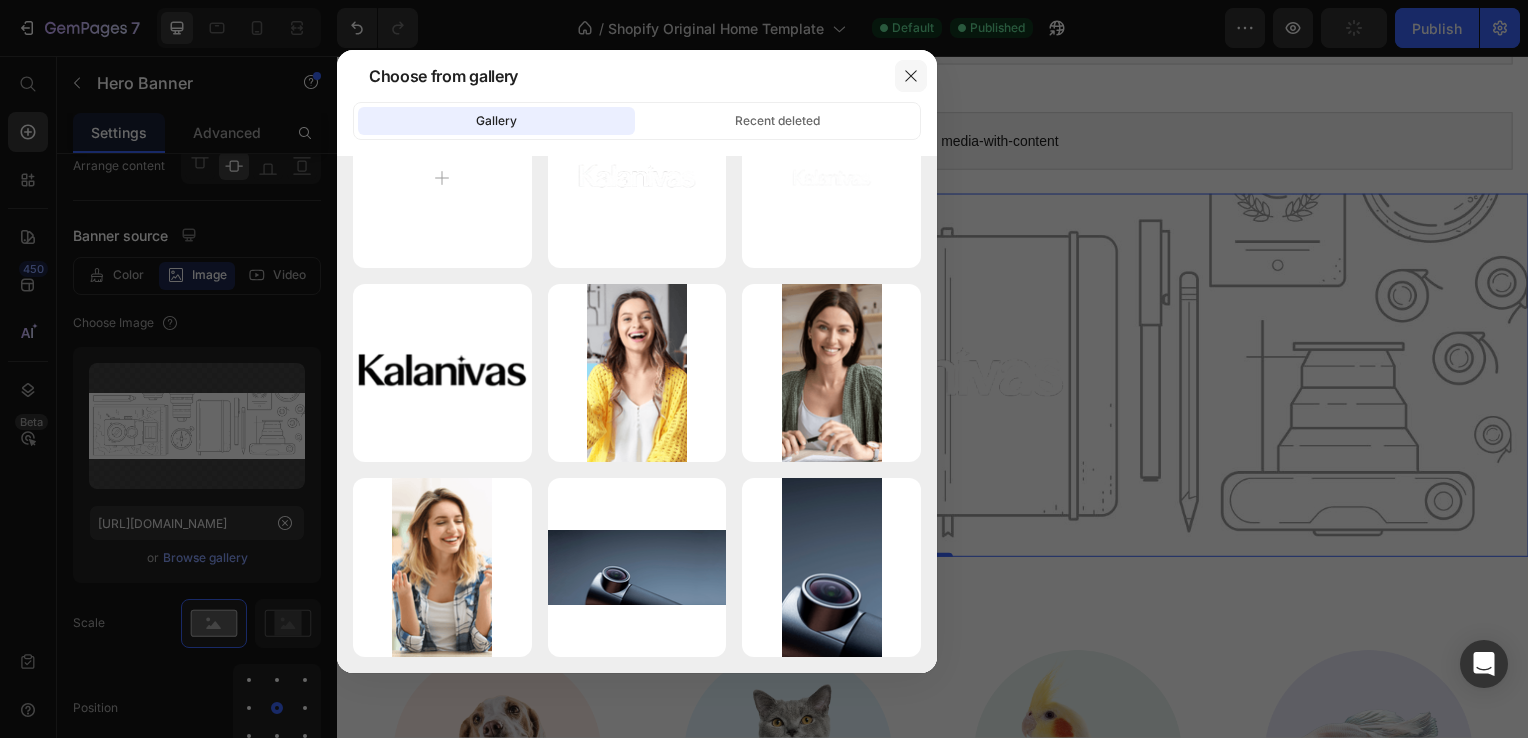 click 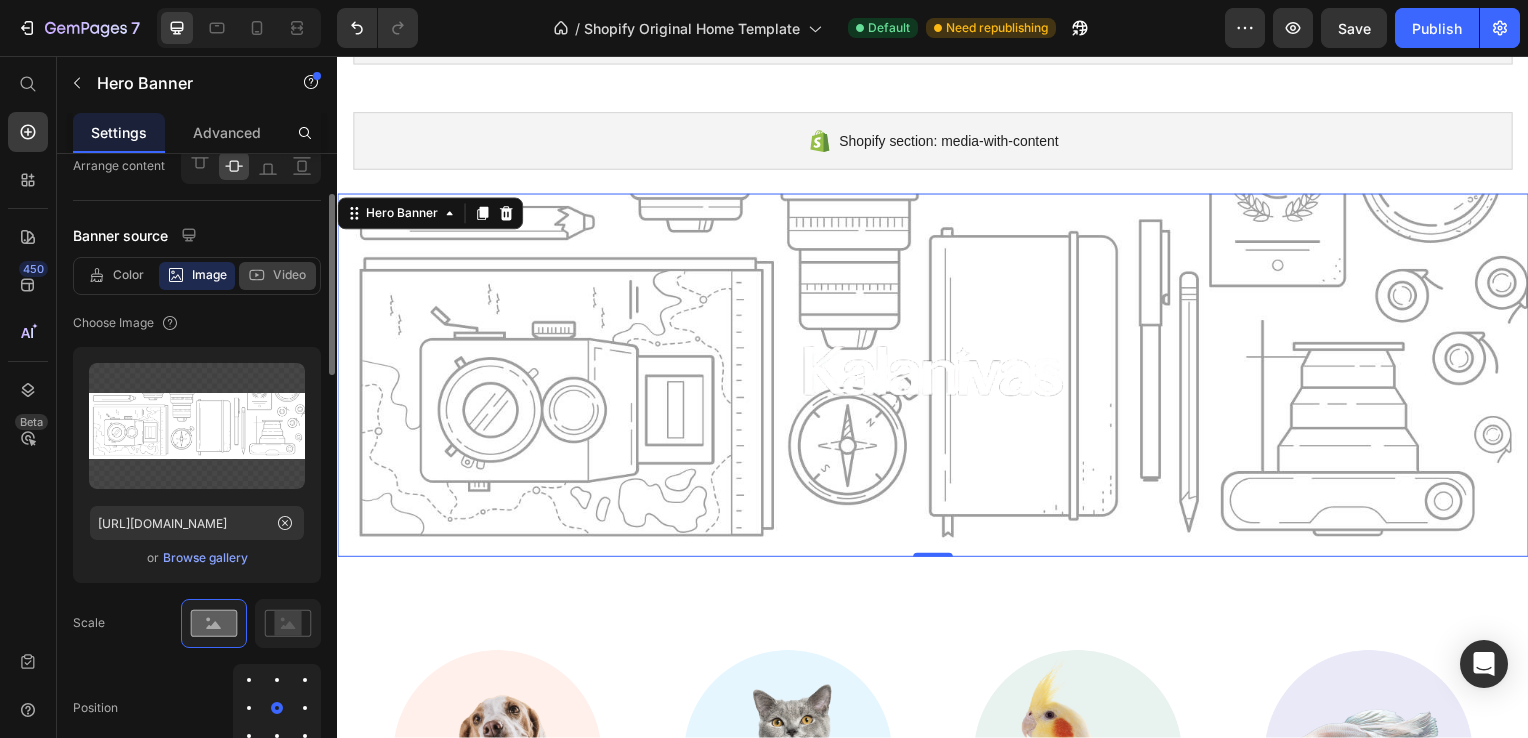 click on "Video" 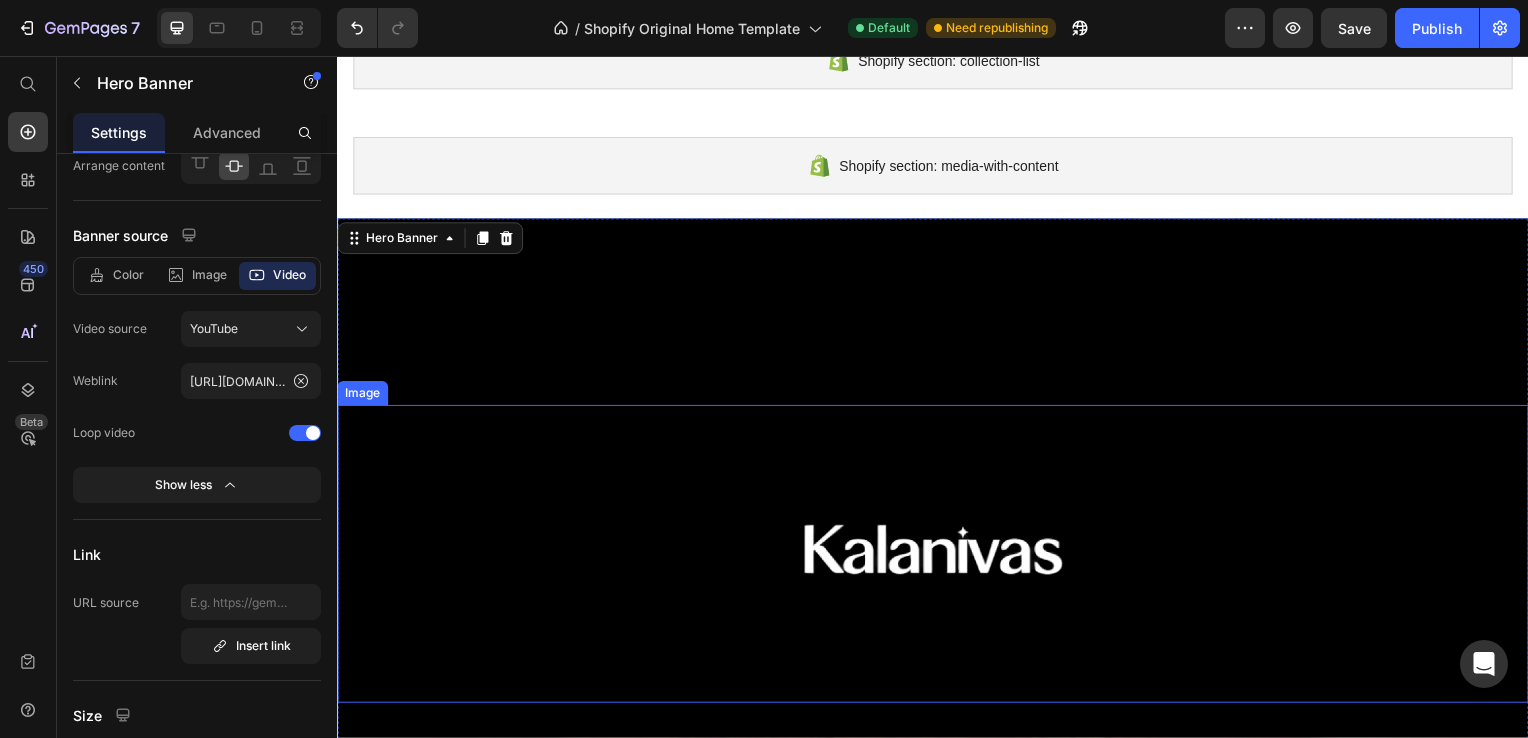 scroll, scrollTop: 608, scrollLeft: 0, axis: vertical 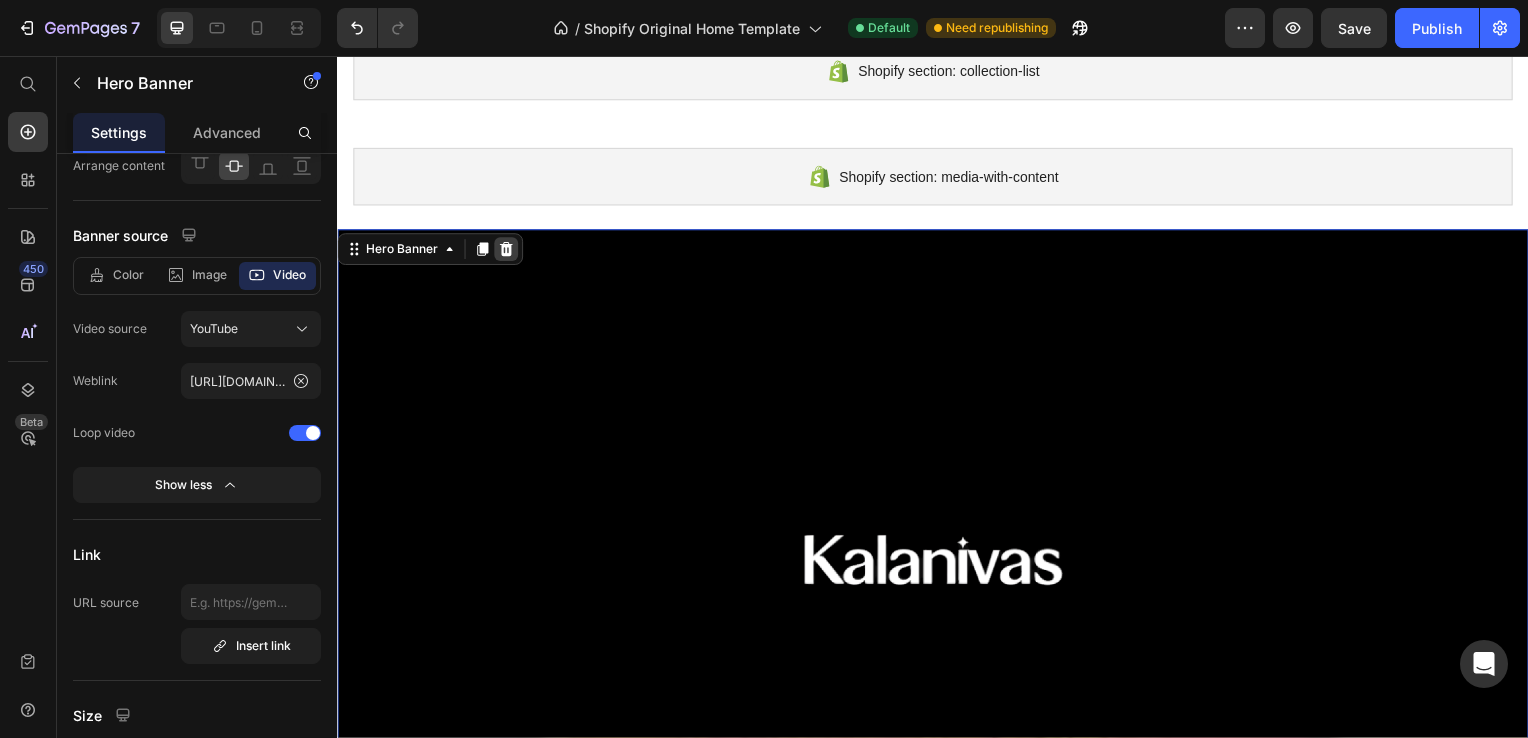 click at bounding box center (507, 251) 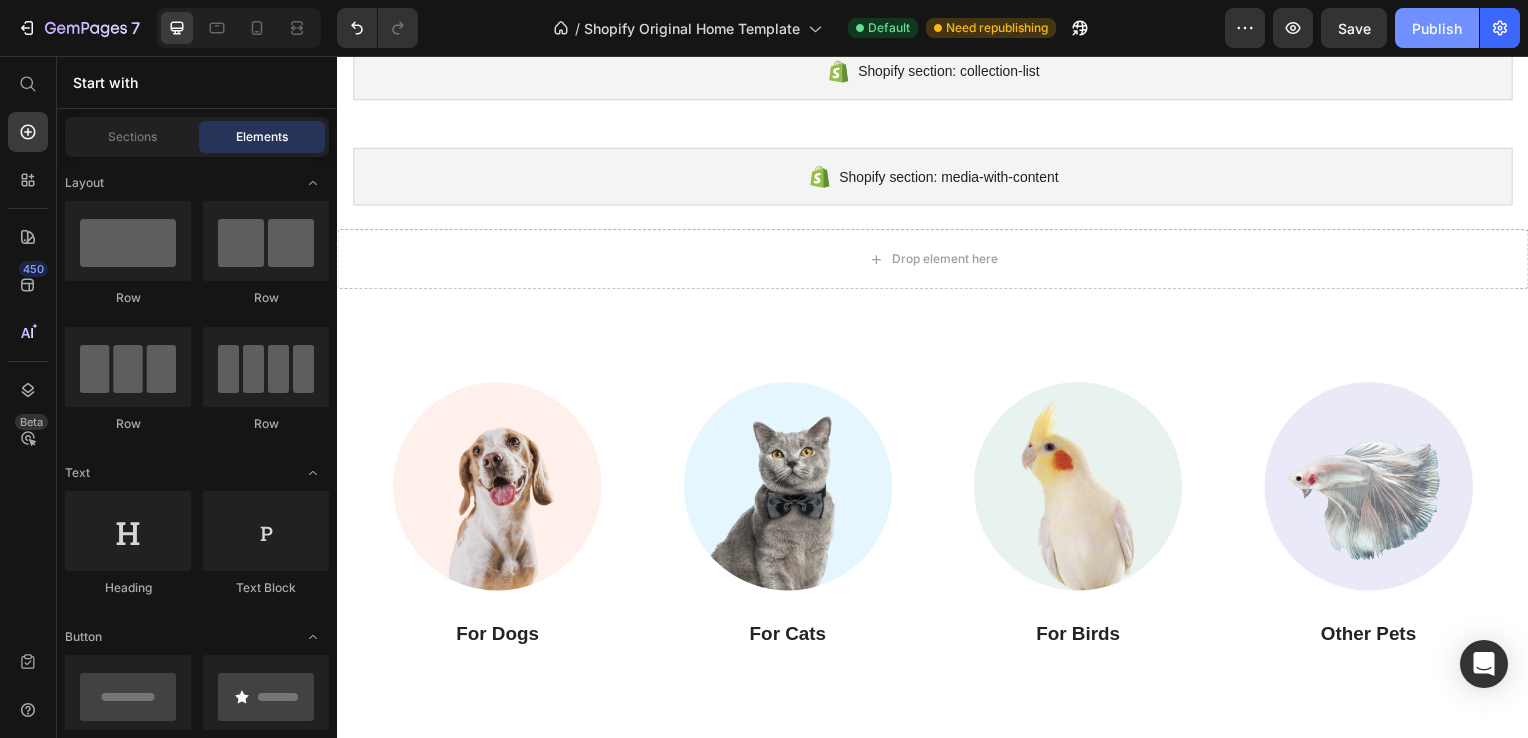 click on "Publish" 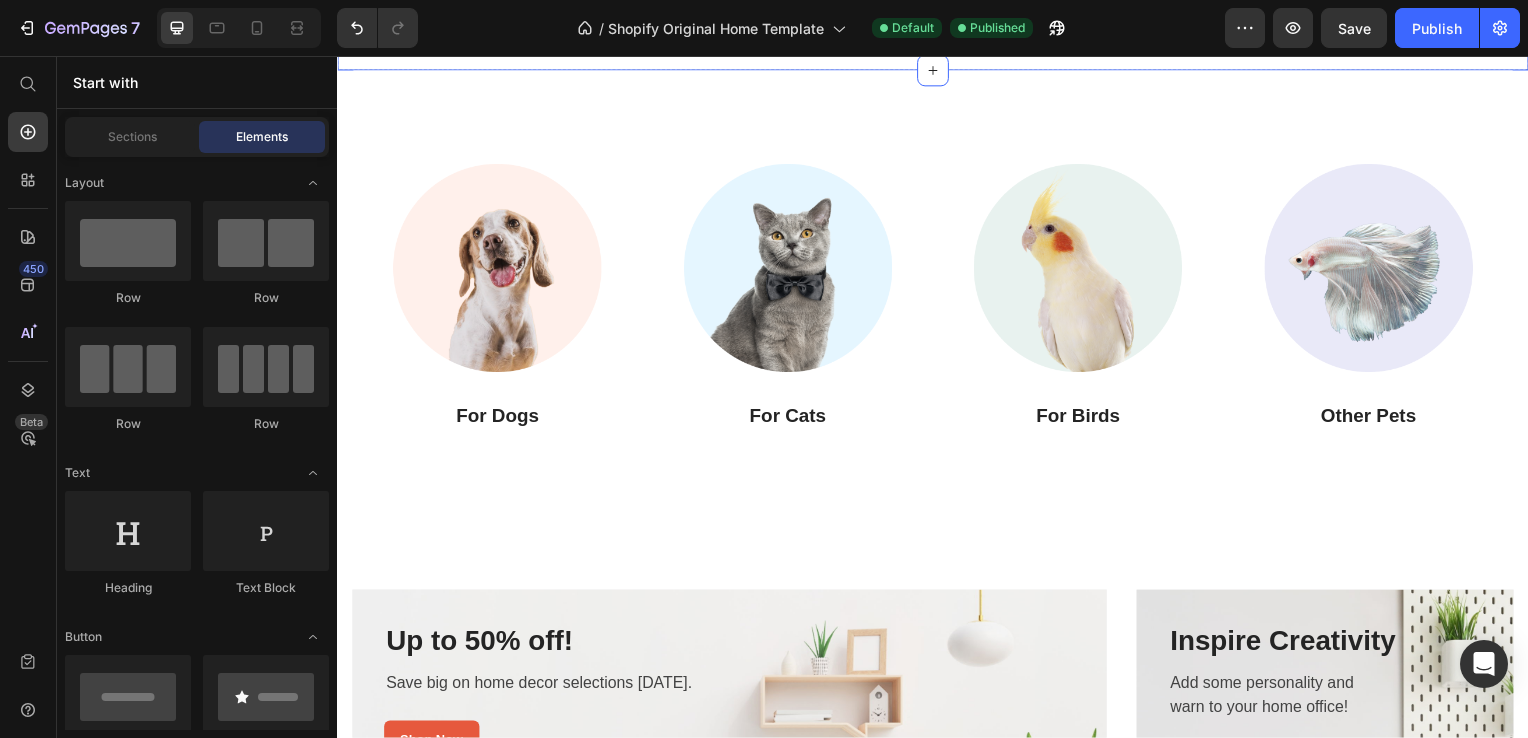 scroll, scrollTop: 0, scrollLeft: 0, axis: both 